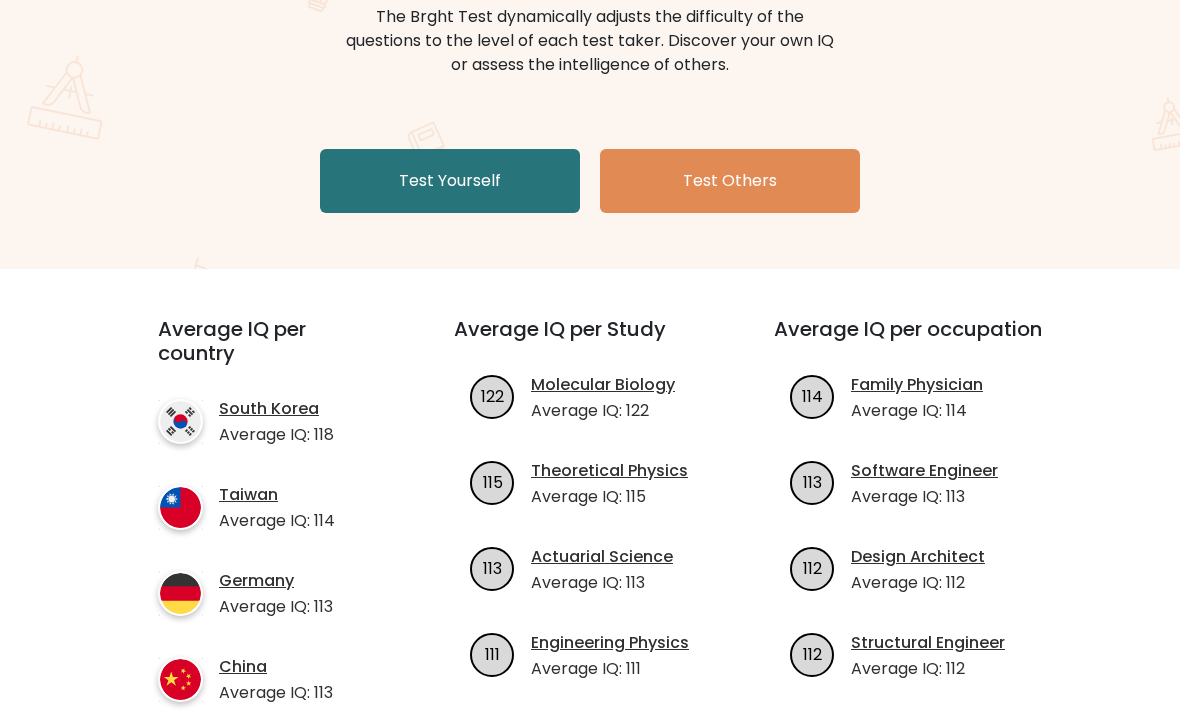 scroll, scrollTop: 267, scrollLeft: 0, axis: vertical 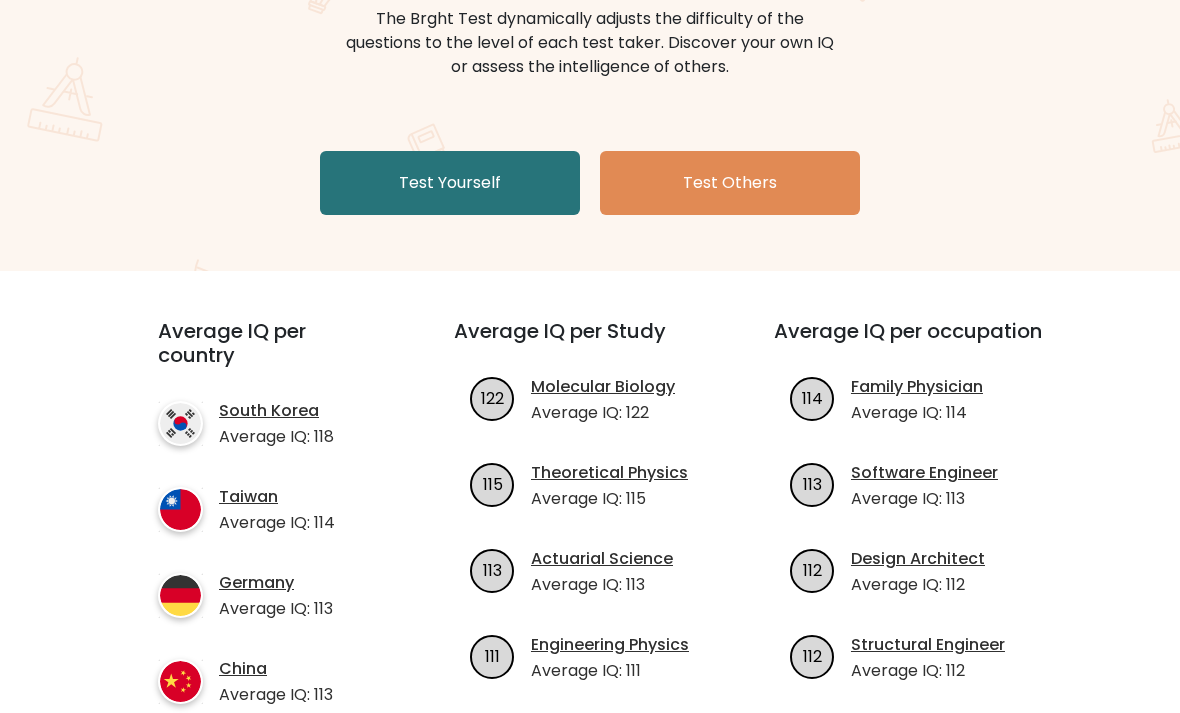 click on "Test Yourself" at bounding box center [450, 183] 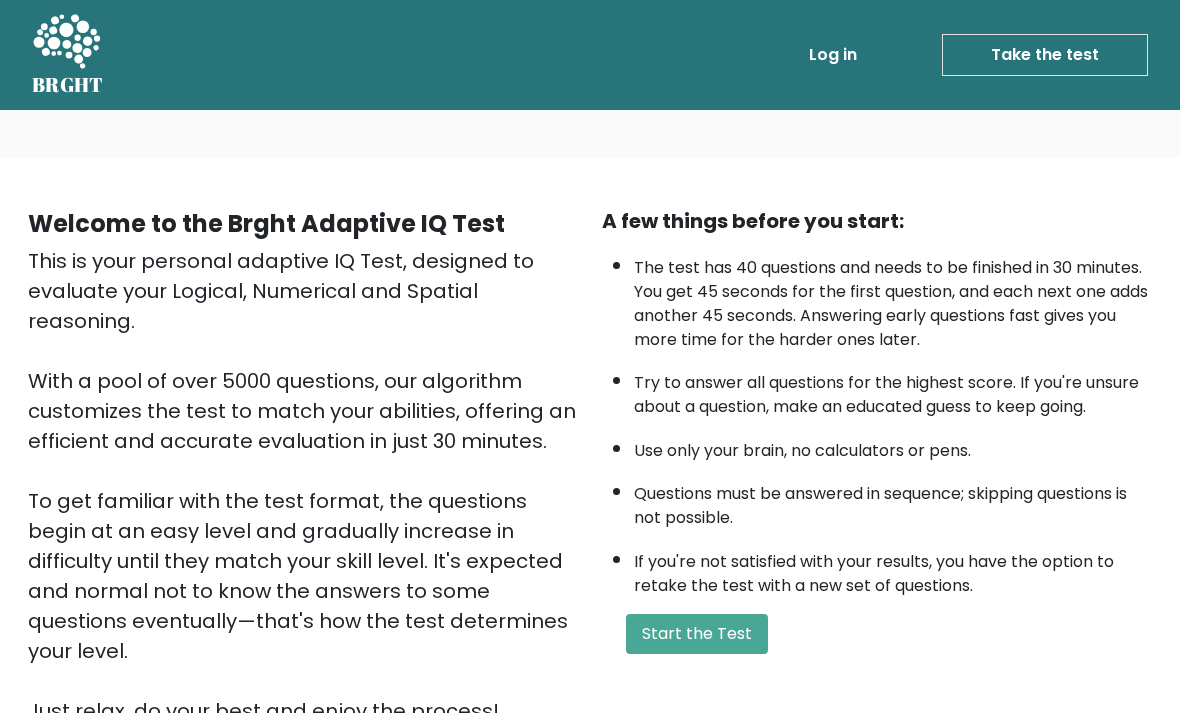 scroll, scrollTop: 0, scrollLeft: 0, axis: both 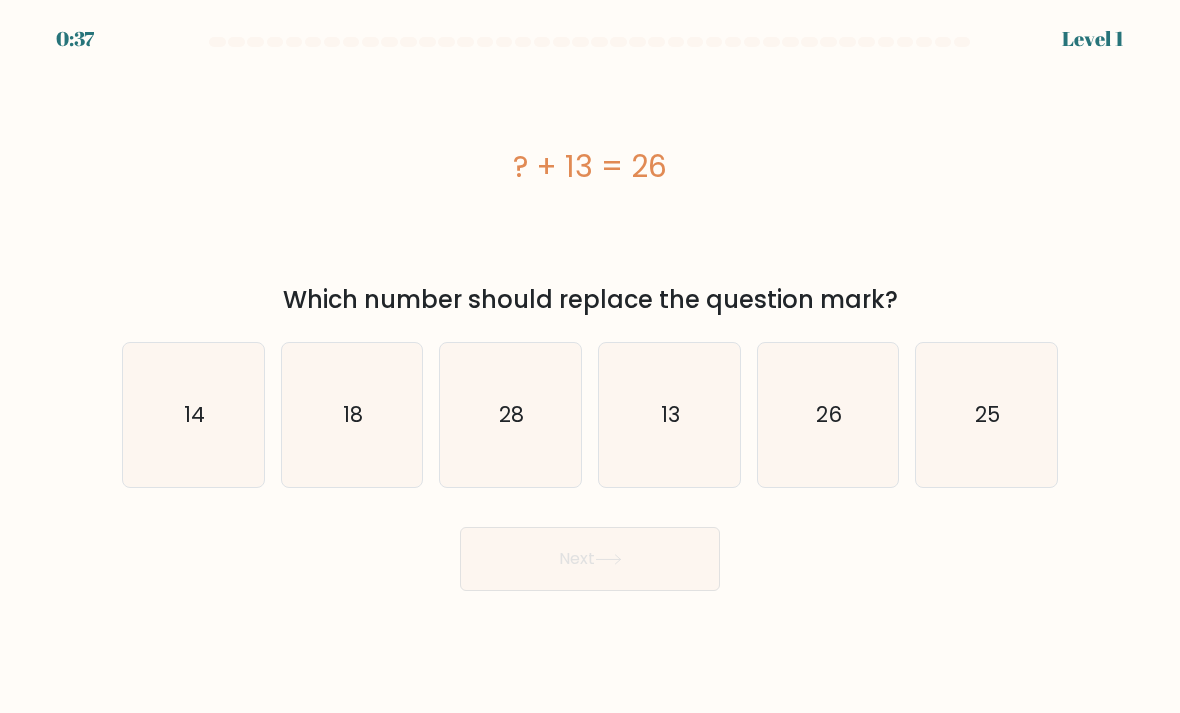 click on "13" 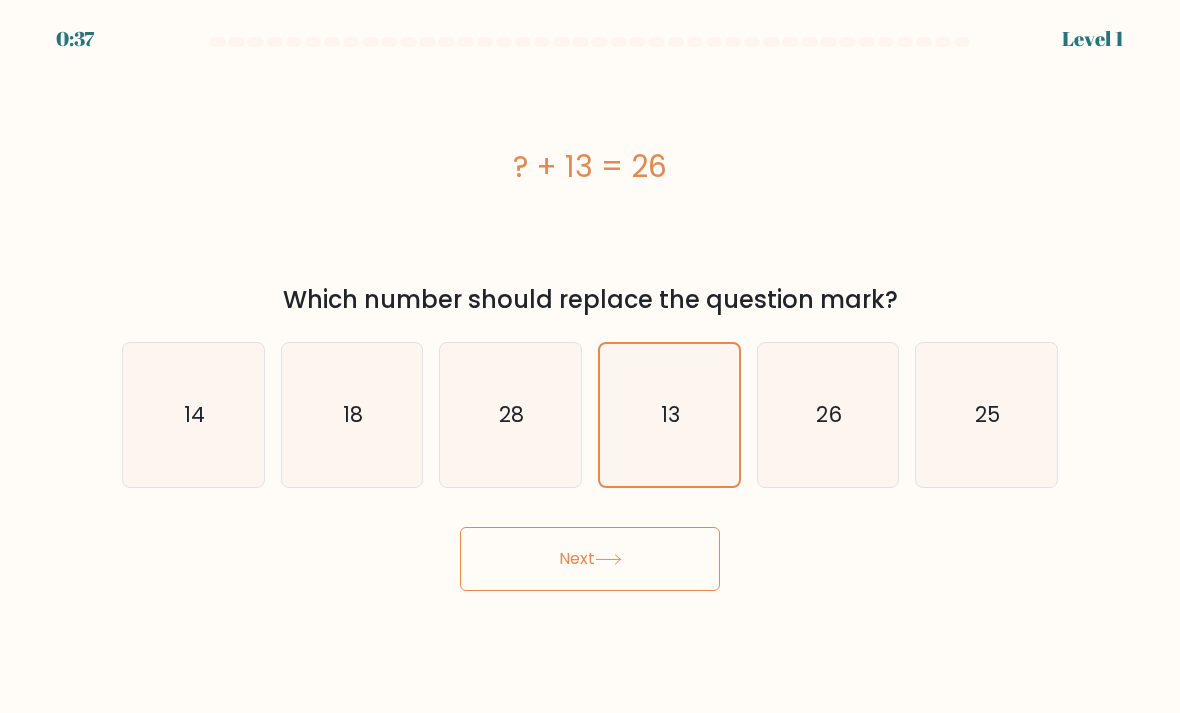 click on "Next" at bounding box center (590, 559) 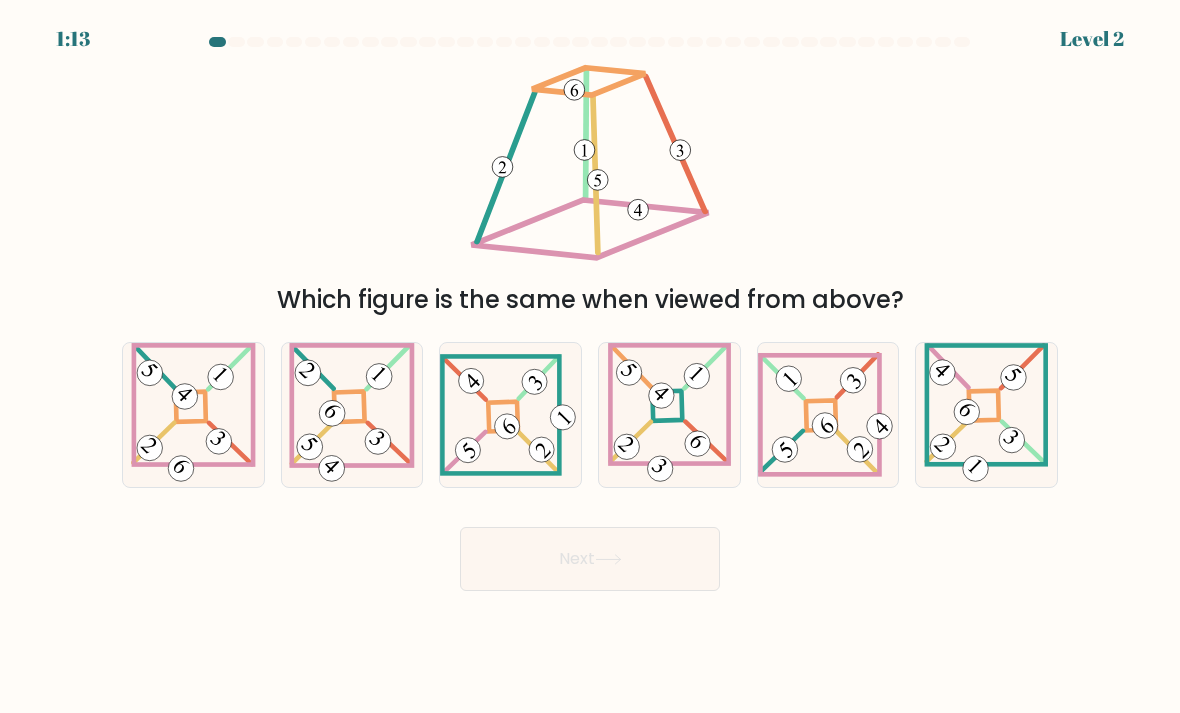 click 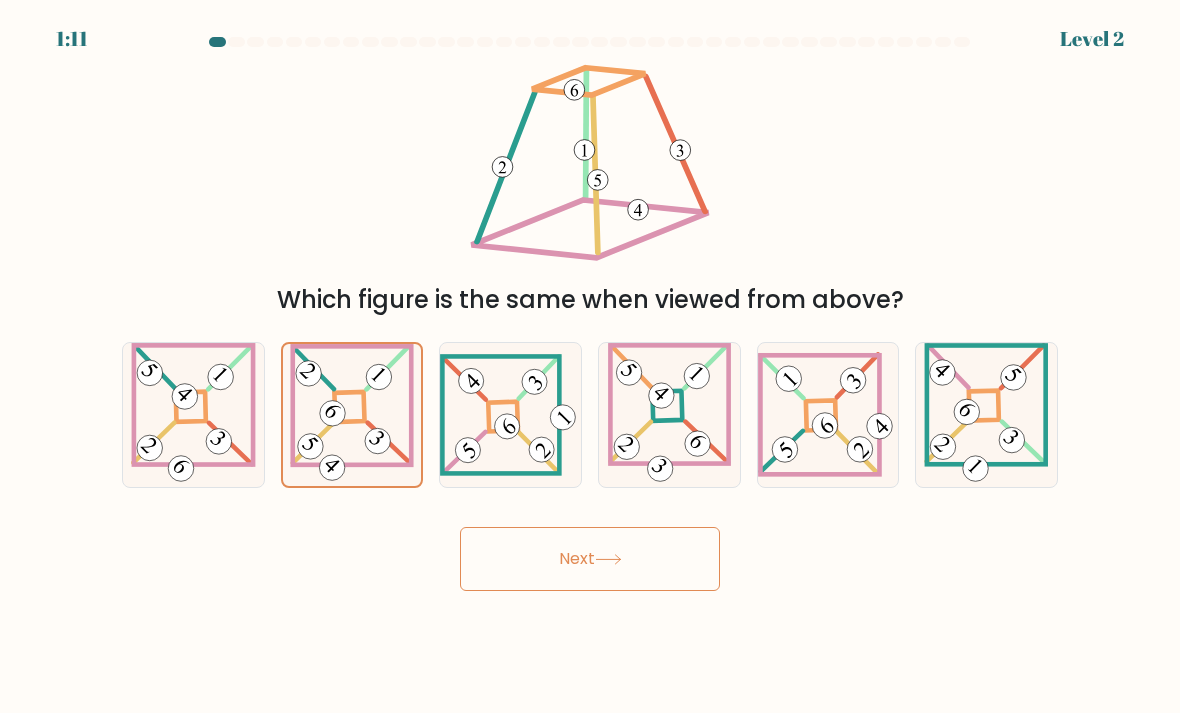 click on "Next" at bounding box center (590, 559) 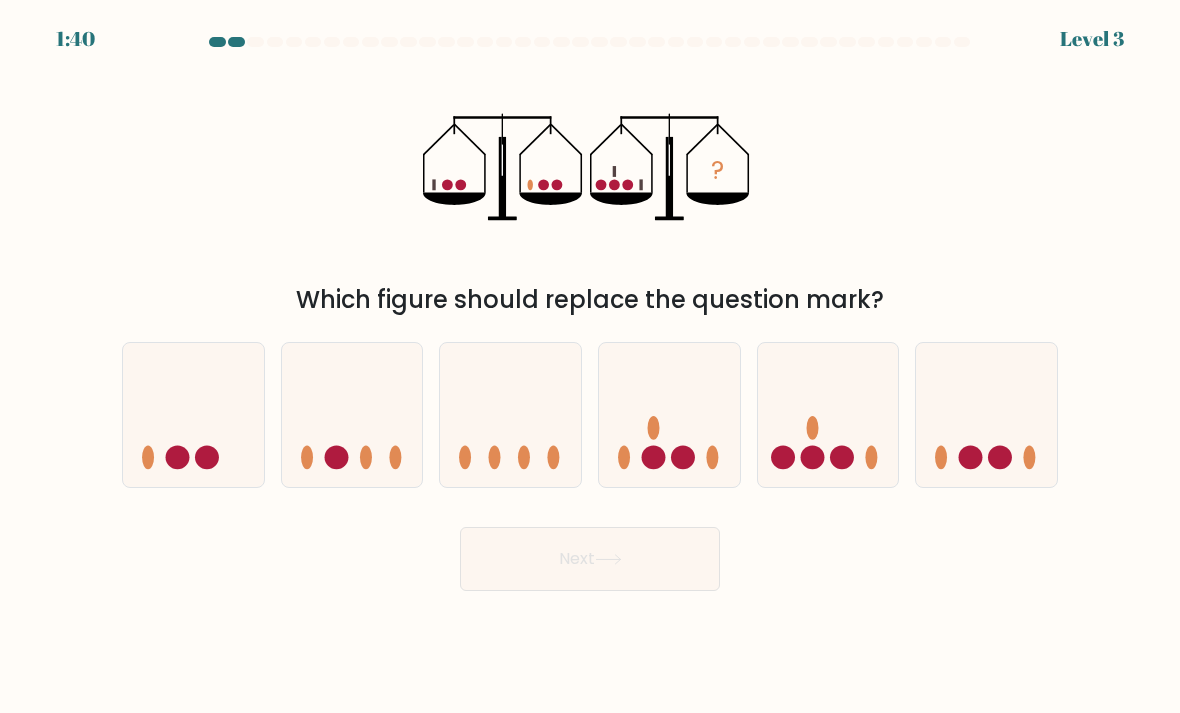 click 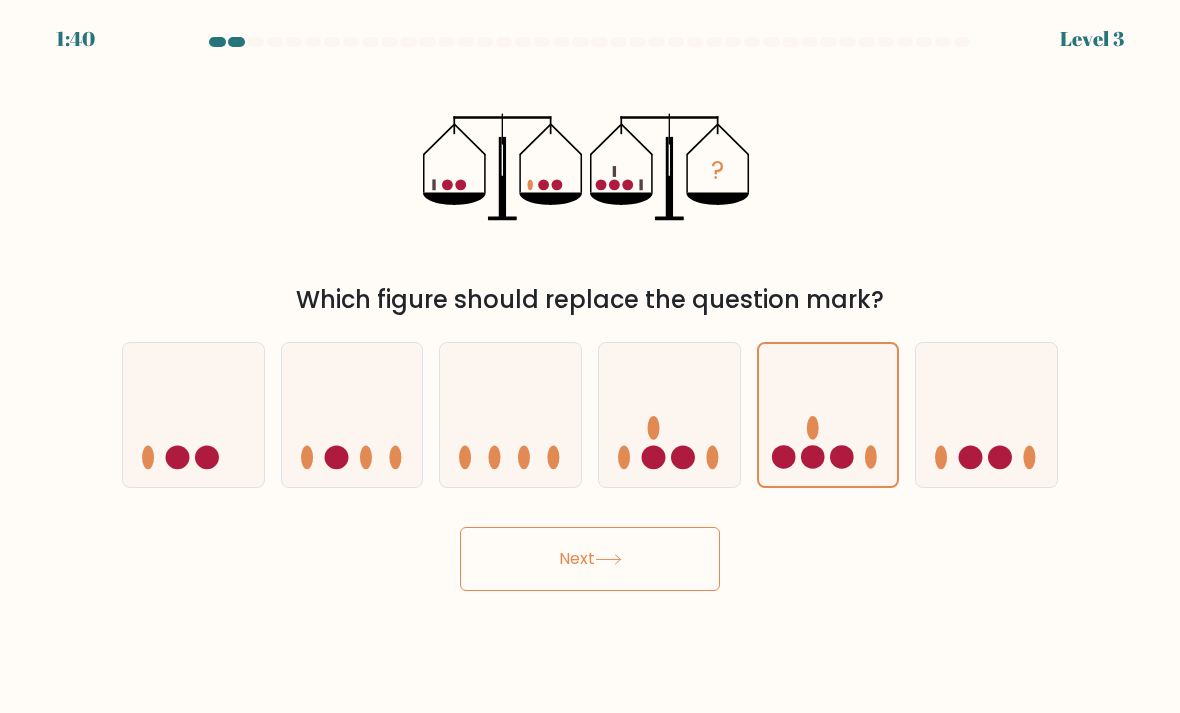 click on "Next" at bounding box center [590, 559] 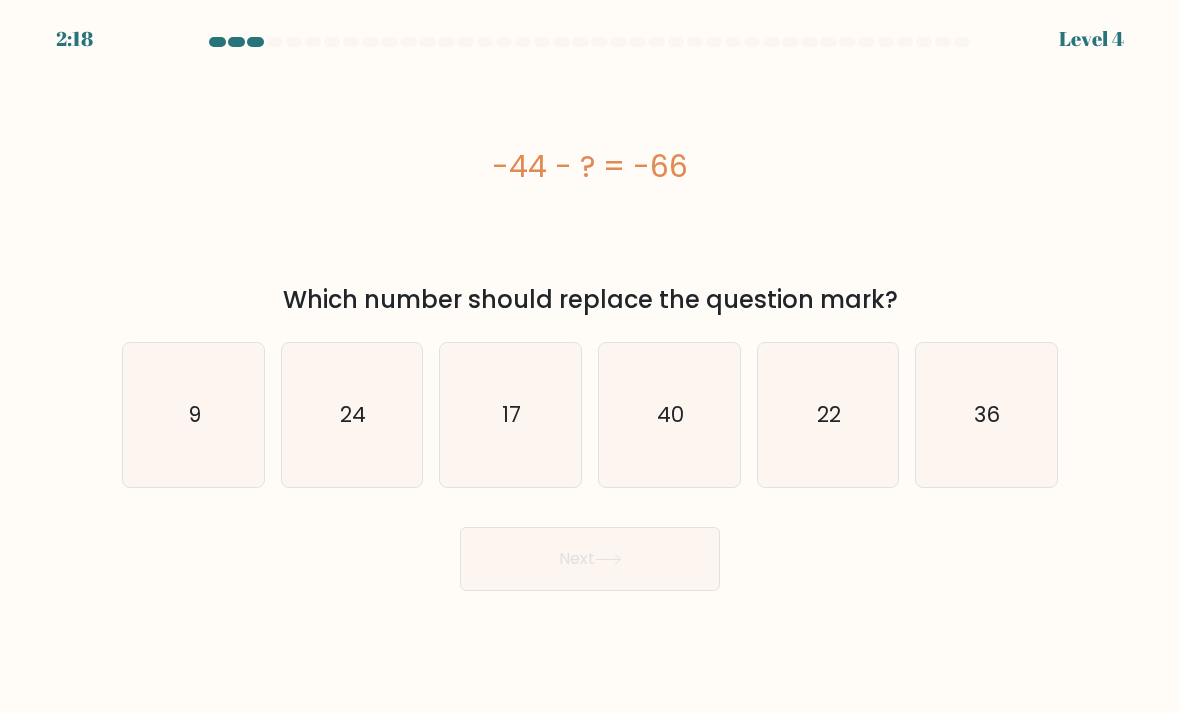 click on "22" 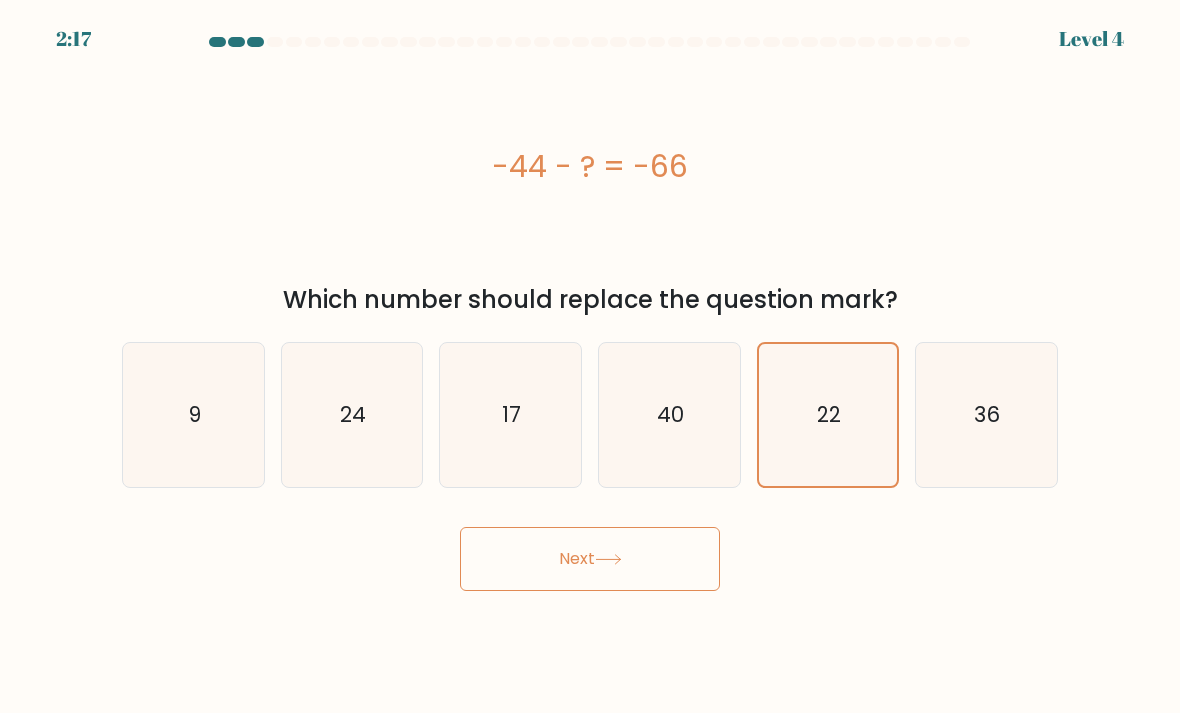 click on "Next" at bounding box center [590, 559] 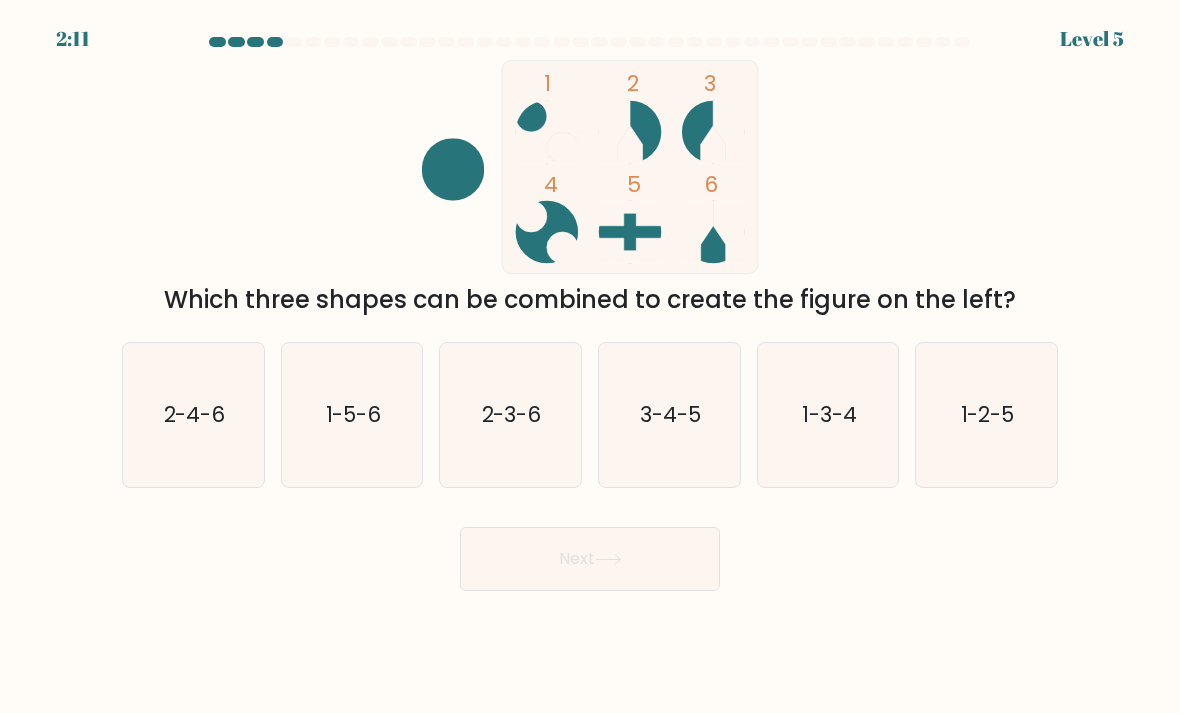 click on "3-4-5" 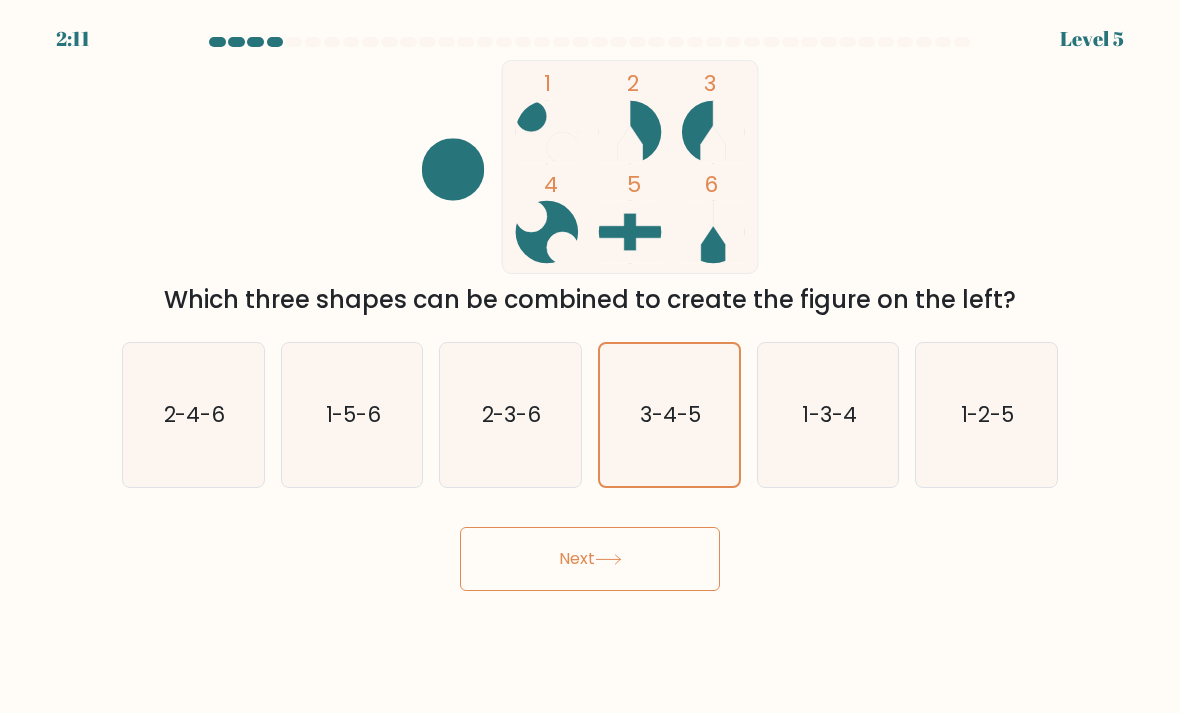click on "Next" at bounding box center (590, 559) 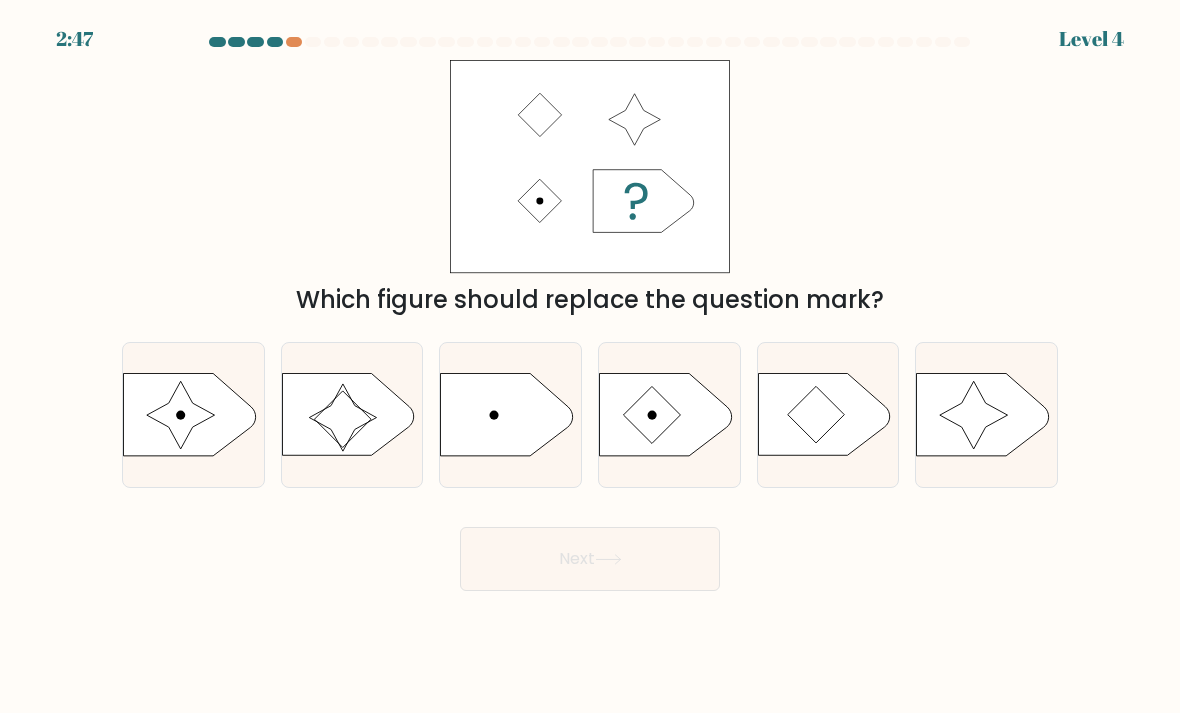 click 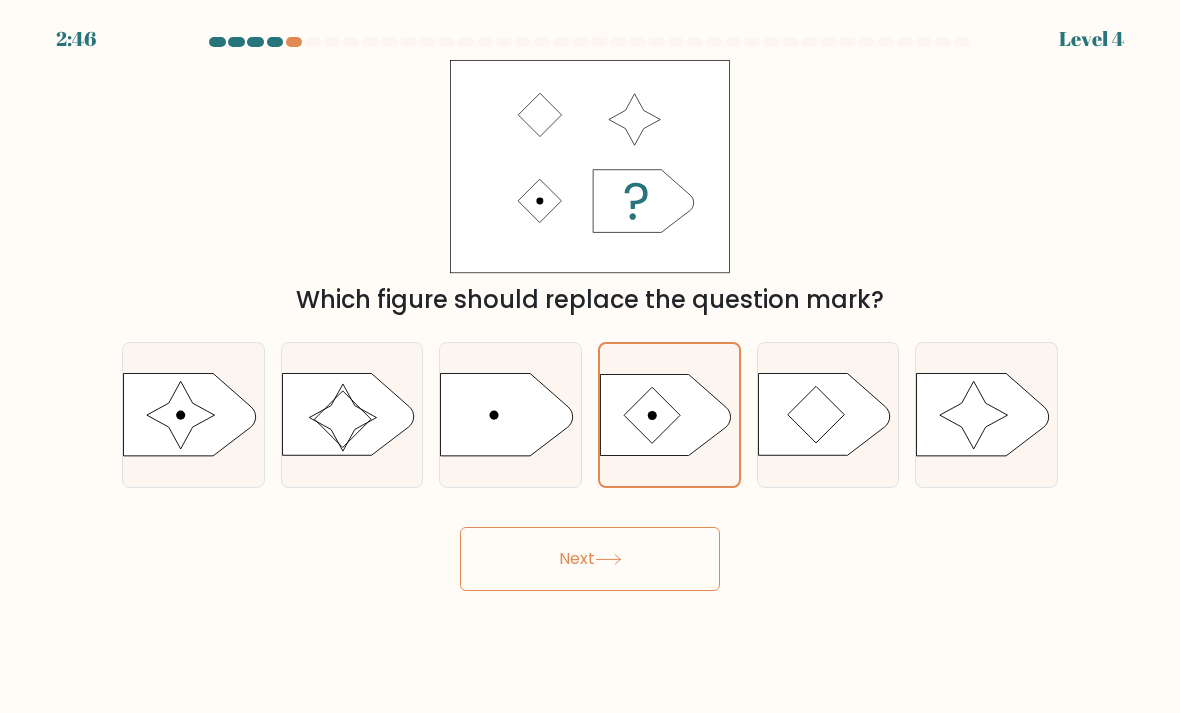 click on "Next" at bounding box center [590, 559] 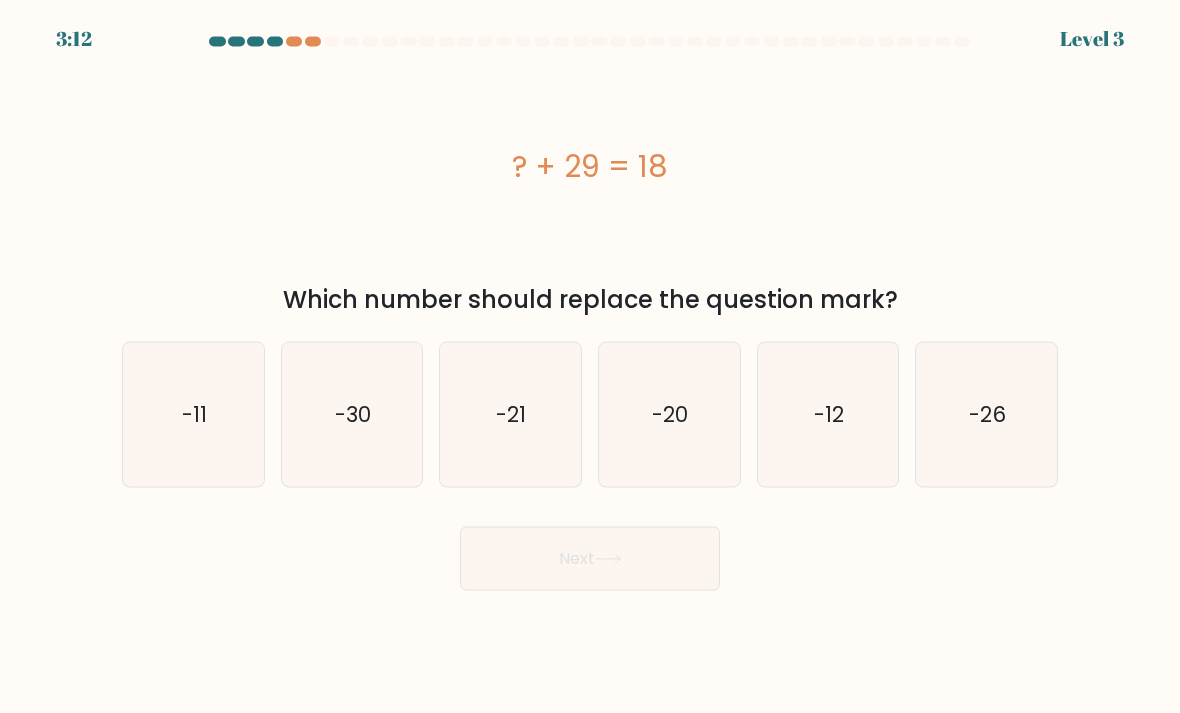 scroll, scrollTop: 64, scrollLeft: 0, axis: vertical 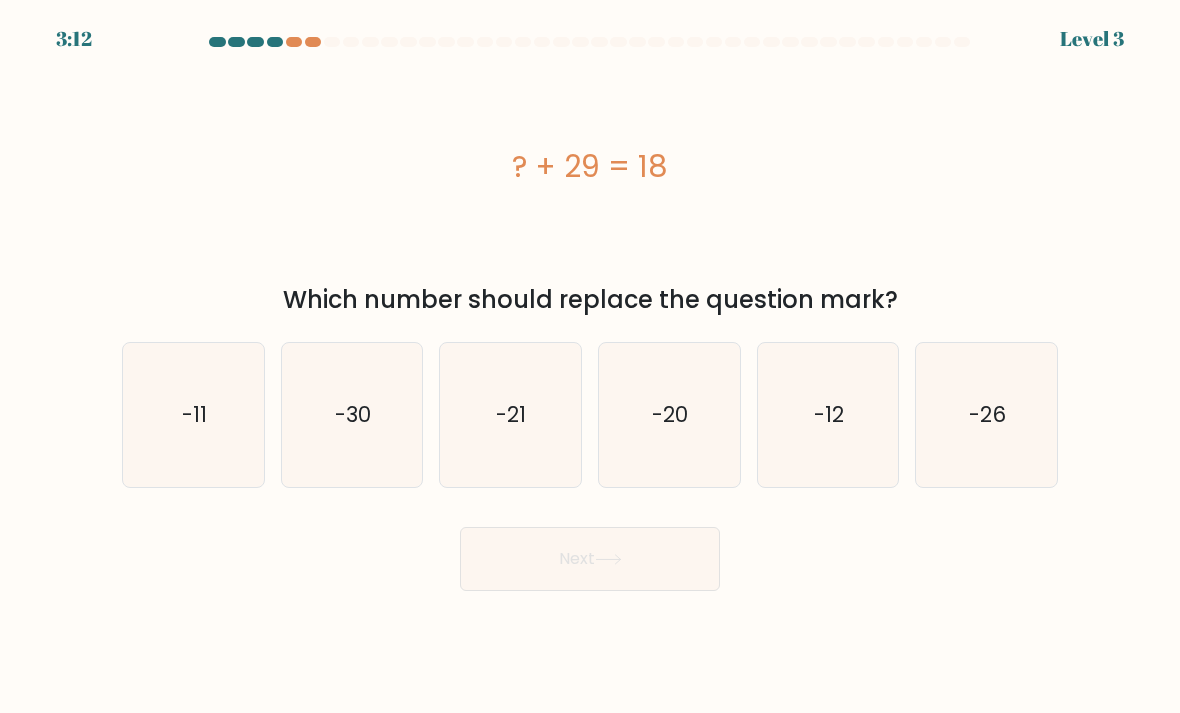 click on "-11" 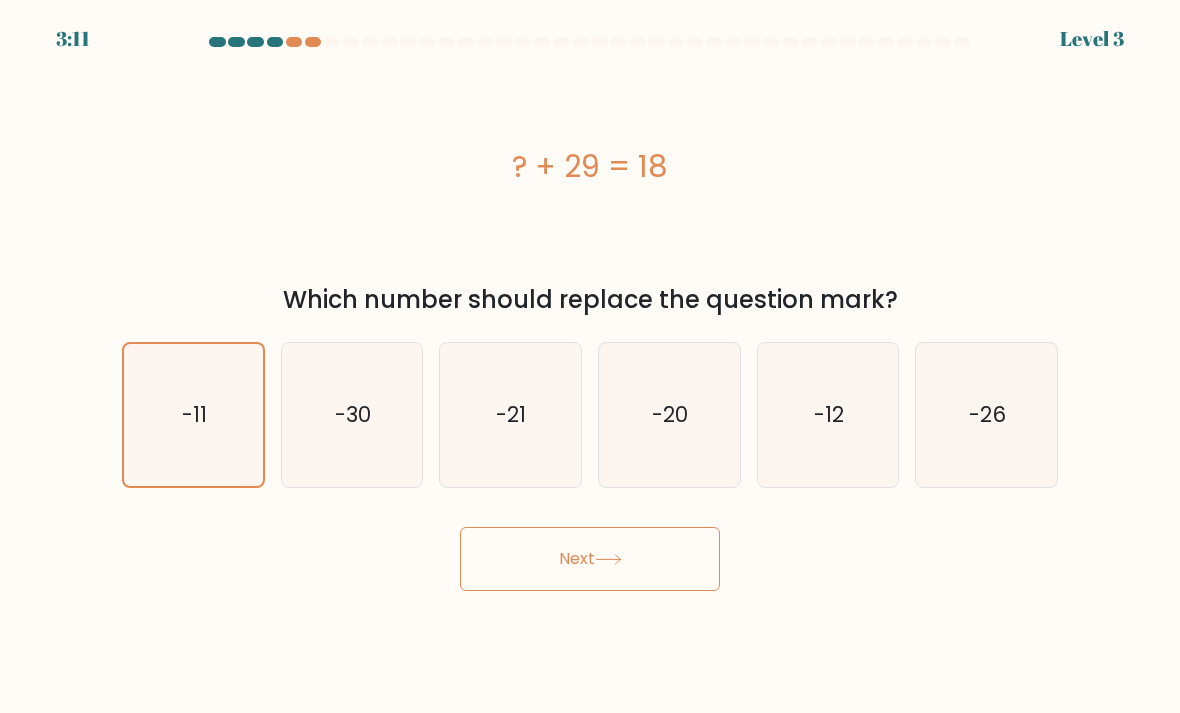 click on "Next" at bounding box center [590, 559] 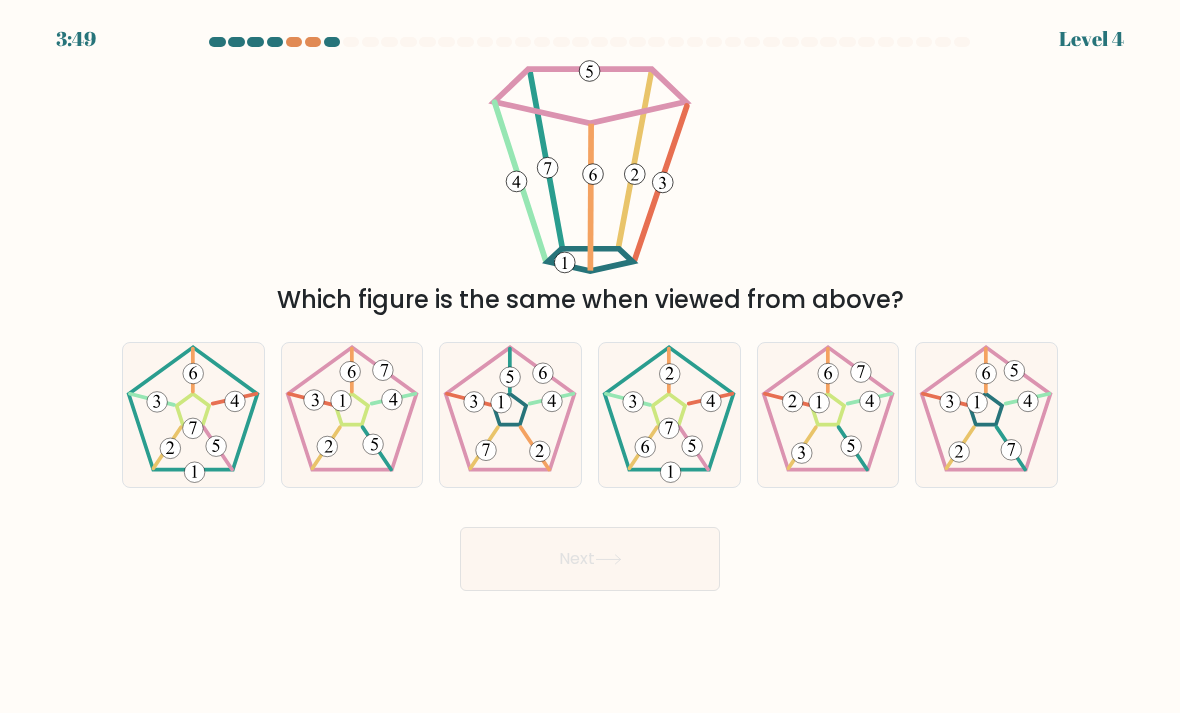 click 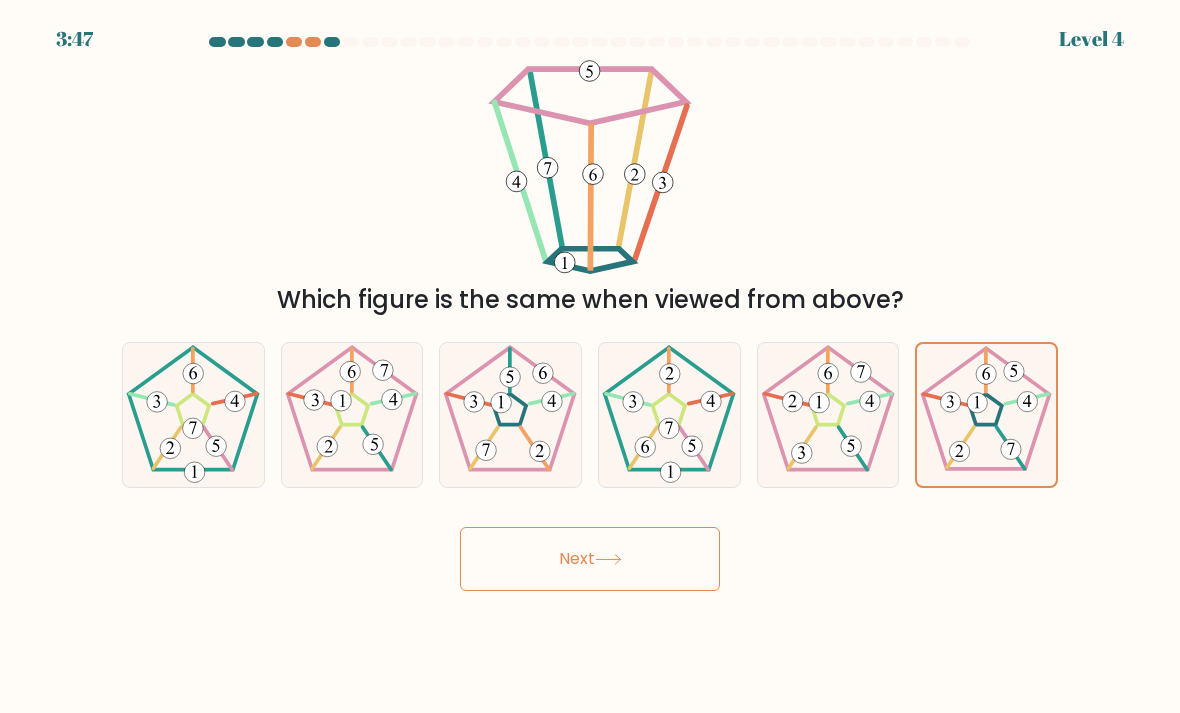click on "Next" at bounding box center [590, 559] 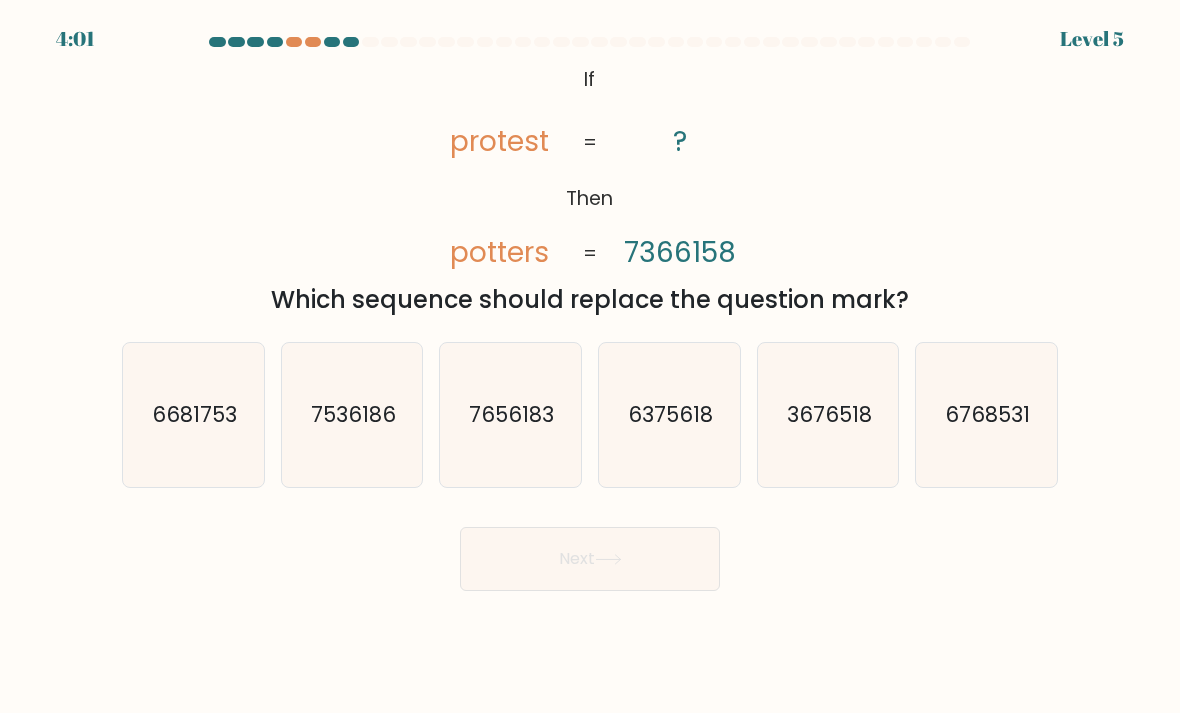 click on "7536186" 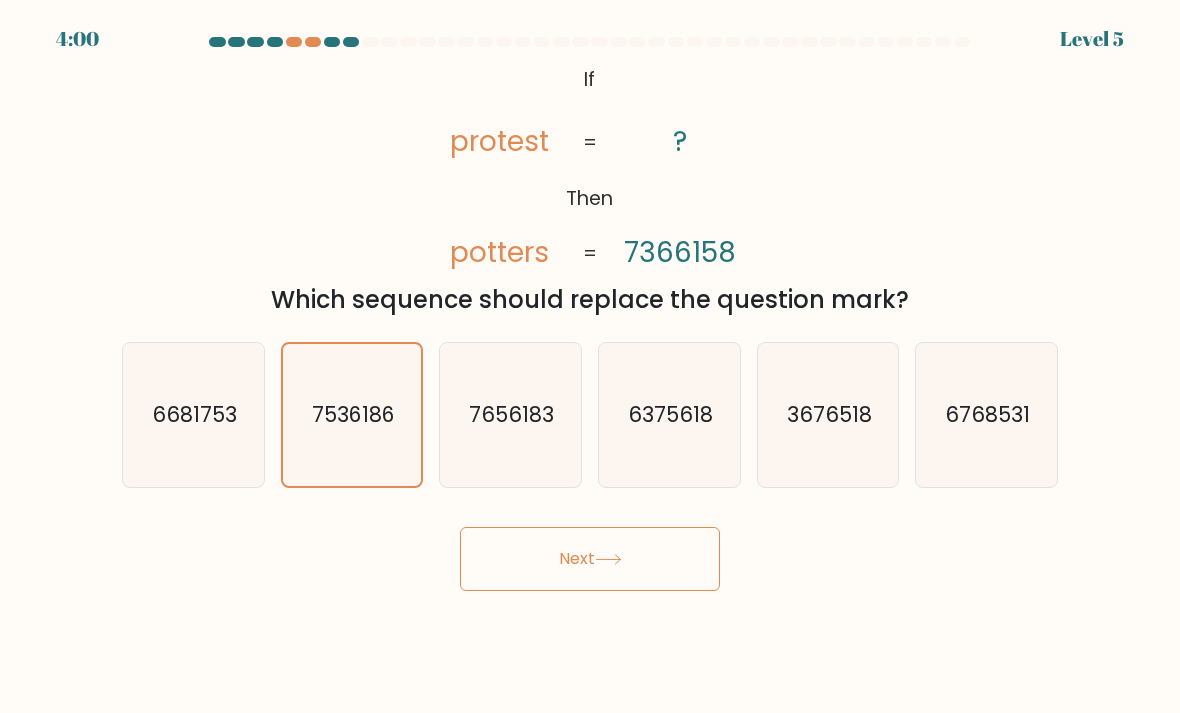 click 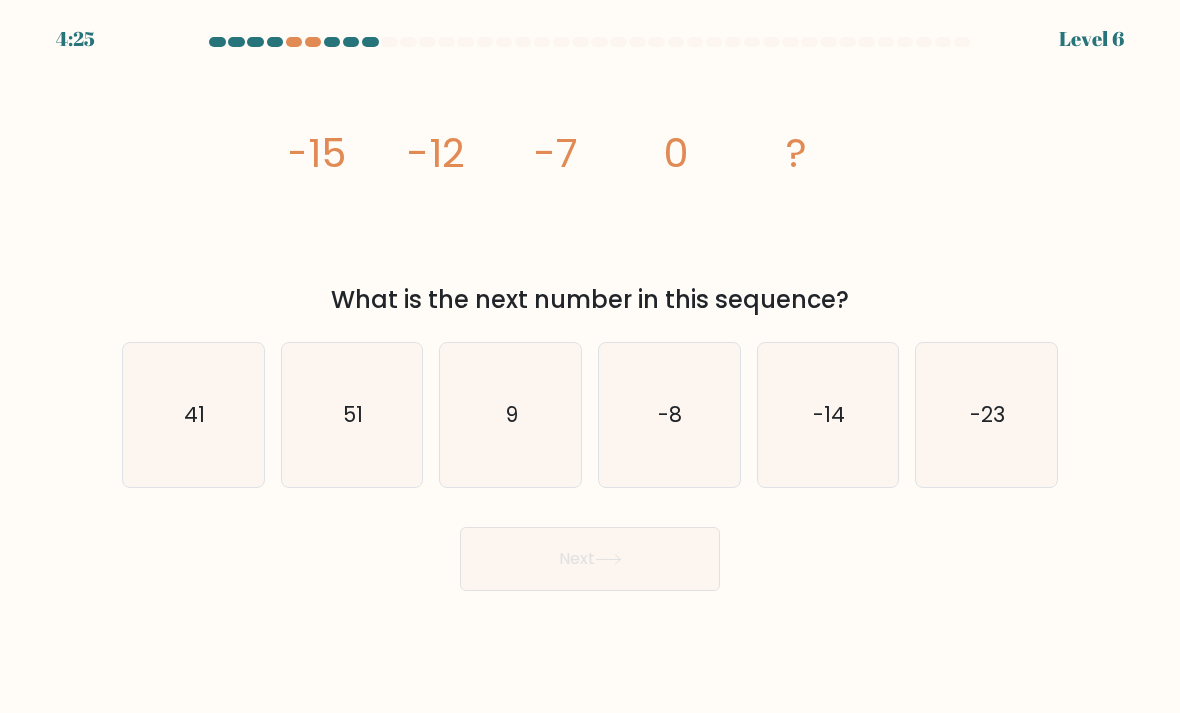 click on "9" 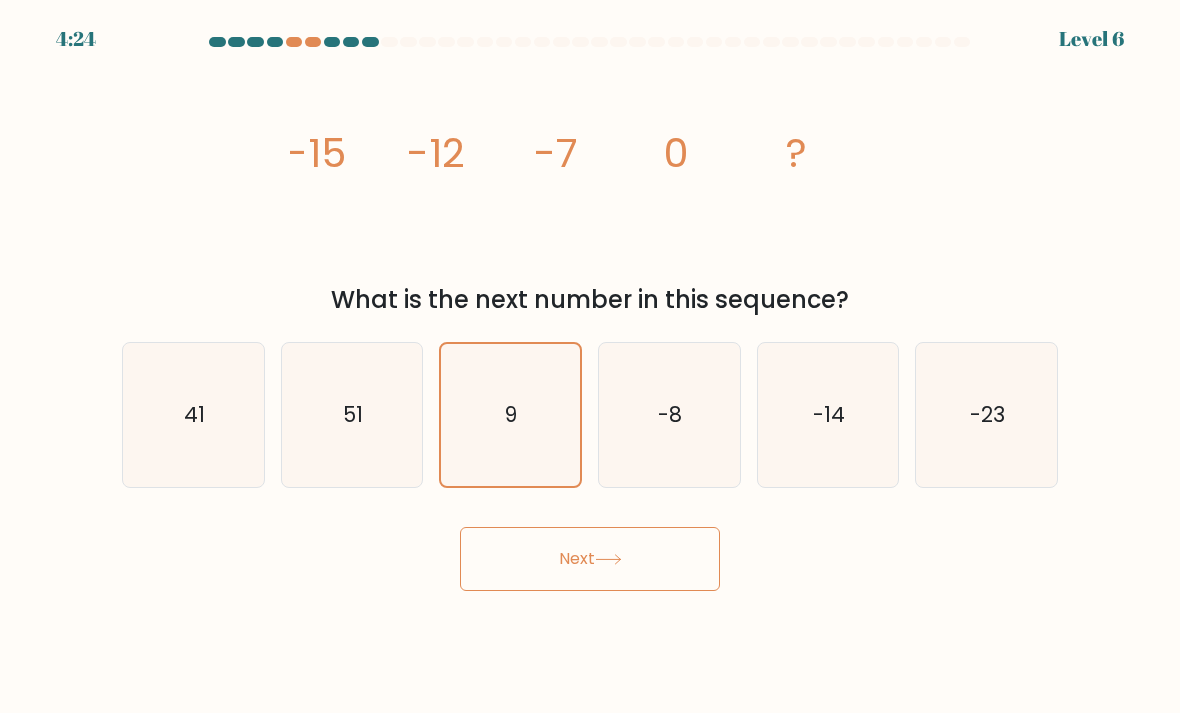 click on "Next" at bounding box center [590, 559] 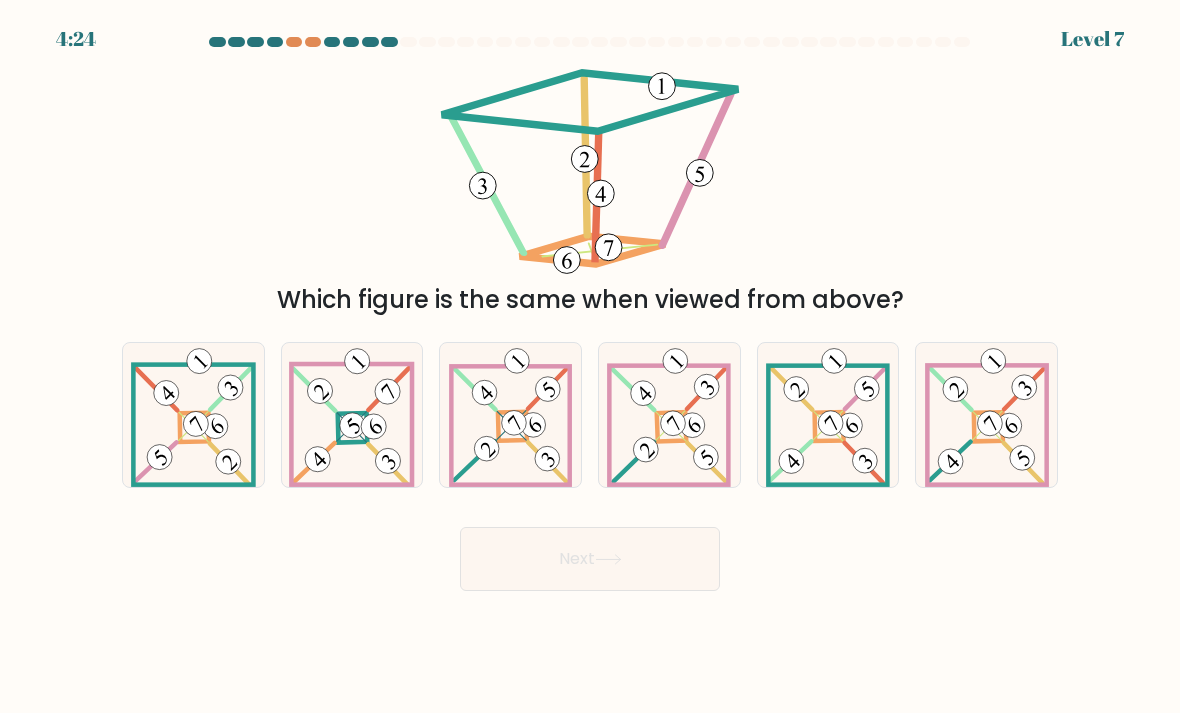click on "Next" at bounding box center (590, 559) 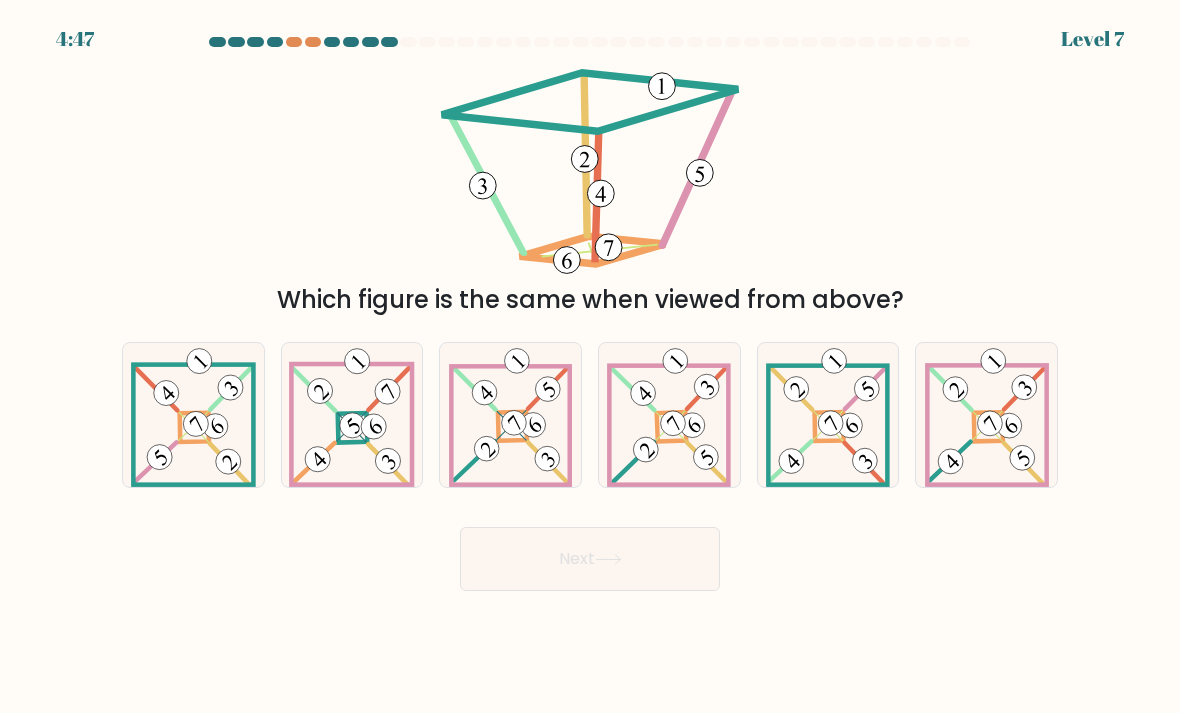click 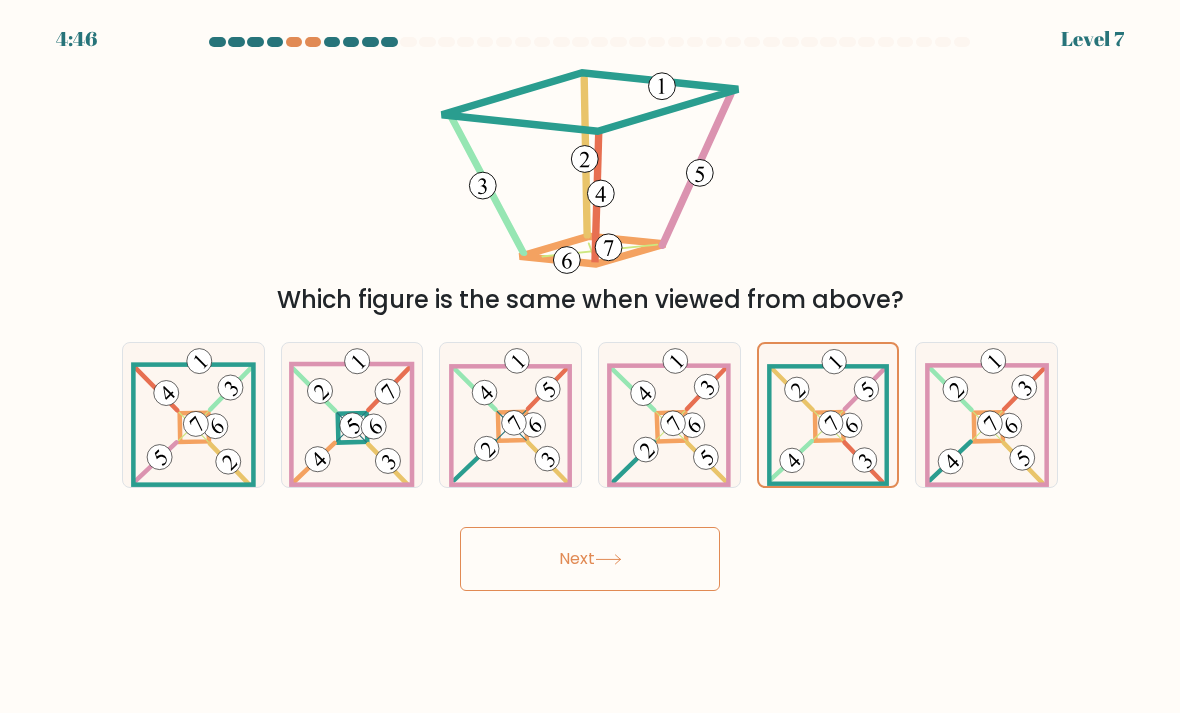 click 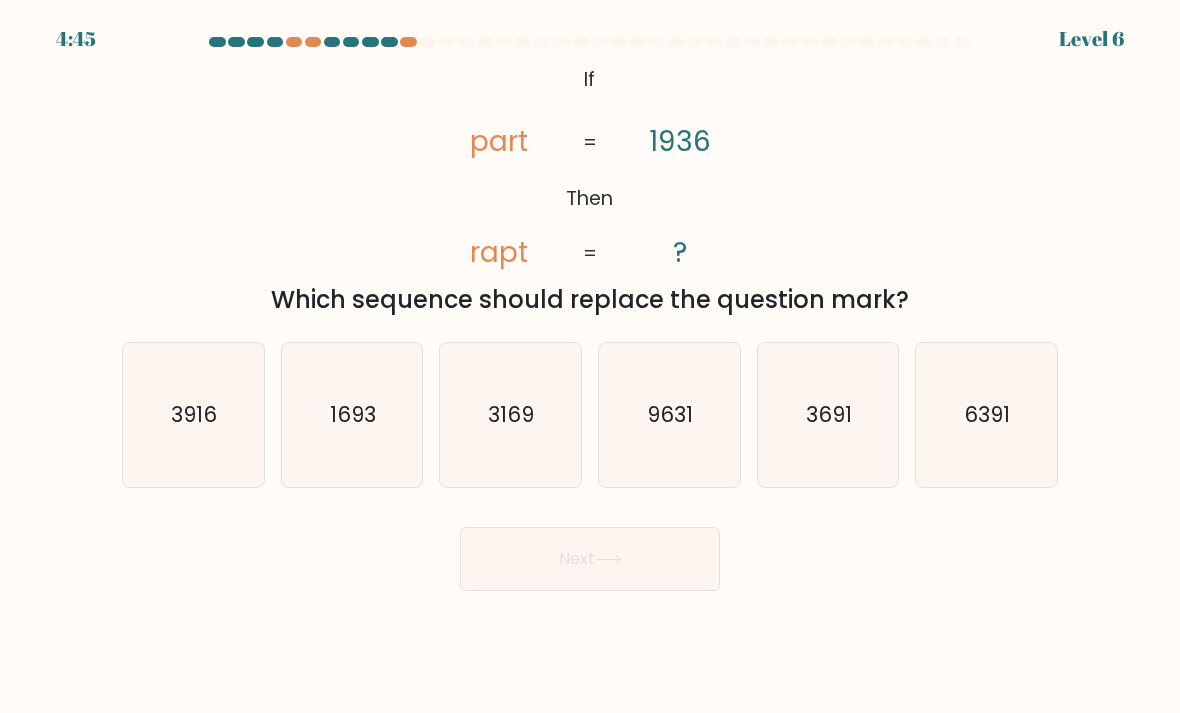 click on "Next" at bounding box center [590, 559] 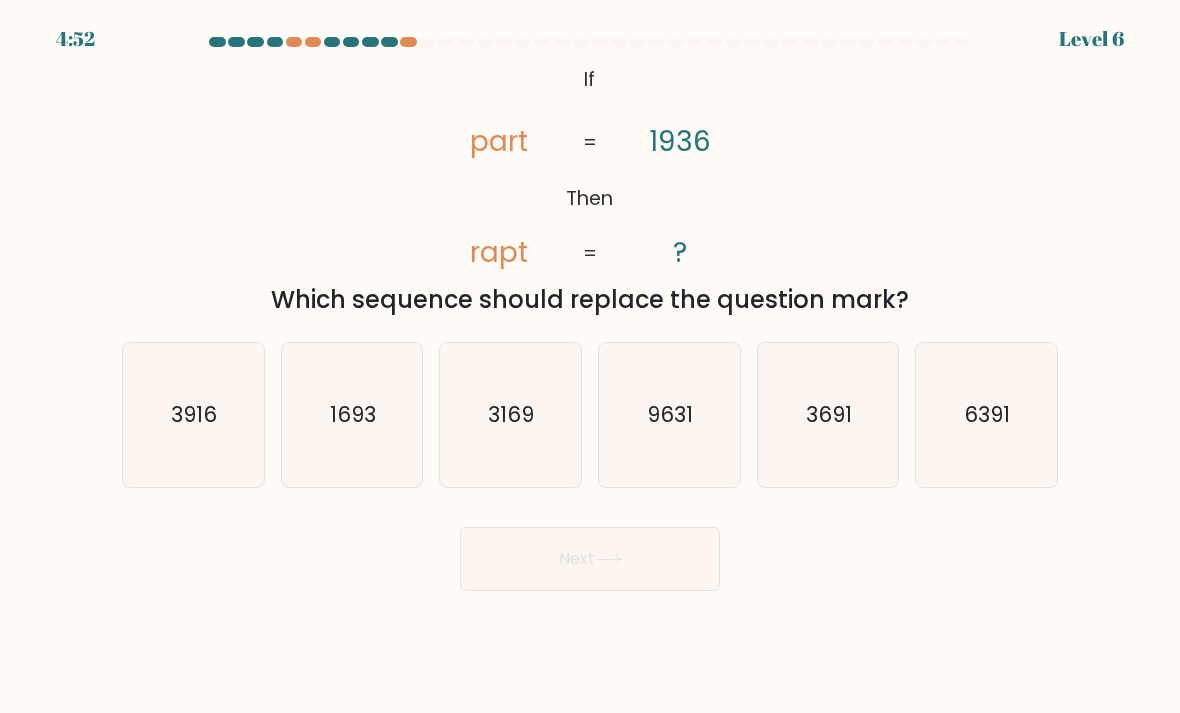 click on "3916" 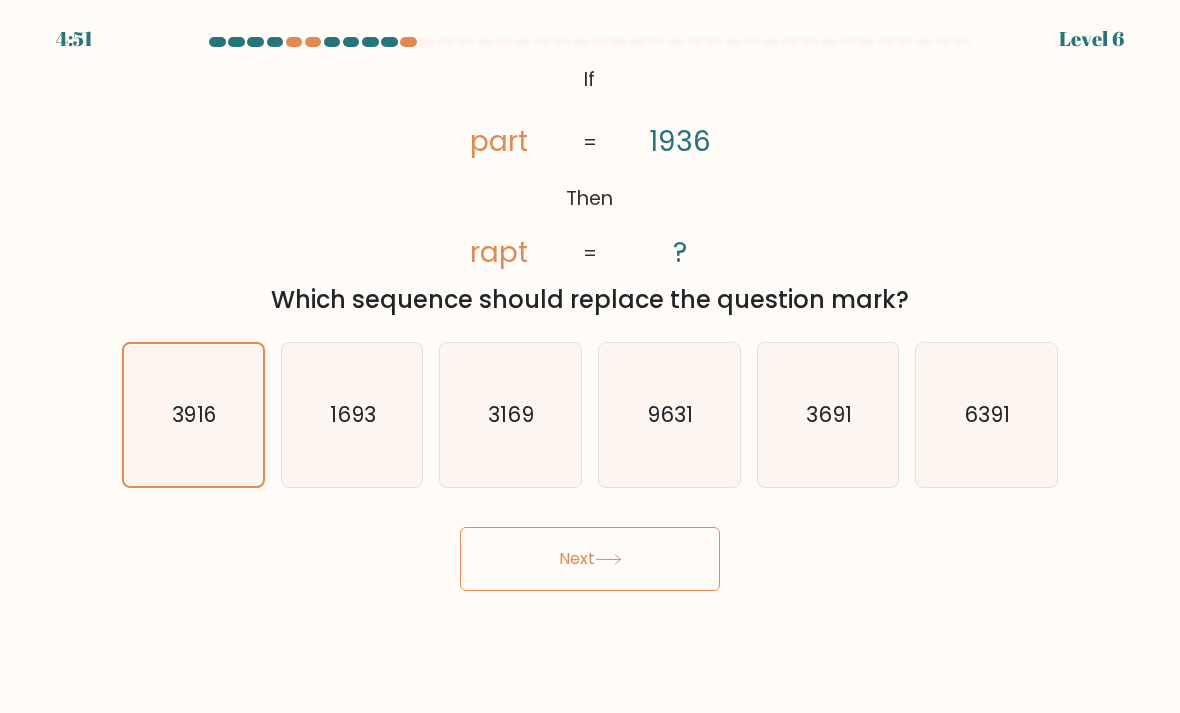 click 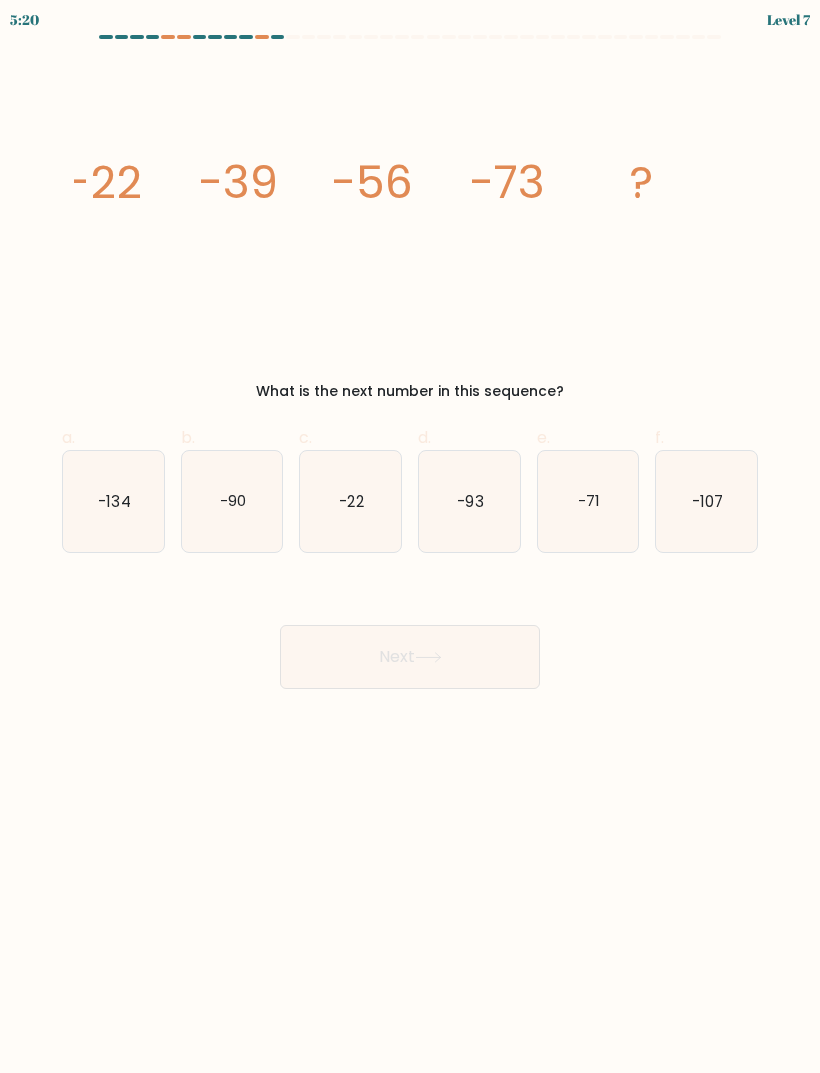 scroll, scrollTop: 3, scrollLeft: 0, axis: vertical 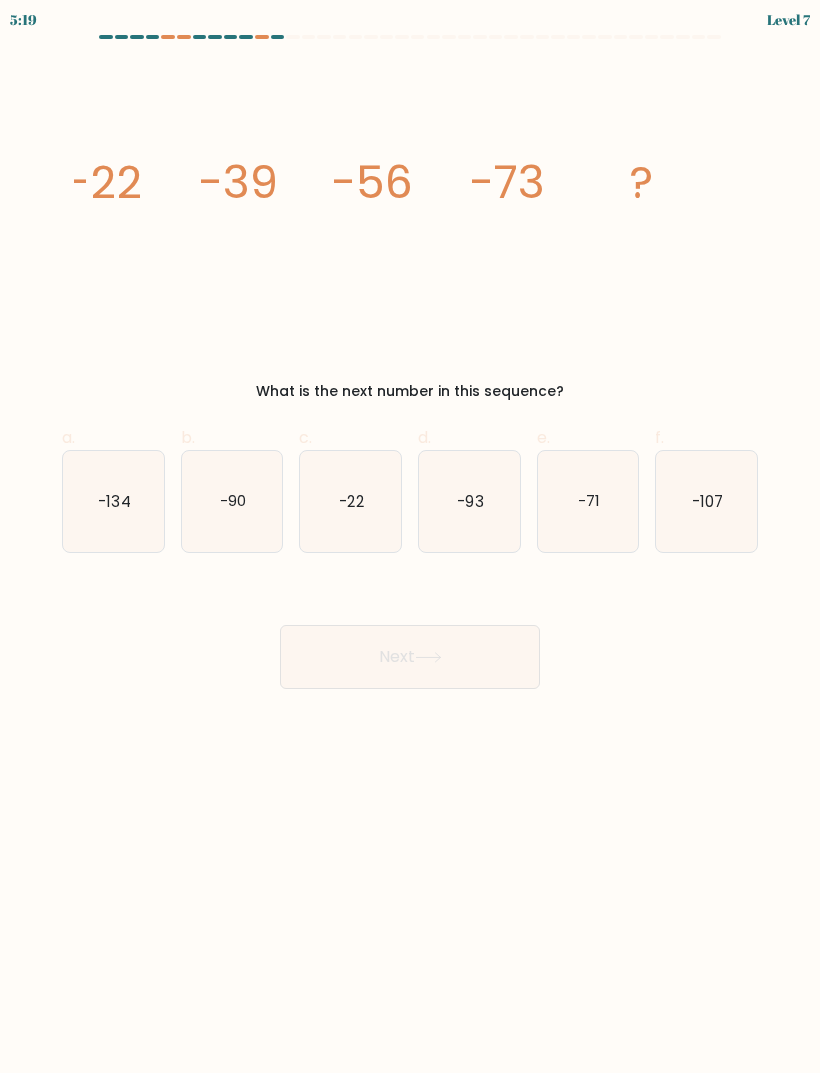 click on "Next" at bounding box center [410, 657] 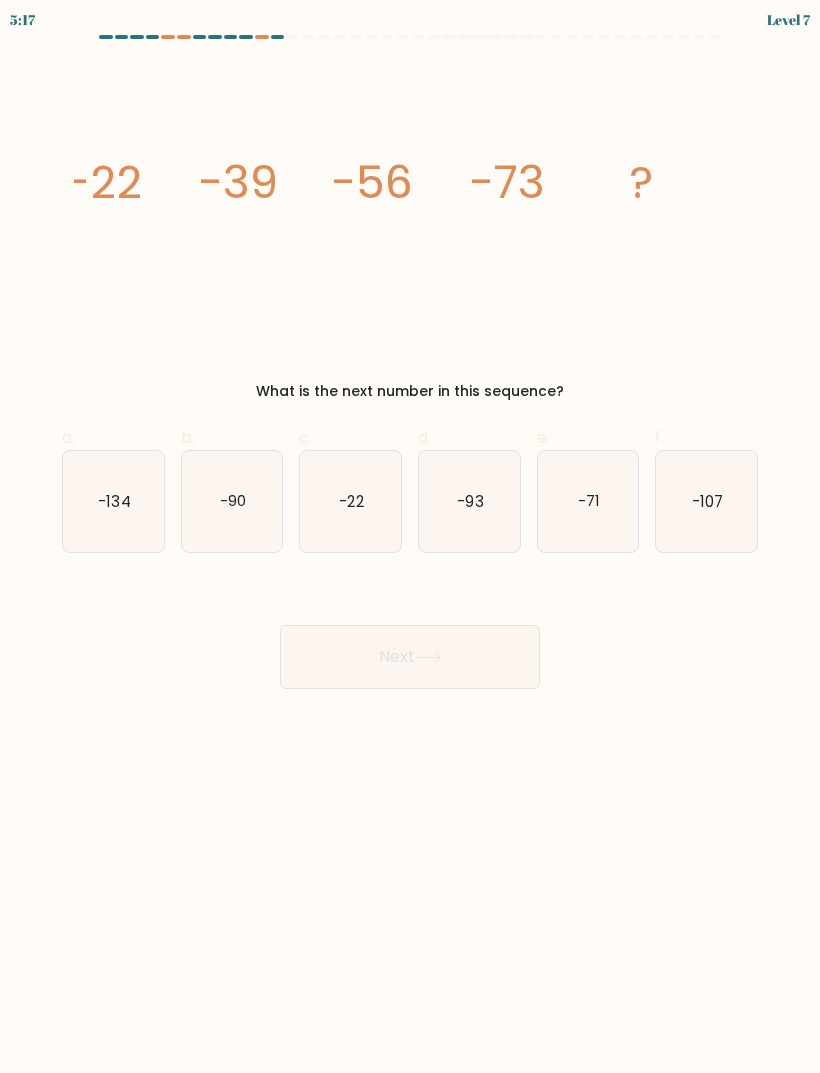 click on "-93" 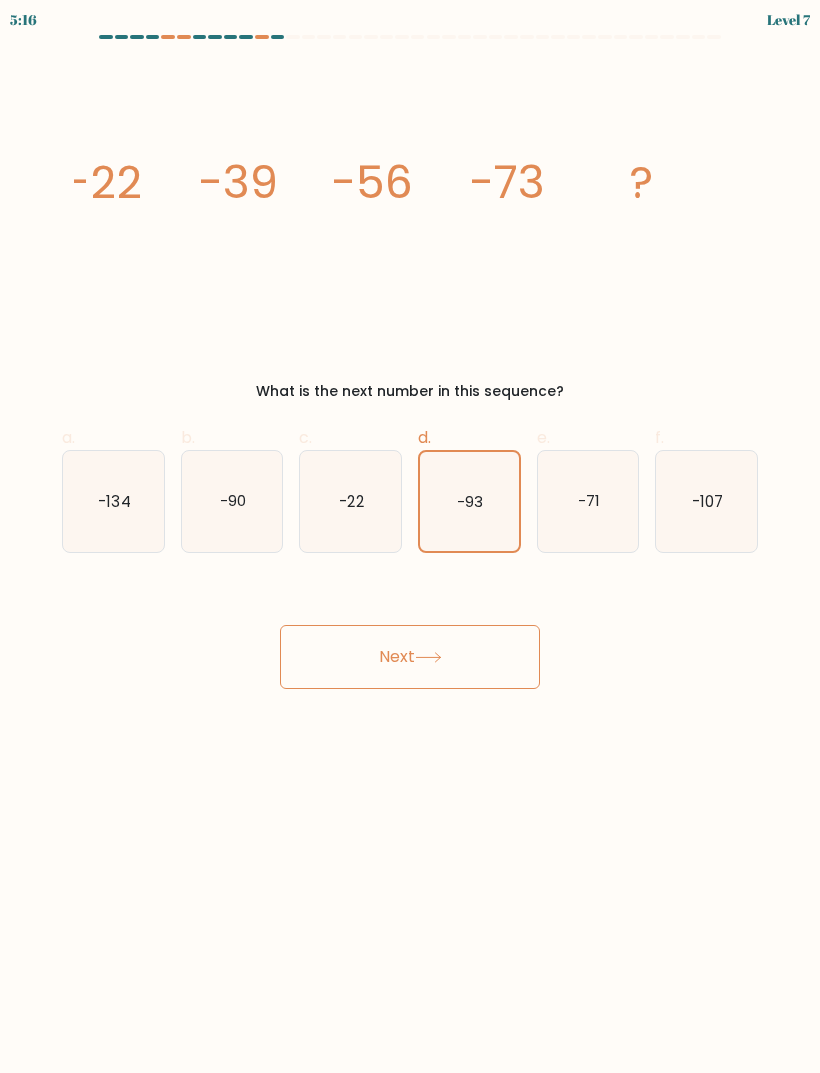 click on "Next" at bounding box center [410, 657] 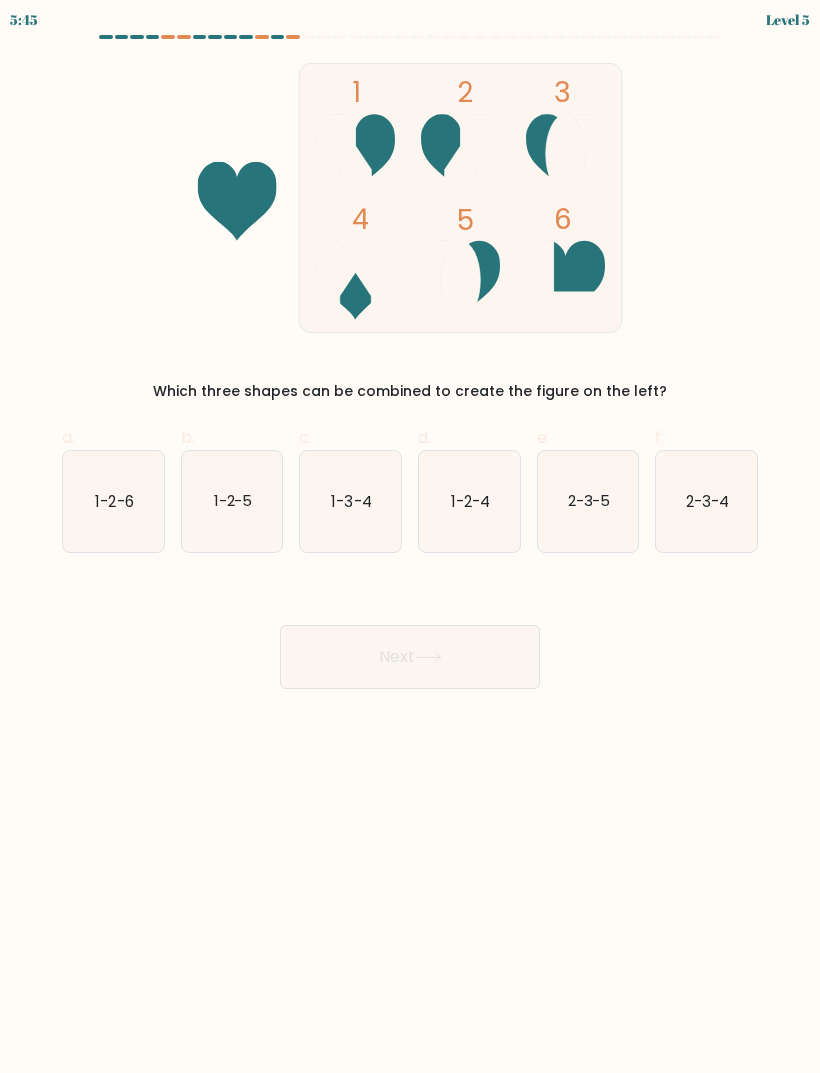 click on "1-2-4" 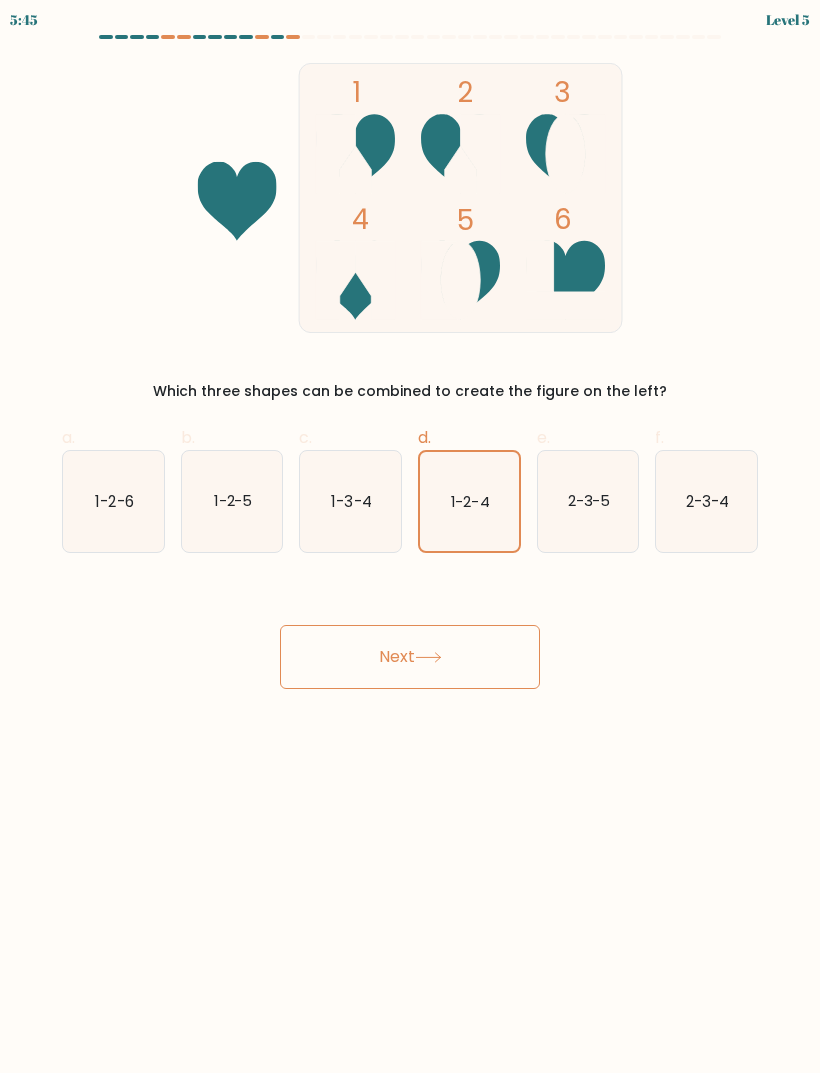 click on "Next" at bounding box center [410, 657] 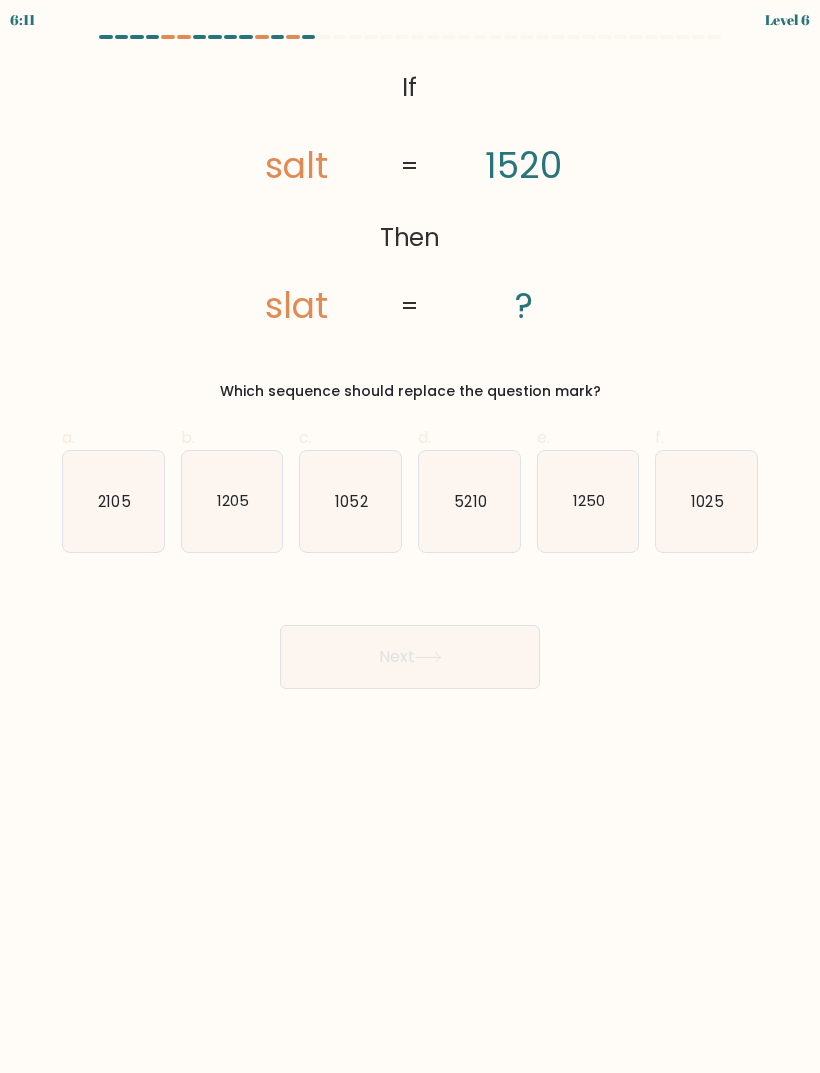 scroll, scrollTop: 0, scrollLeft: 0, axis: both 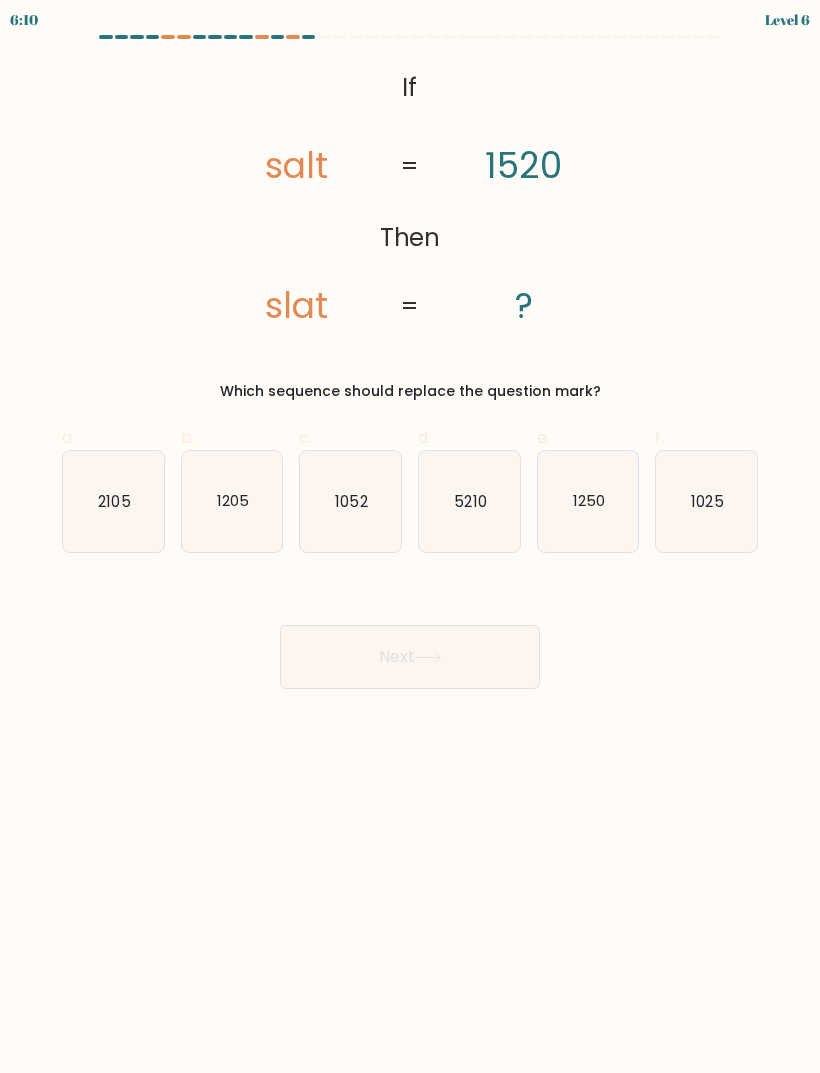 click on "1250" 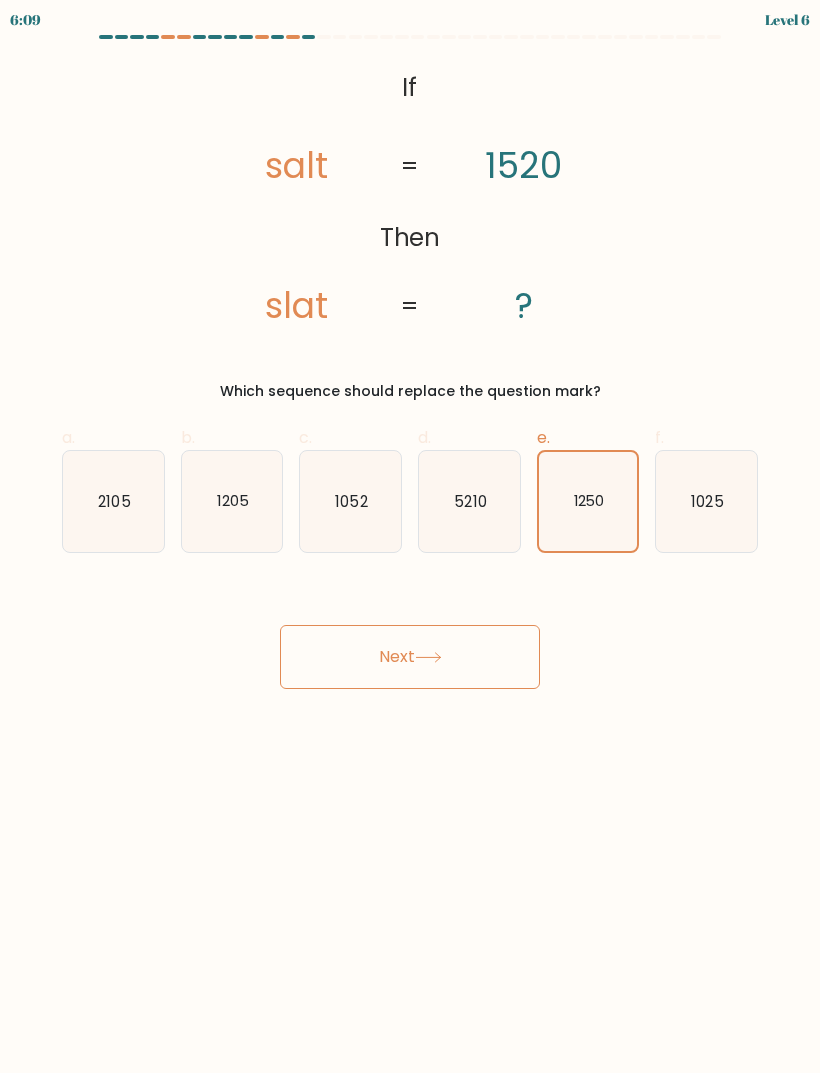 click on "Next" at bounding box center (410, 657) 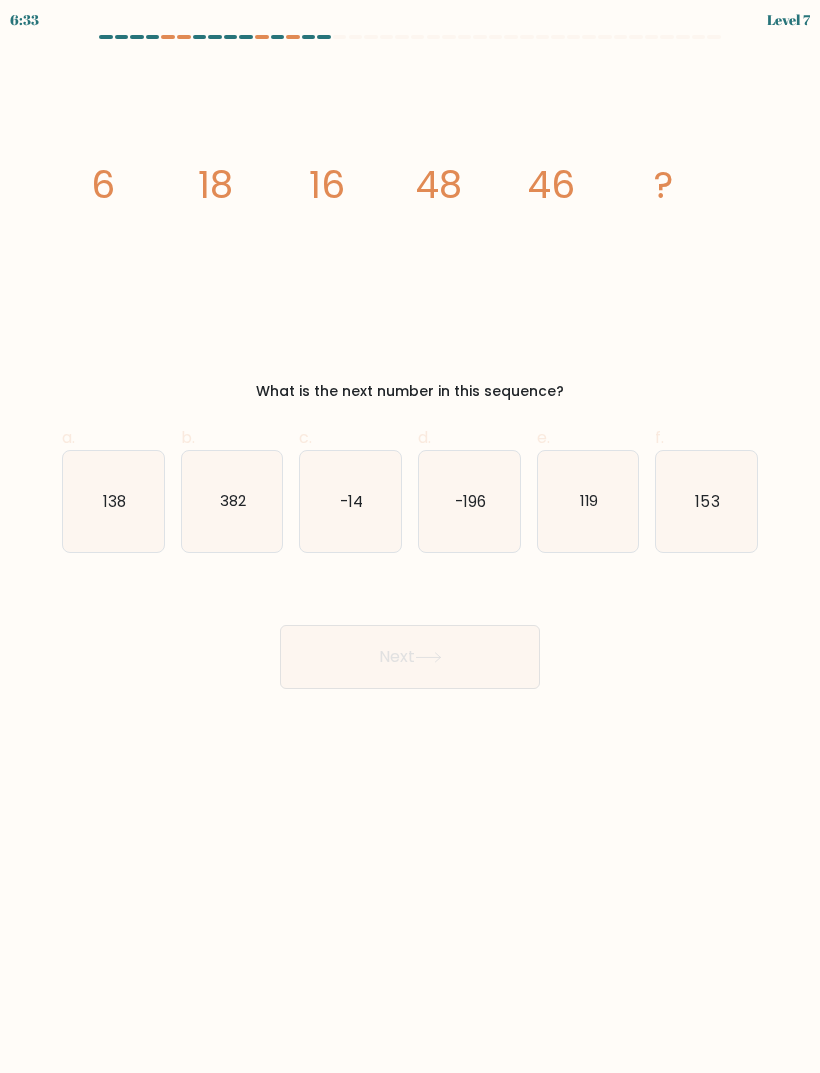 click on "119" 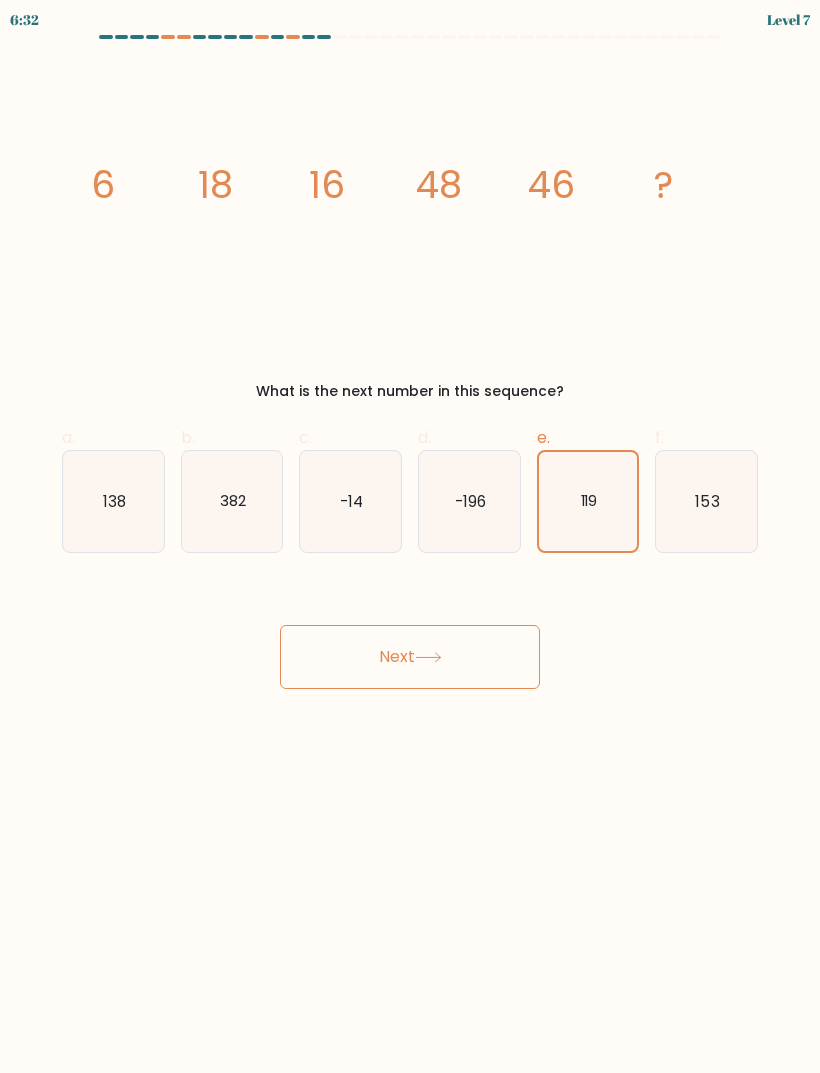 click on "Next" at bounding box center [410, 657] 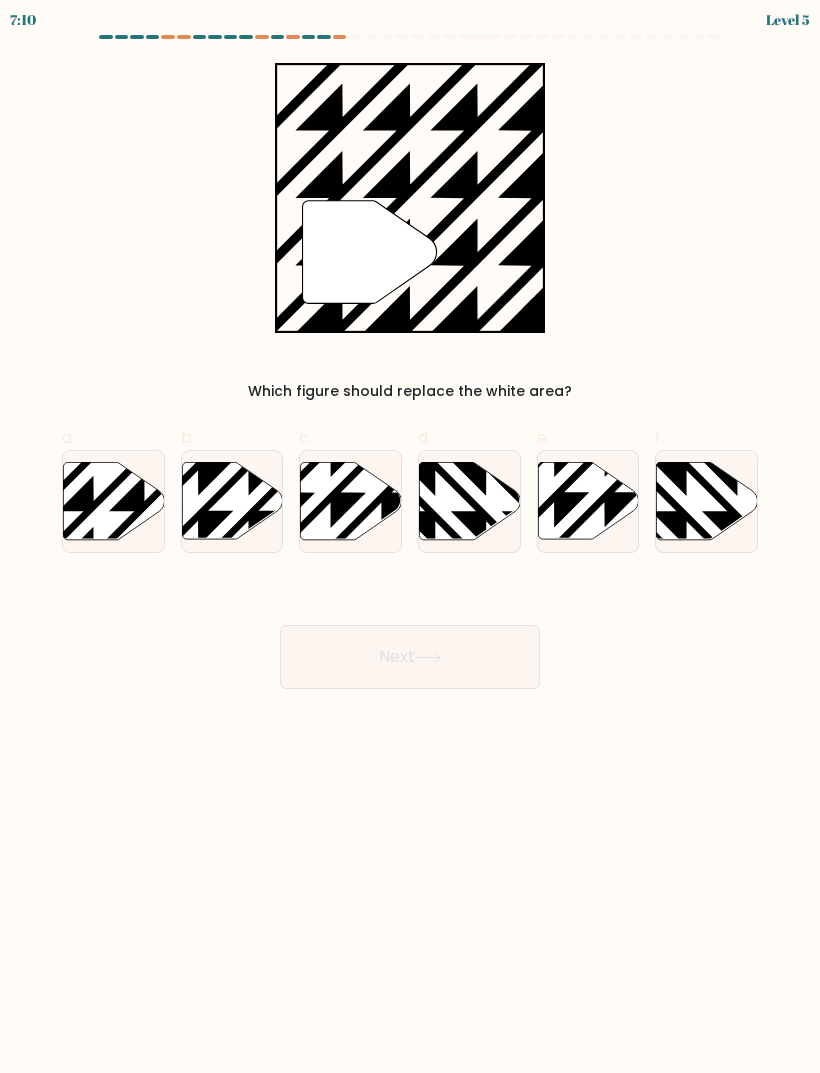 click 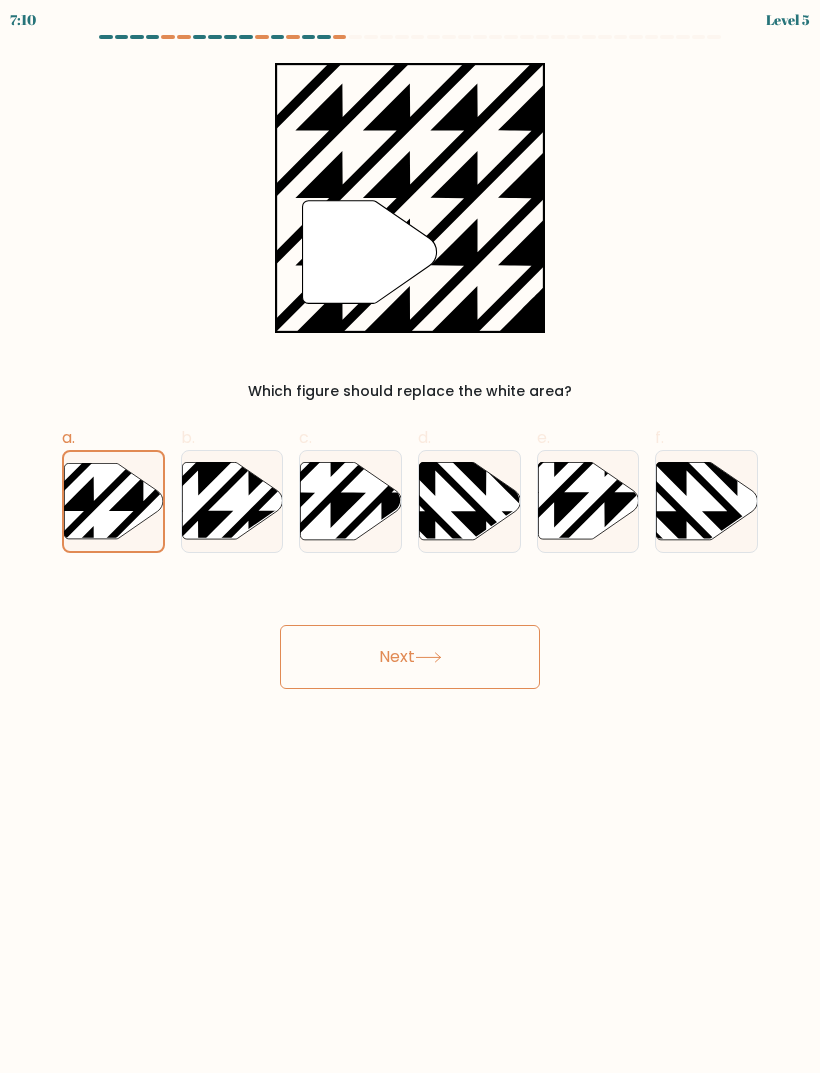 click on "Next" at bounding box center (410, 657) 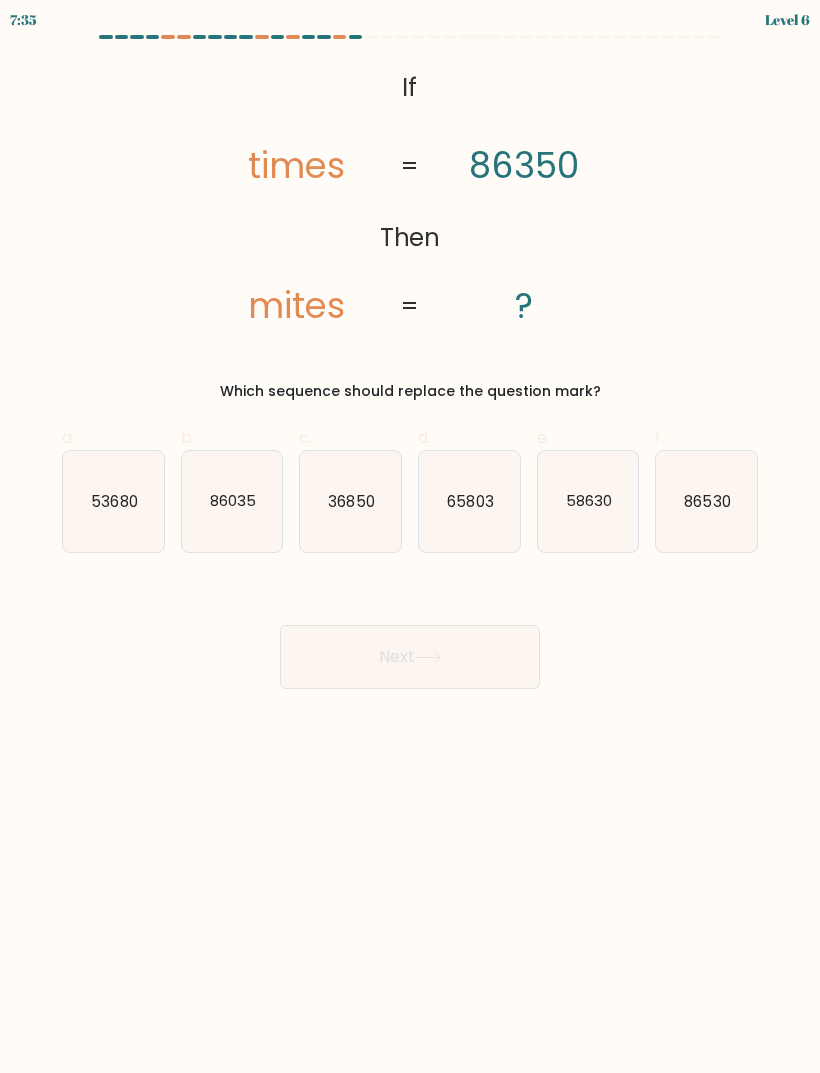click on "36850" 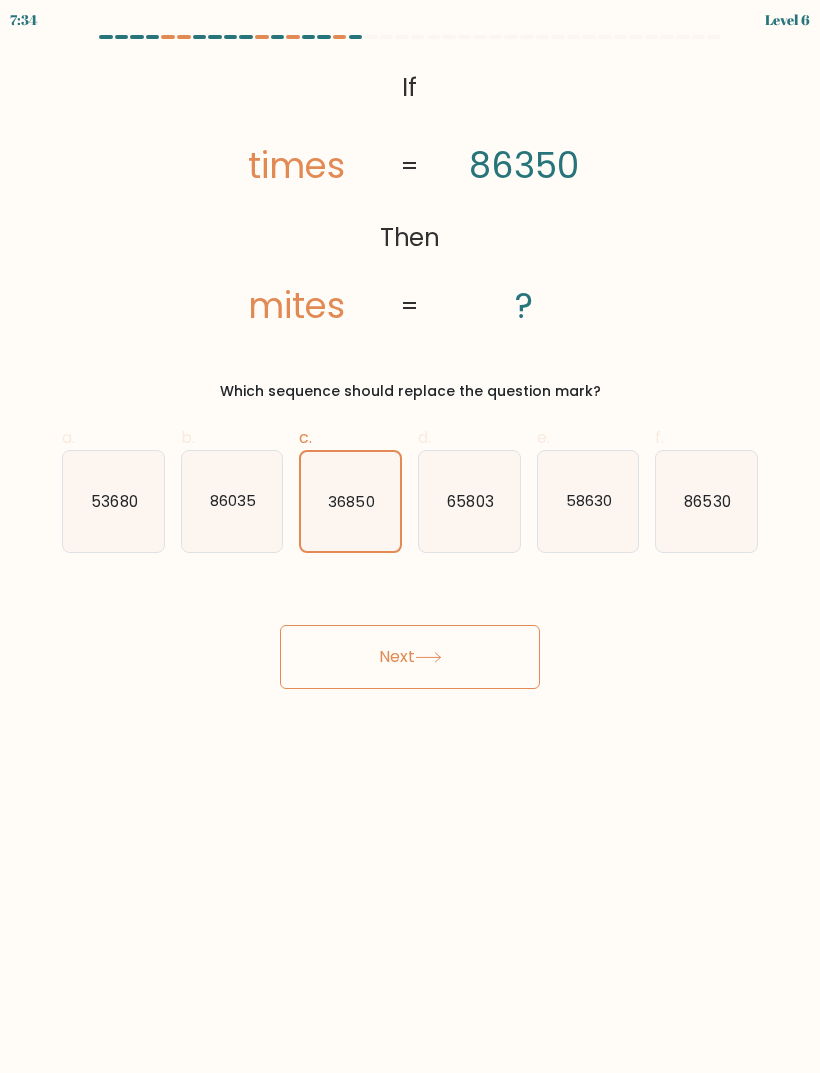 click on "Next" at bounding box center (410, 657) 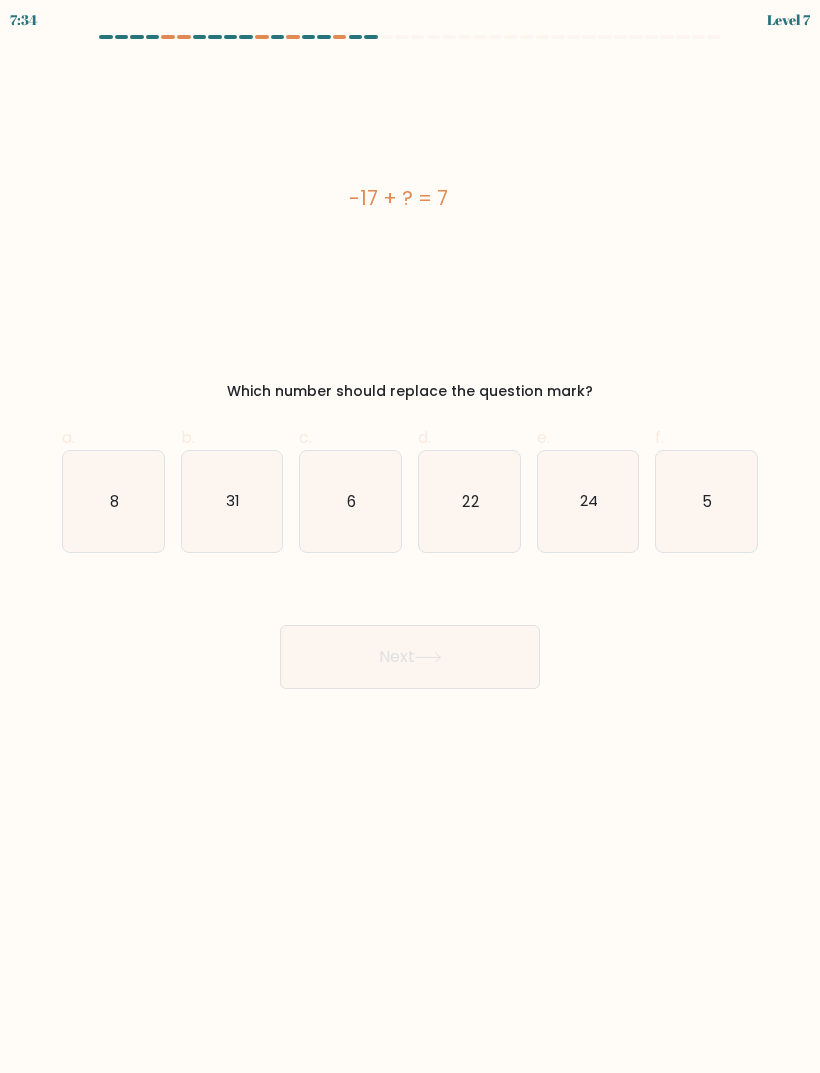 click 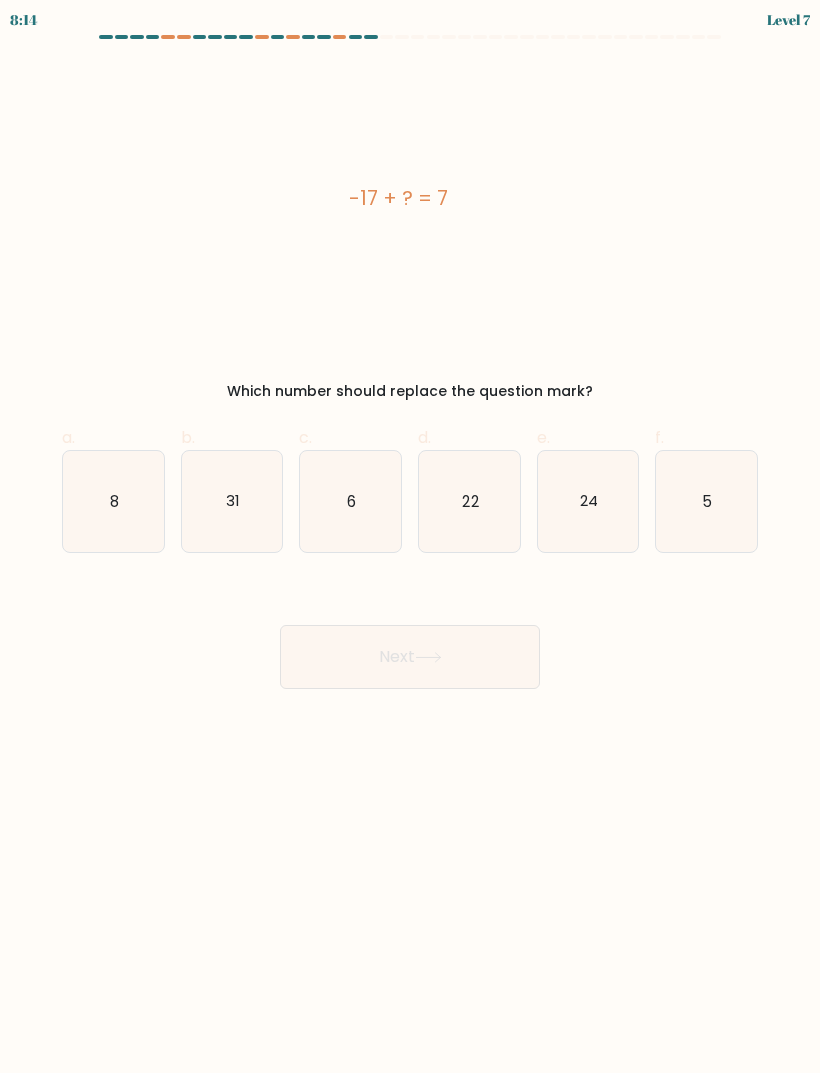 click on "Next" at bounding box center (410, 633) 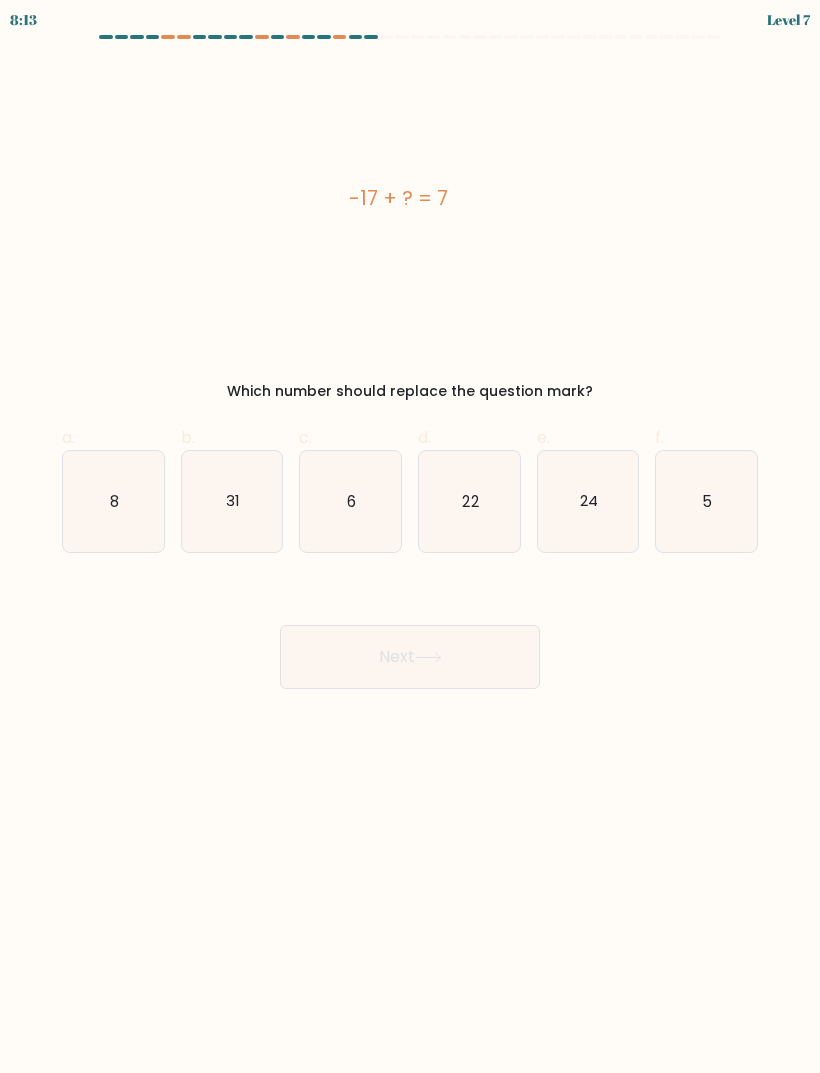 click on "Next" at bounding box center (410, 657) 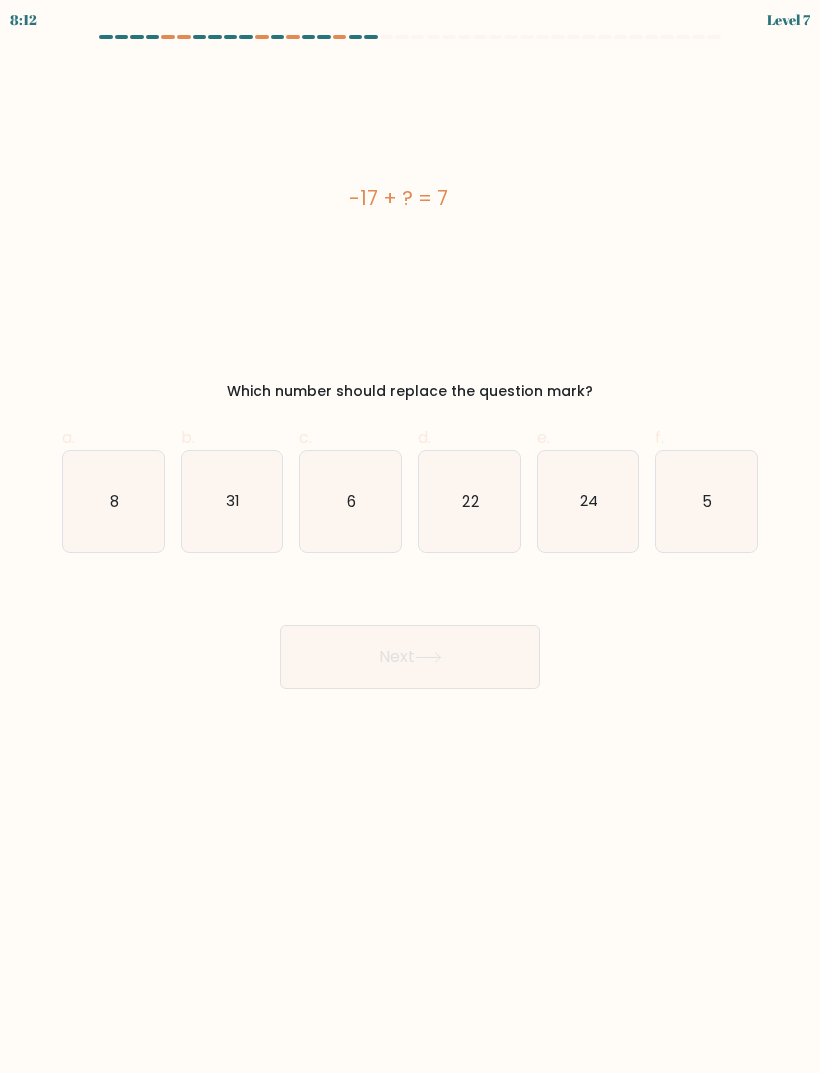 click 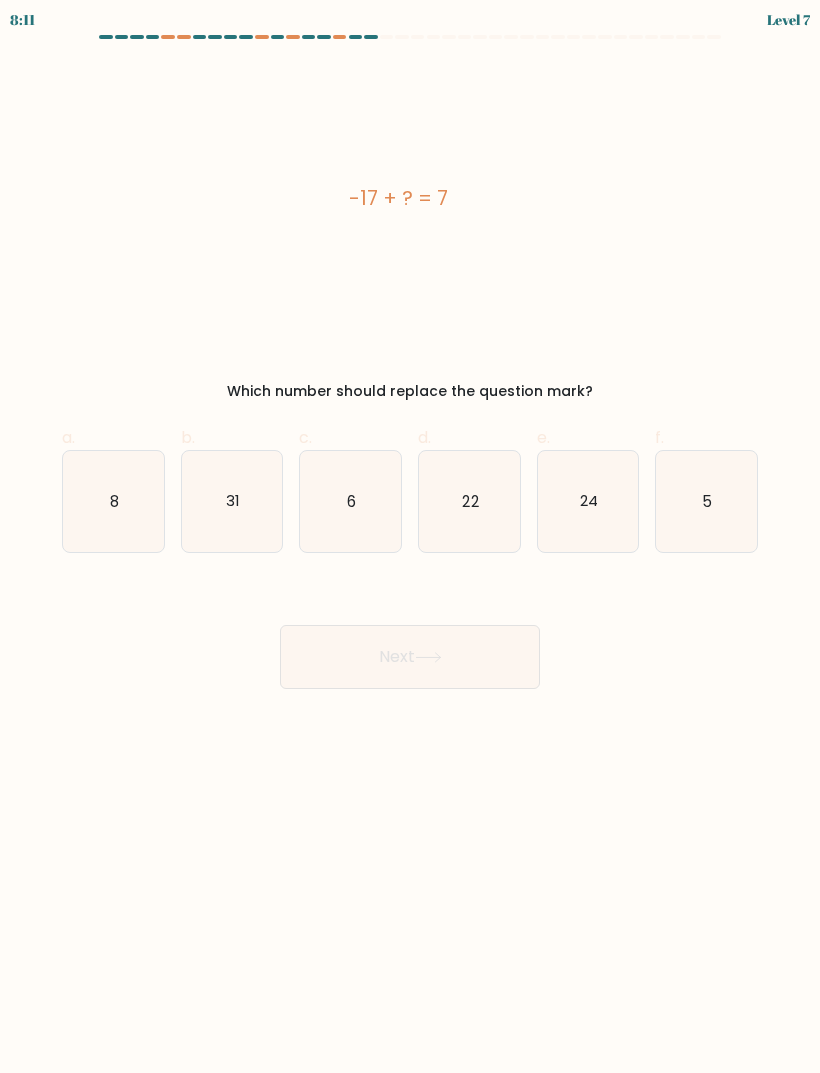 click on "Next" at bounding box center (410, 657) 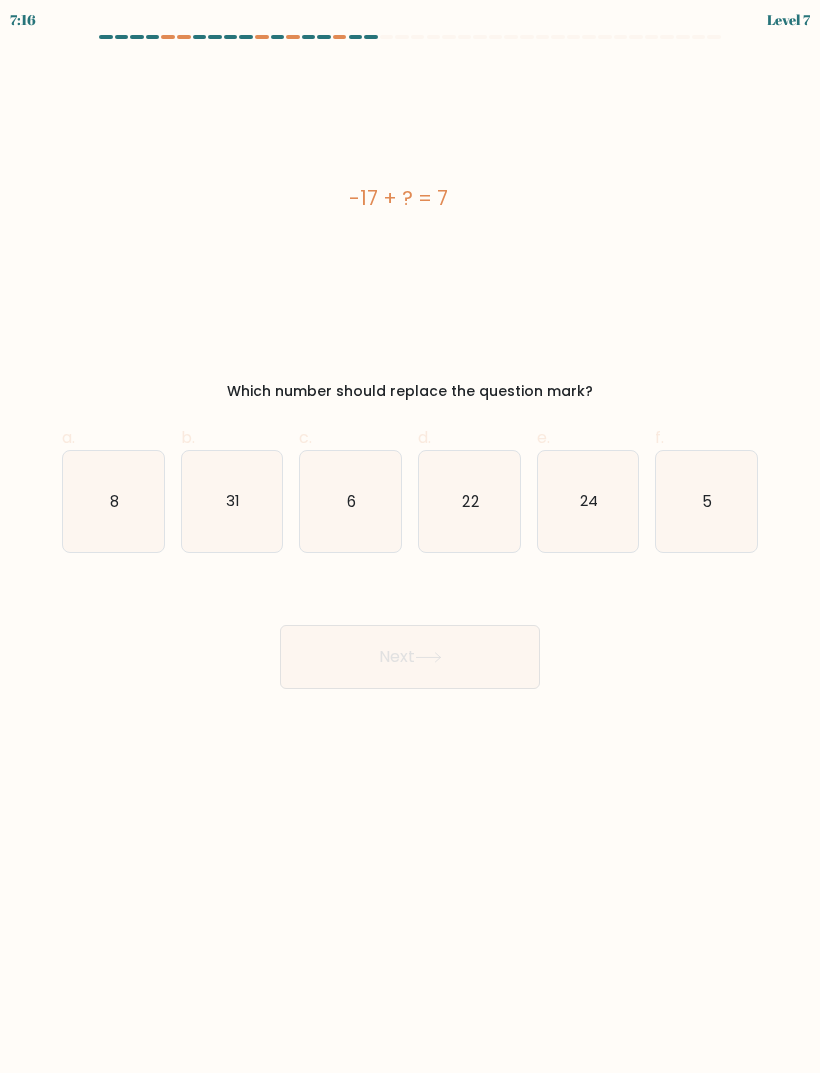 click on "22" 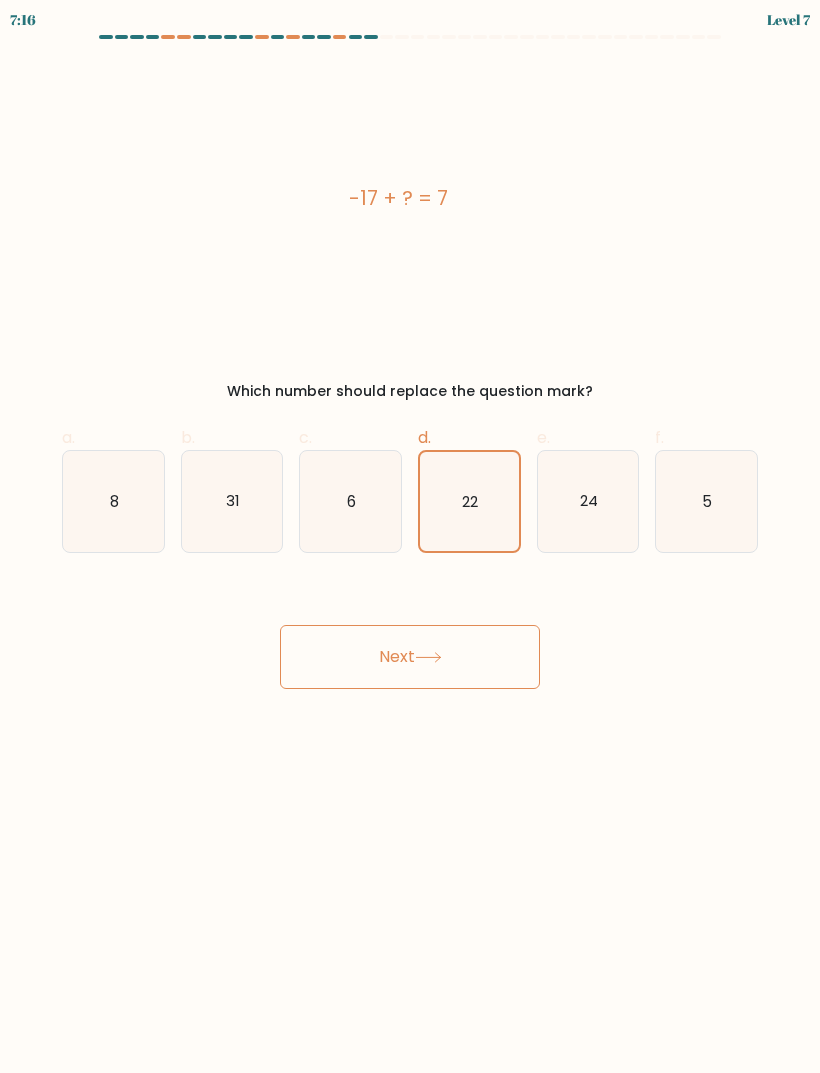click 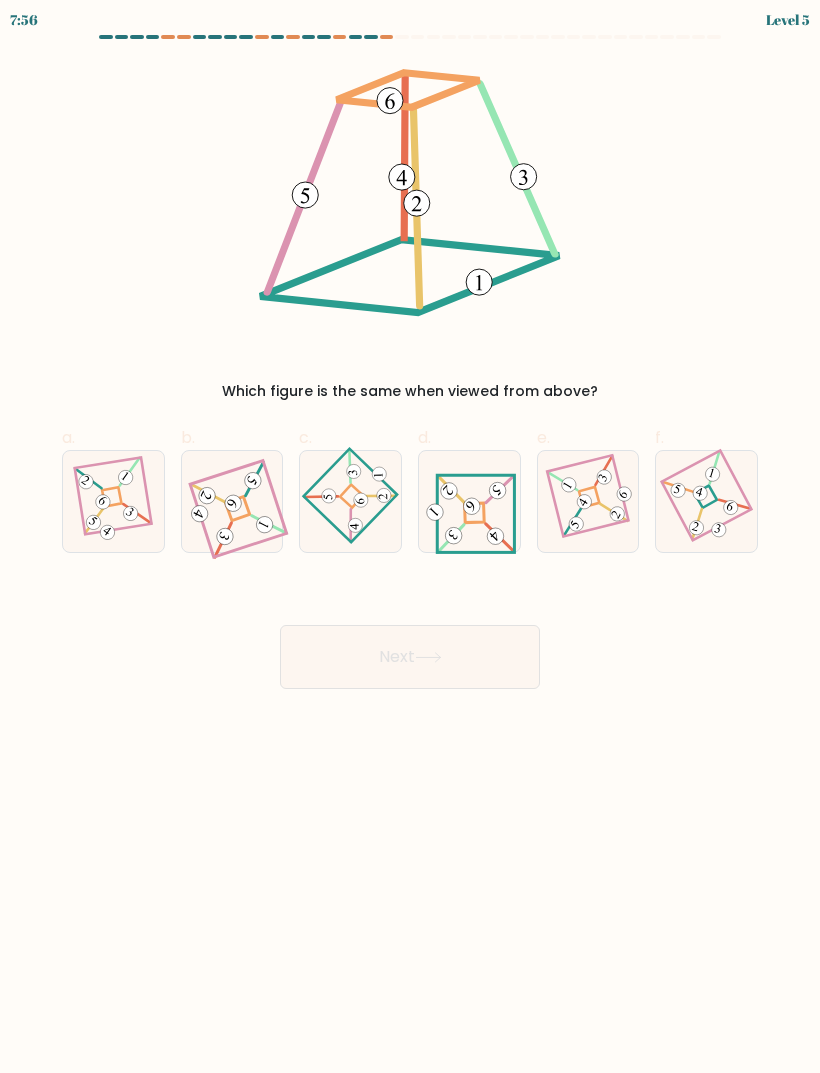 click 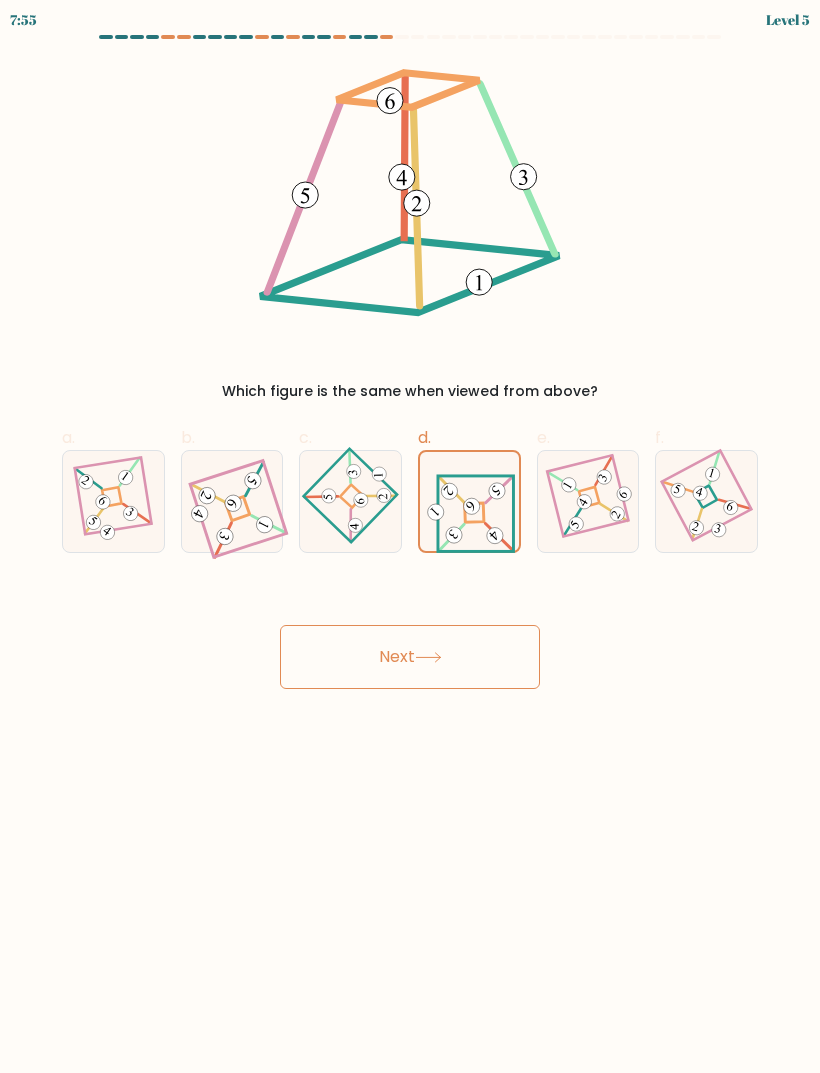 click 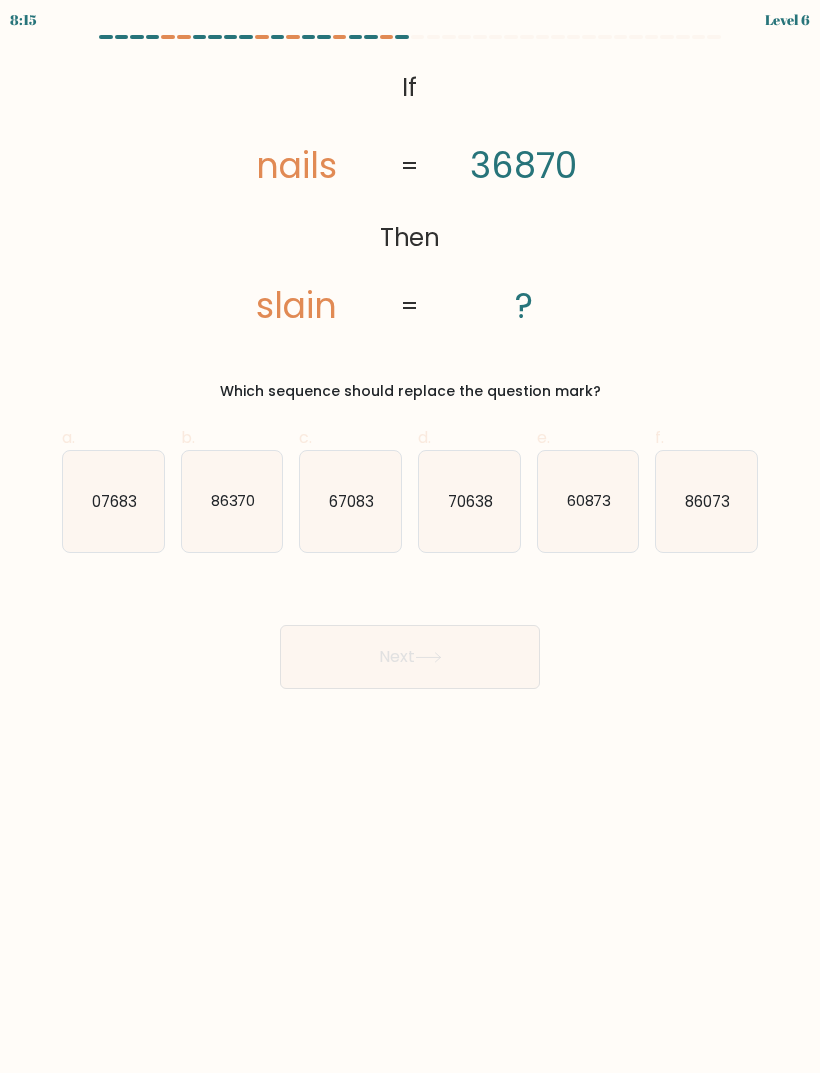 click on "07683" 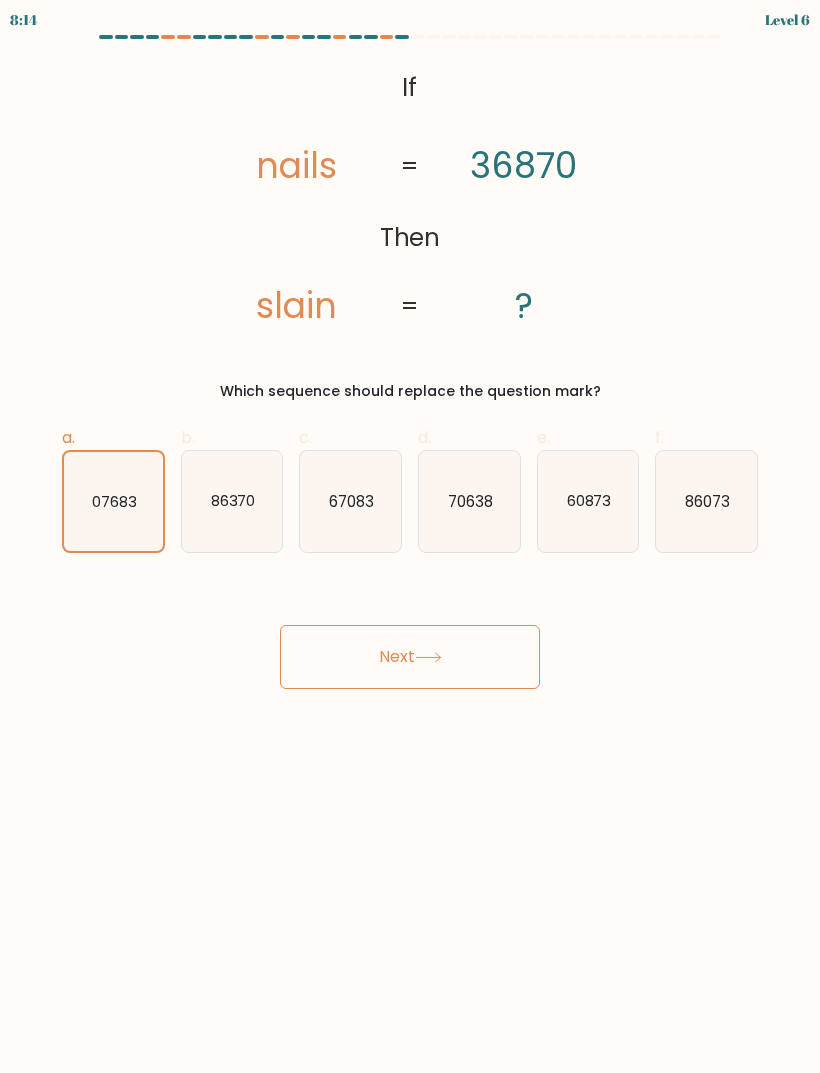 click on "Next" at bounding box center (410, 657) 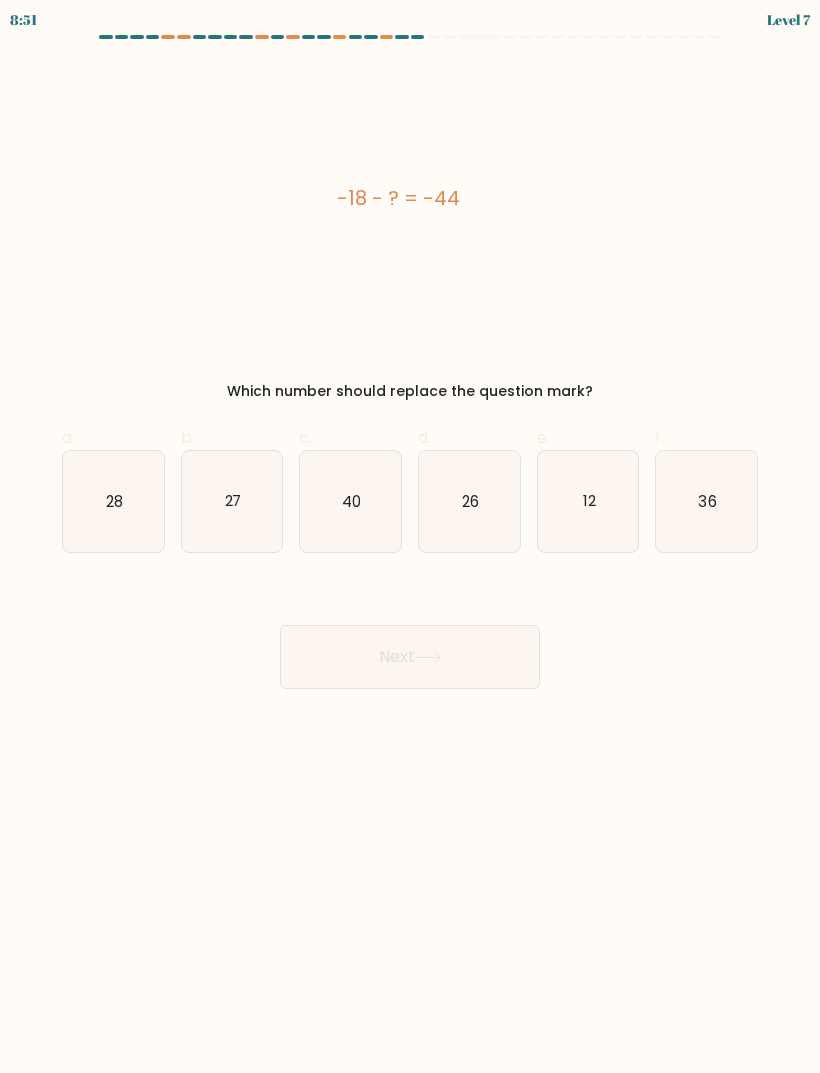 click on "28" 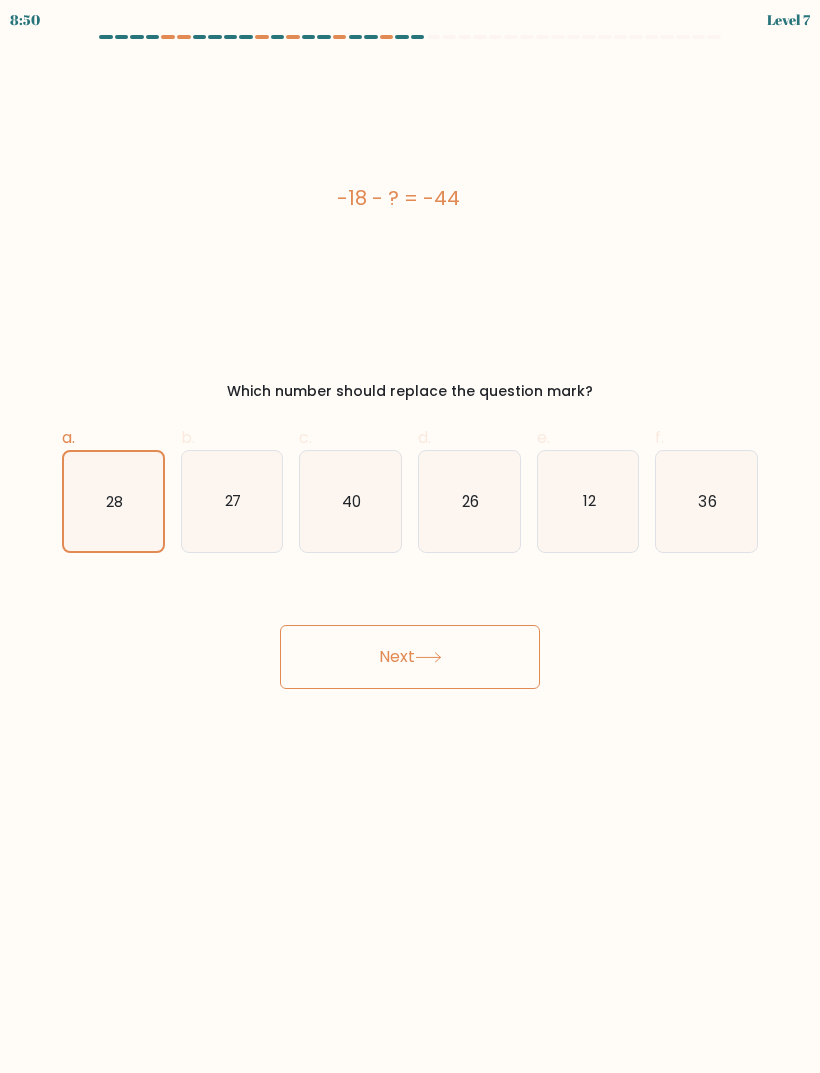 click on "Next" at bounding box center [410, 657] 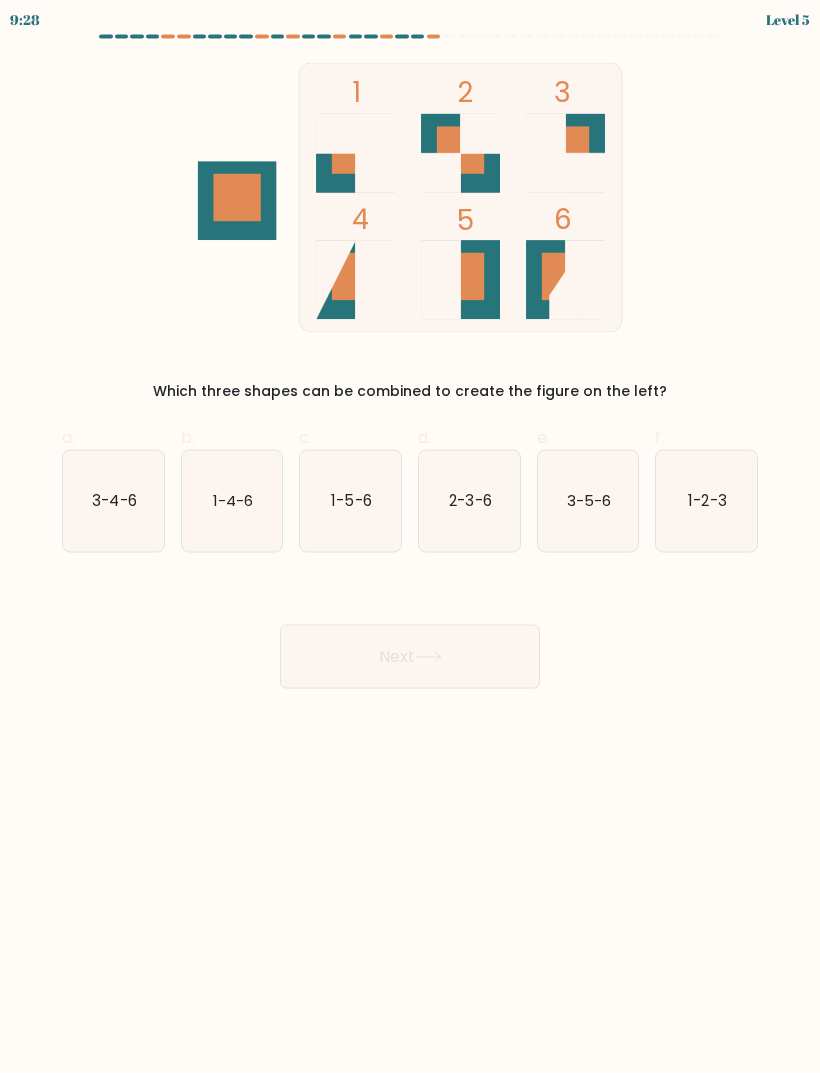scroll, scrollTop: 12, scrollLeft: 0, axis: vertical 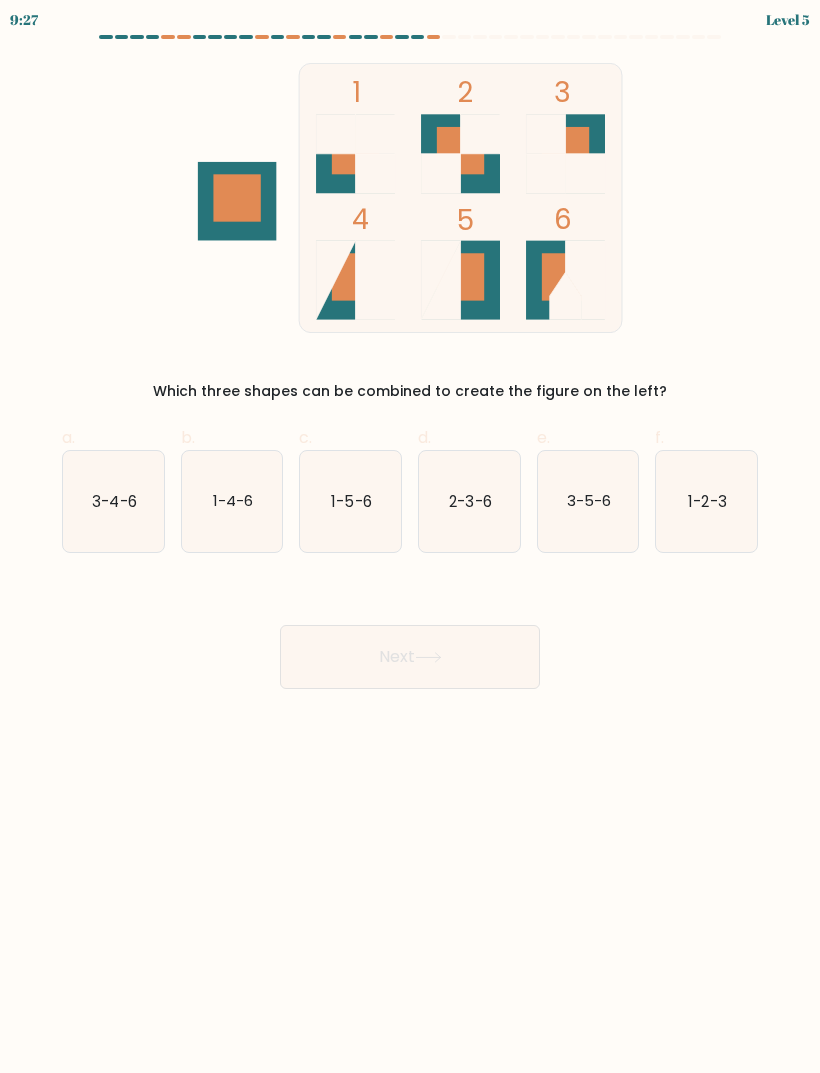 click on "1-2-3" 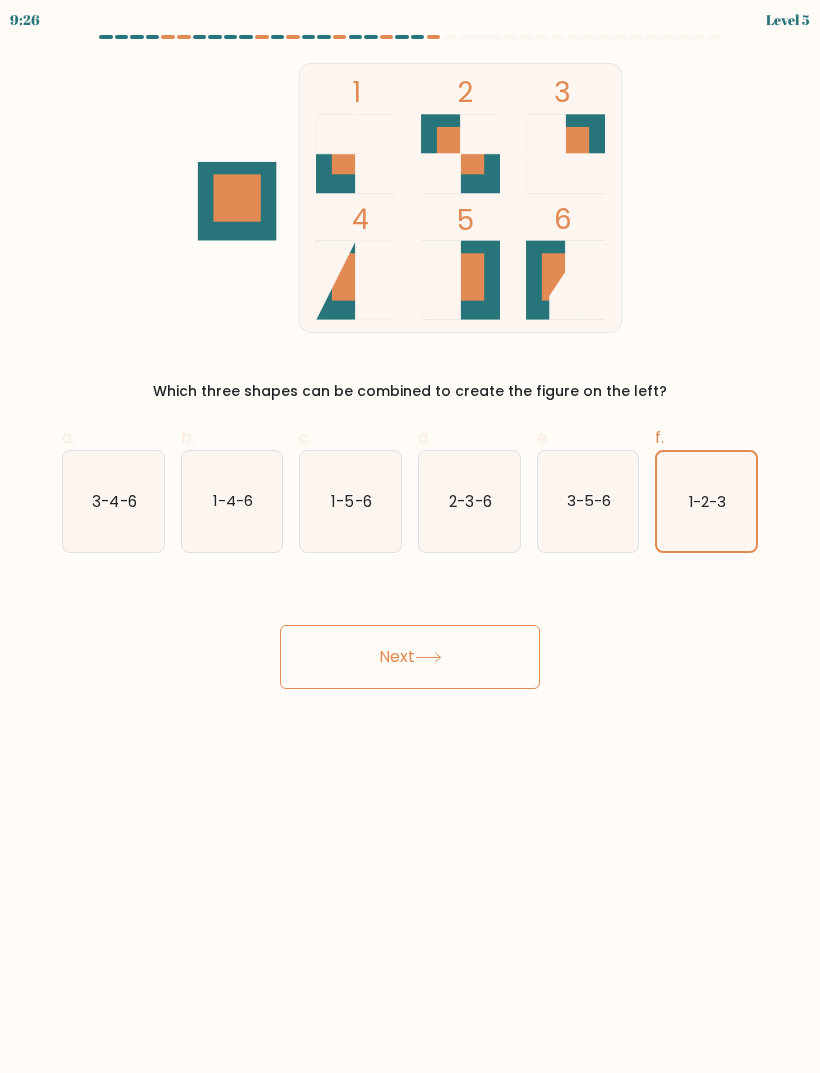 click on "1-2-3" 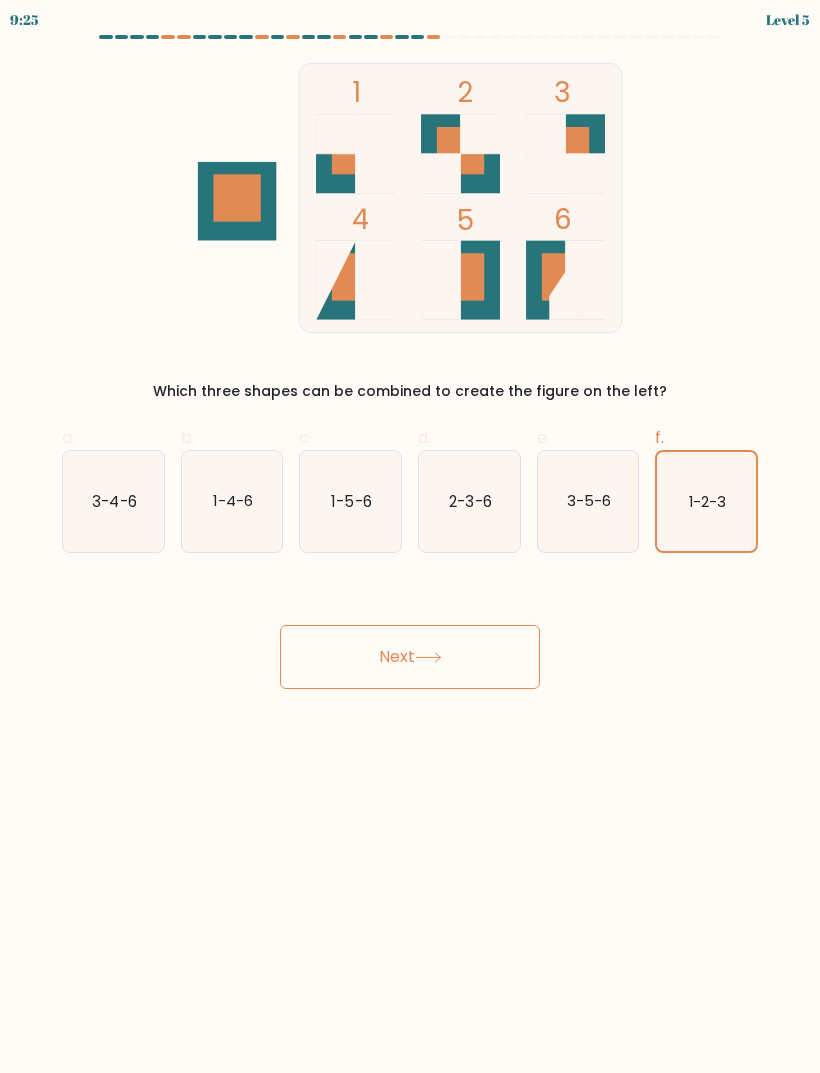 click on "Next" at bounding box center (410, 657) 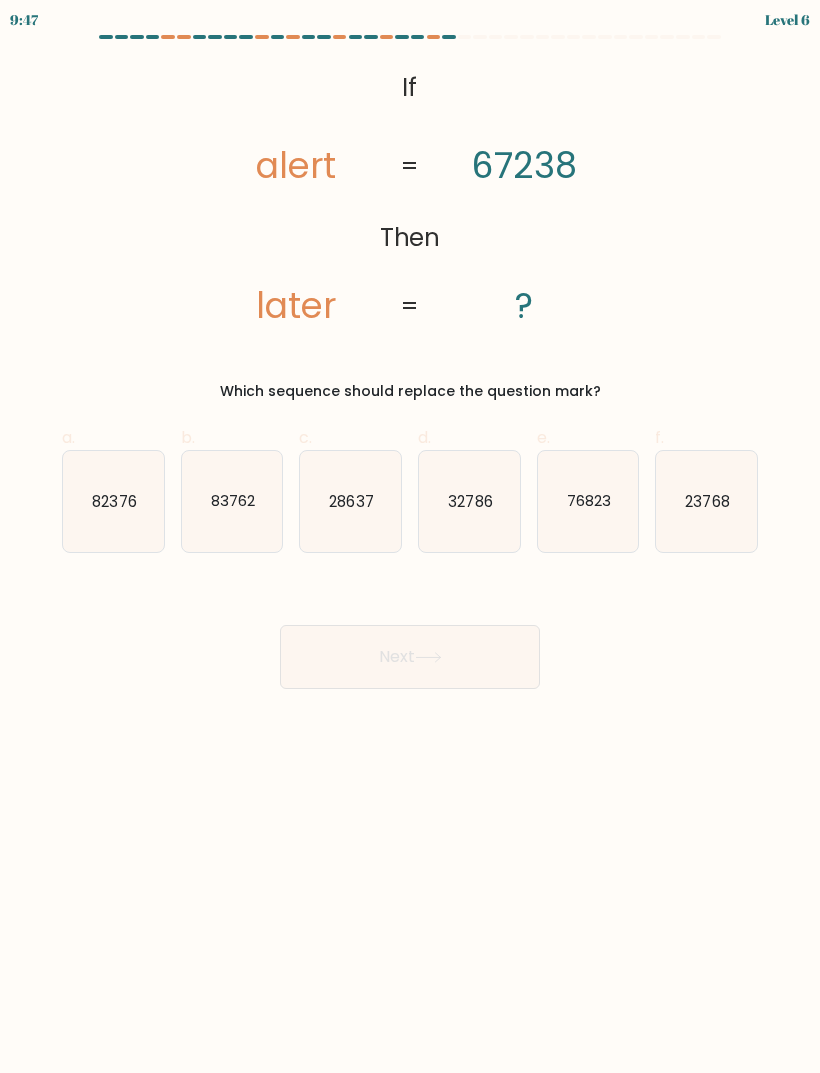 click on "76823" 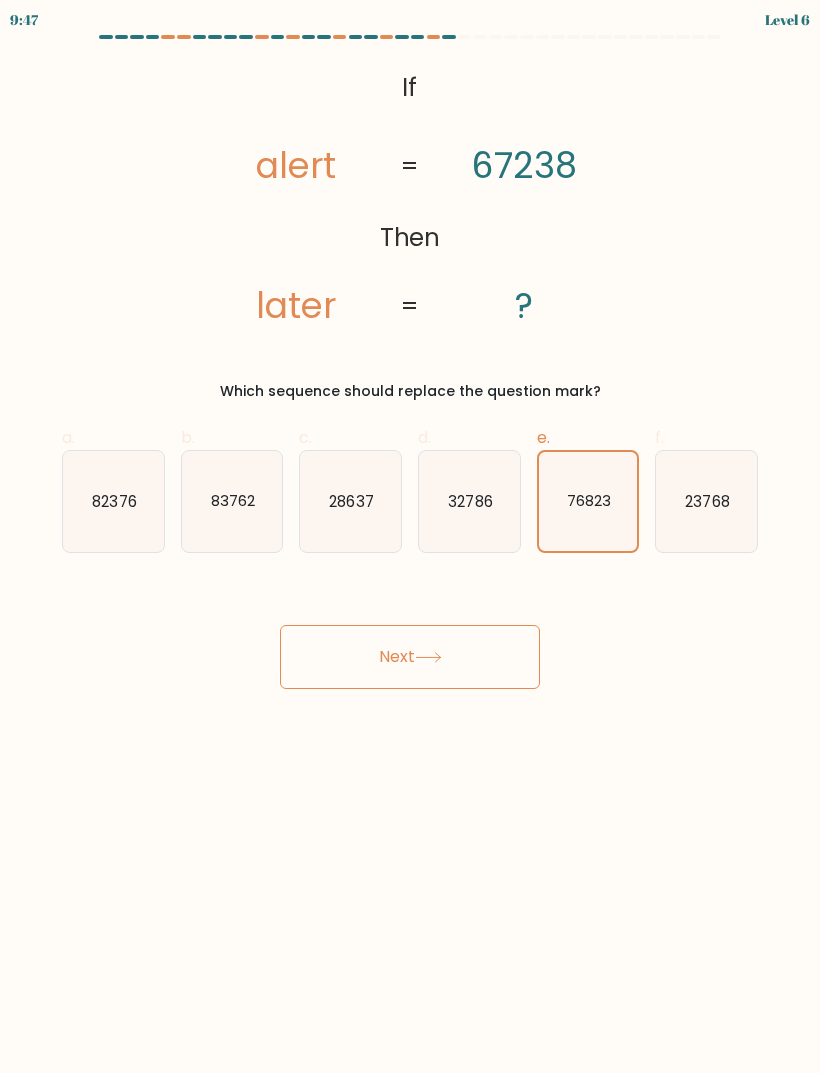 click on "76823" 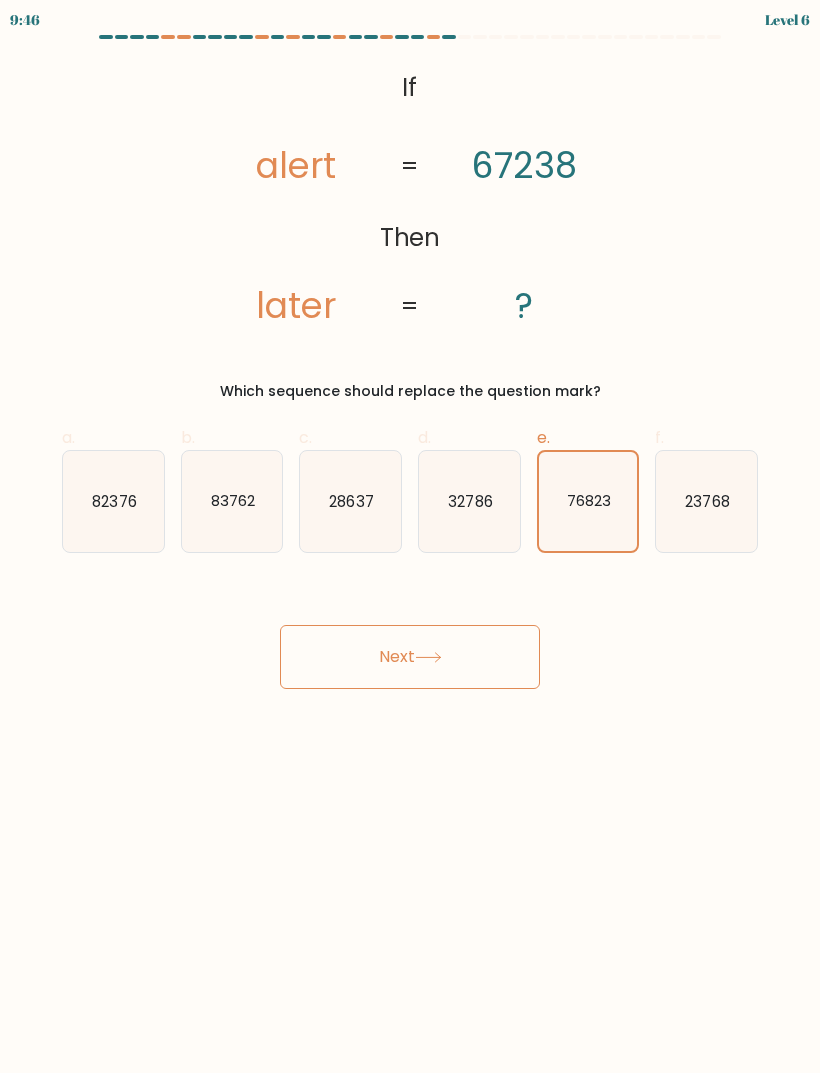 click on "Next" at bounding box center (410, 657) 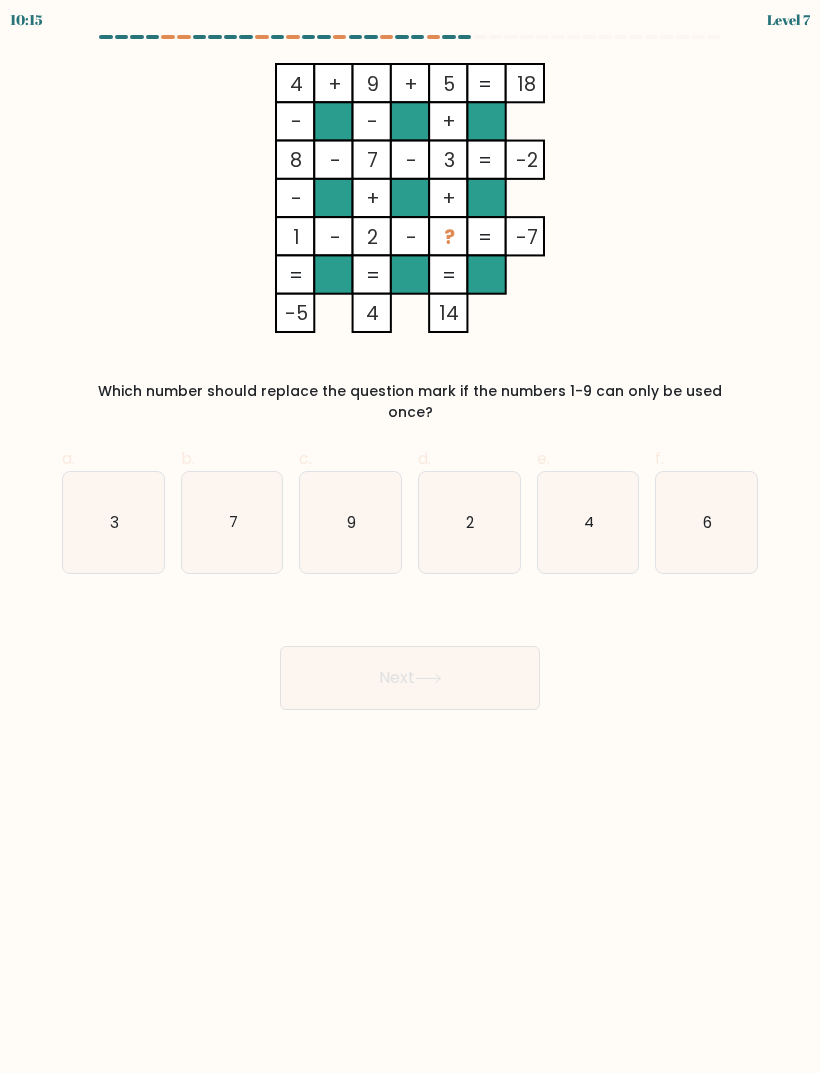 click on "2" 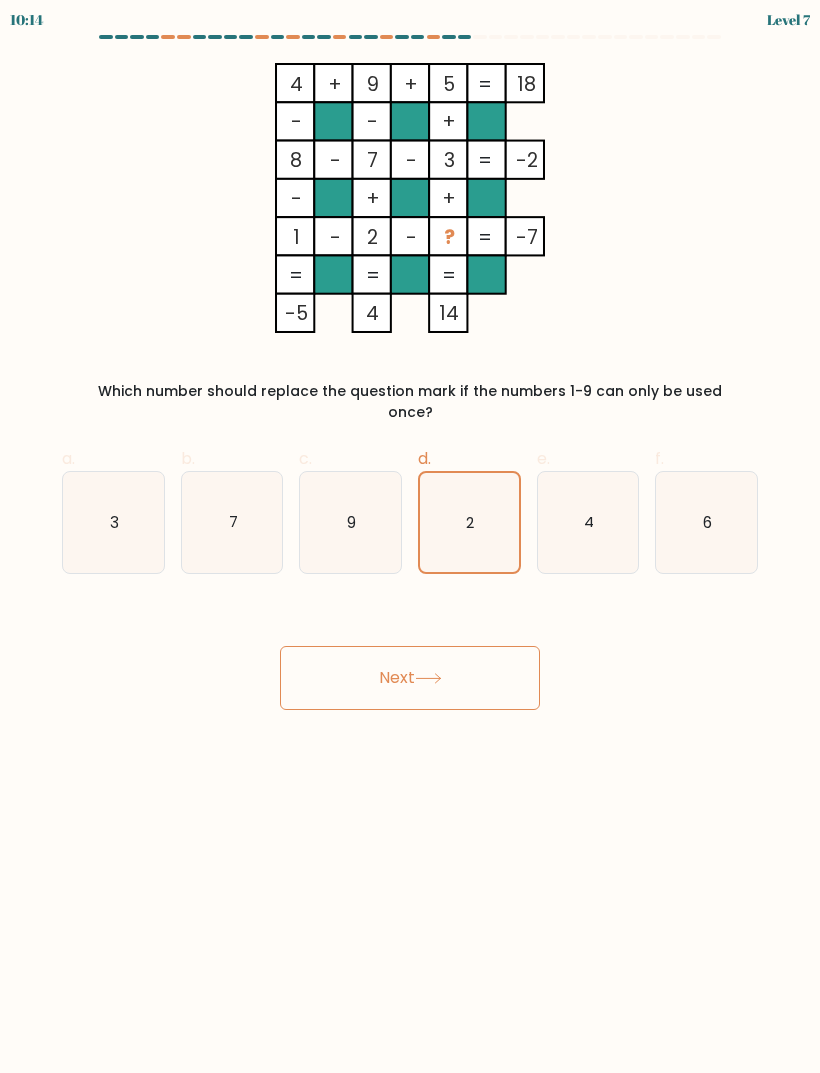 click on "Next" at bounding box center (410, 678) 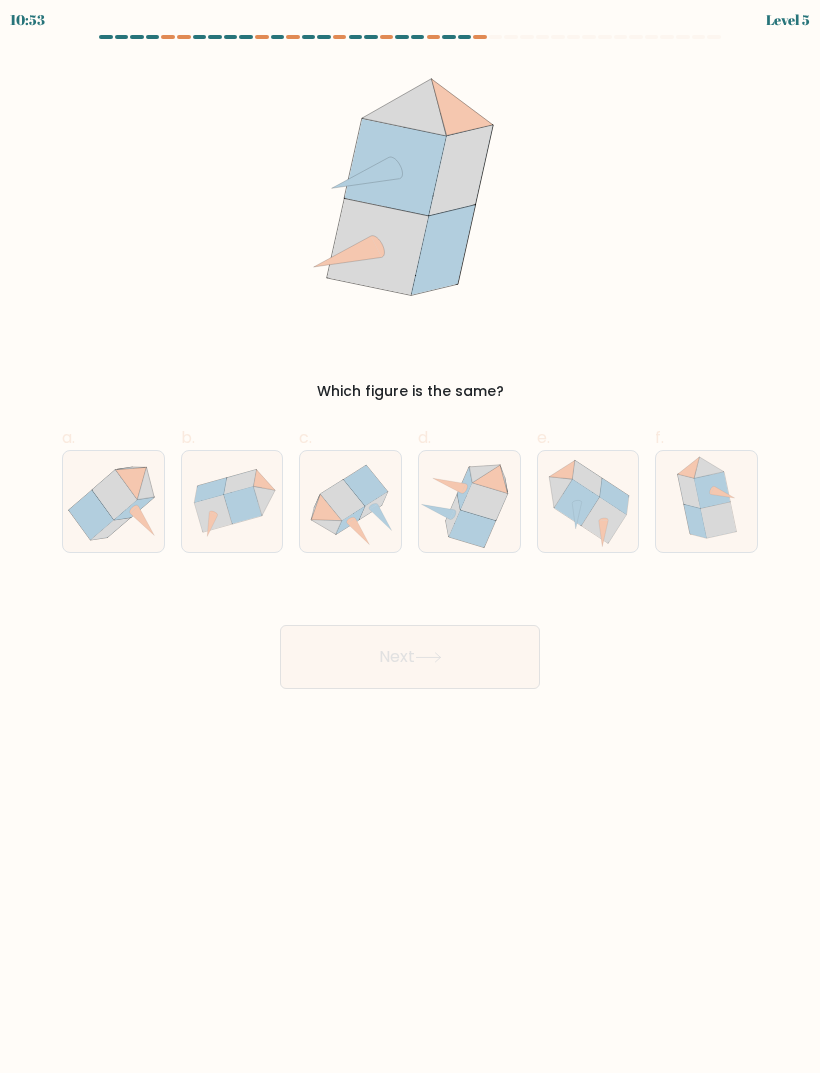 click 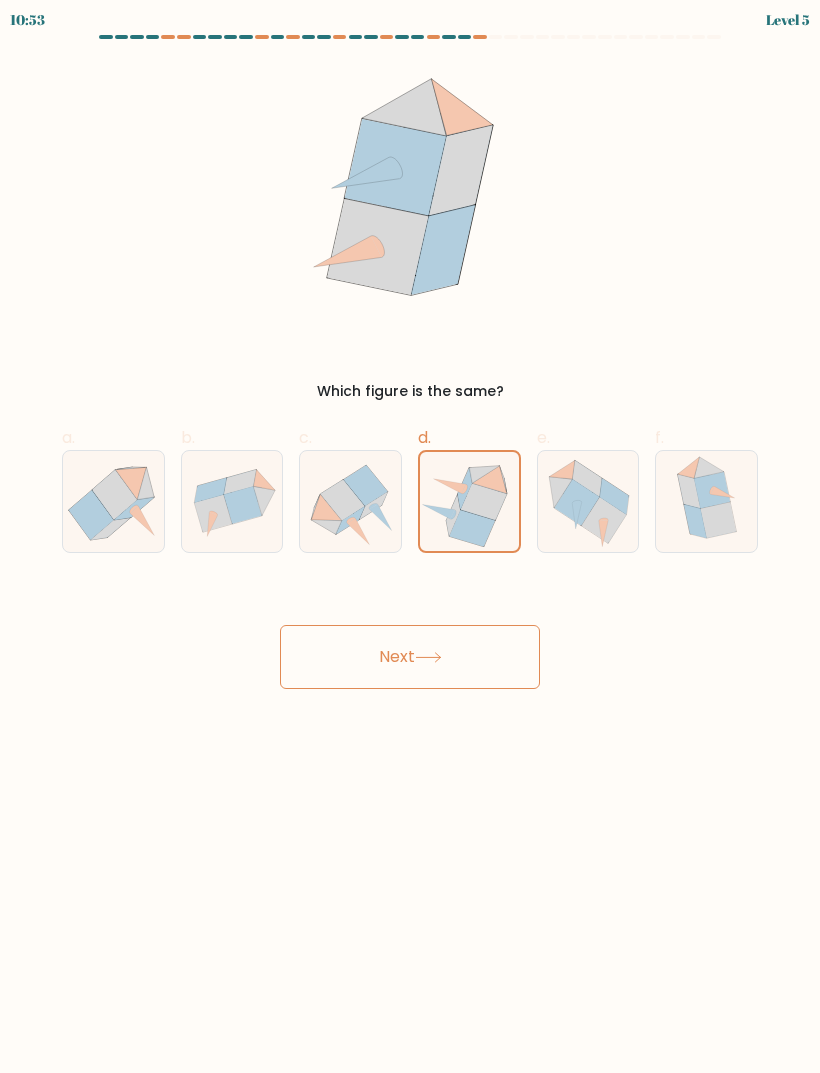 click 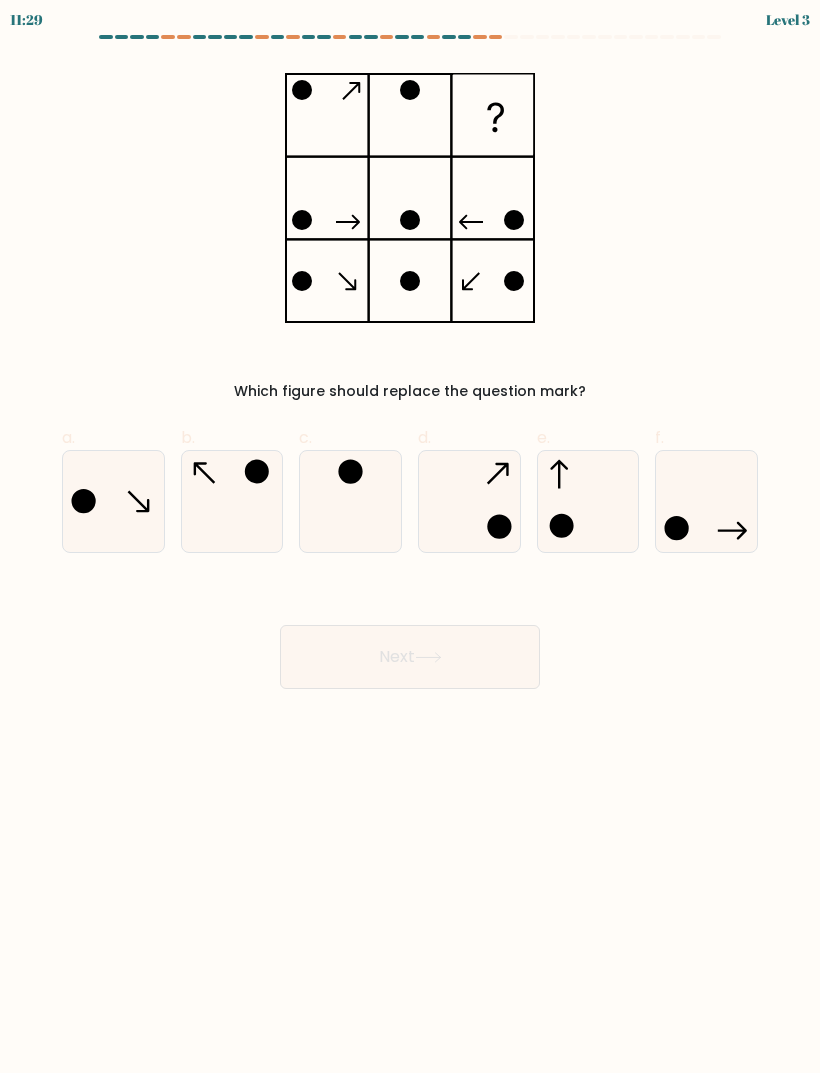 click 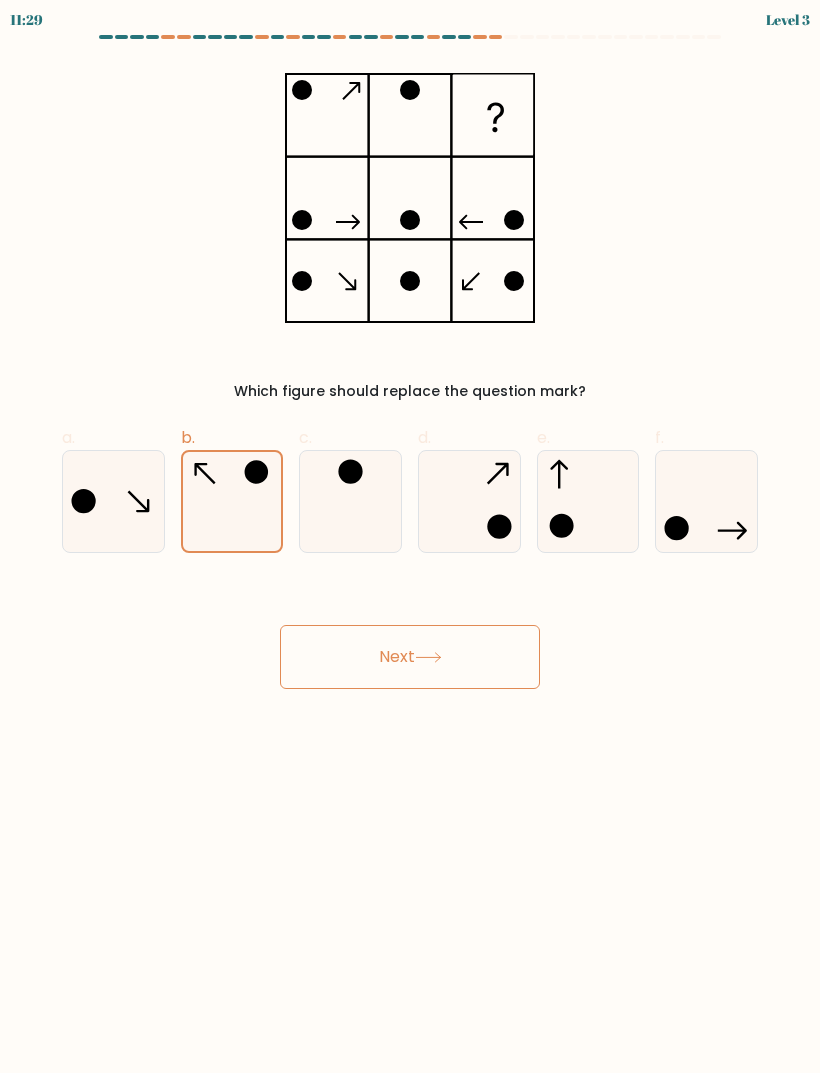 click on "Next" at bounding box center [410, 657] 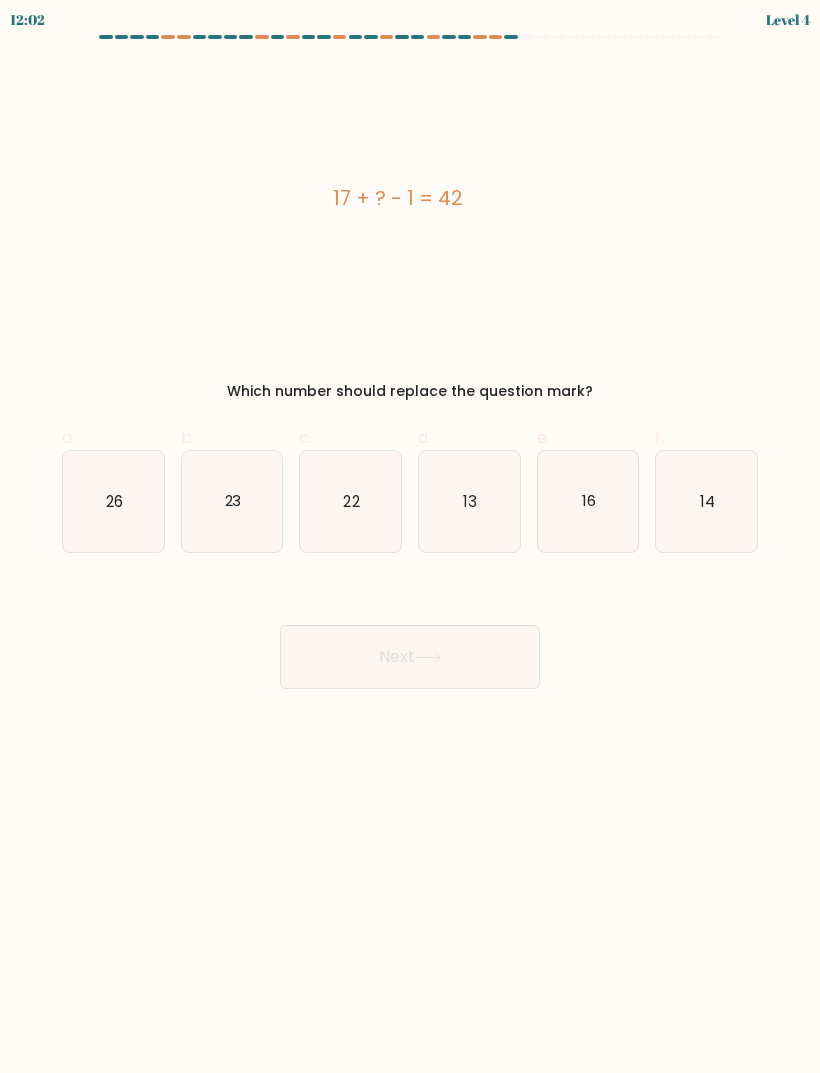 click on "23" 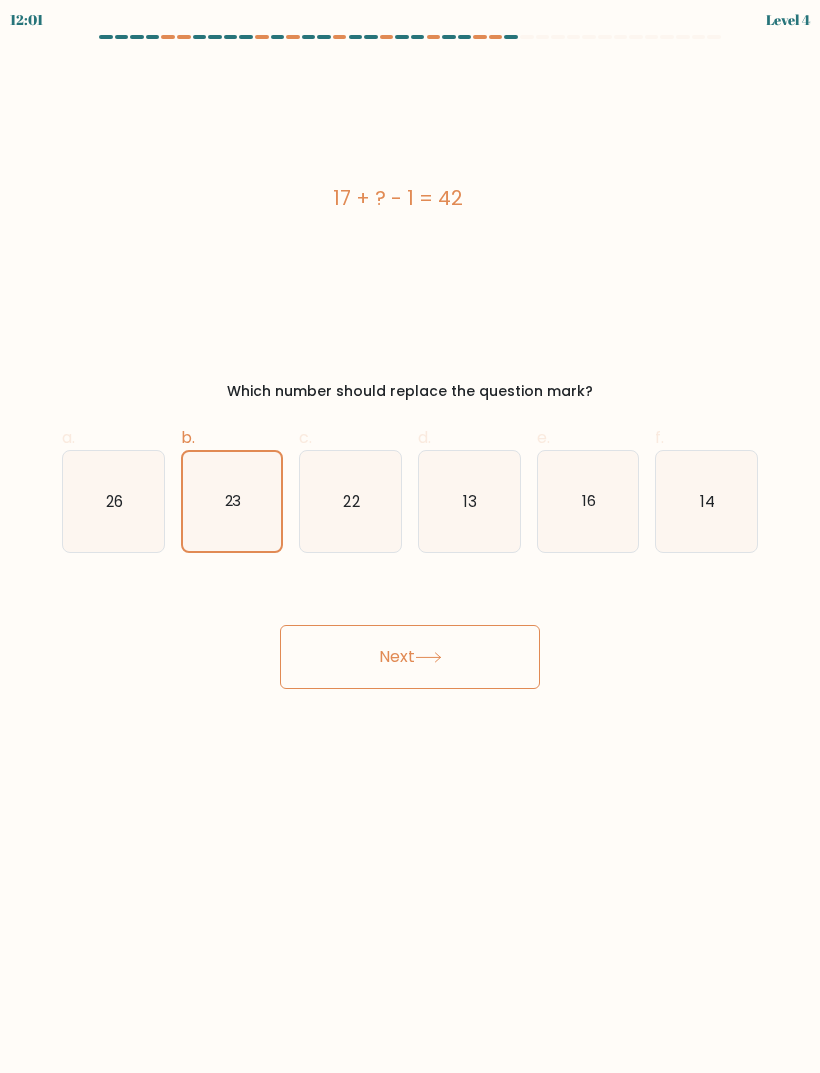 click on "Next" at bounding box center [410, 657] 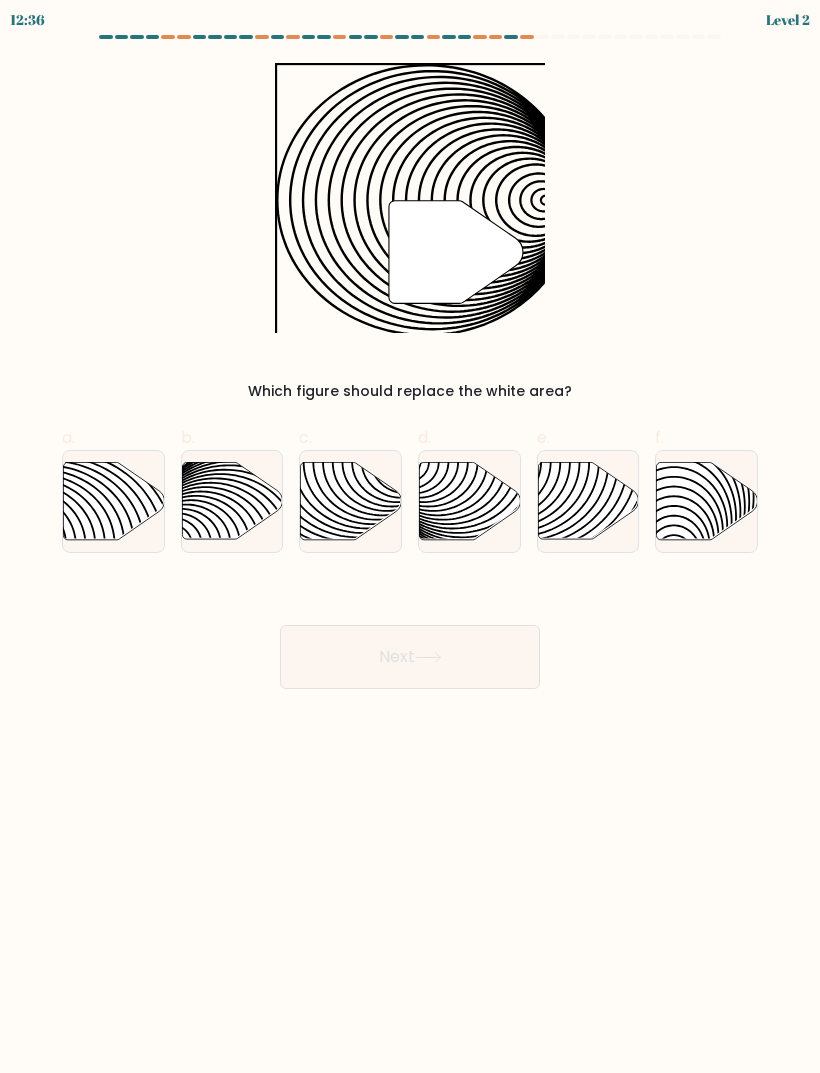 click 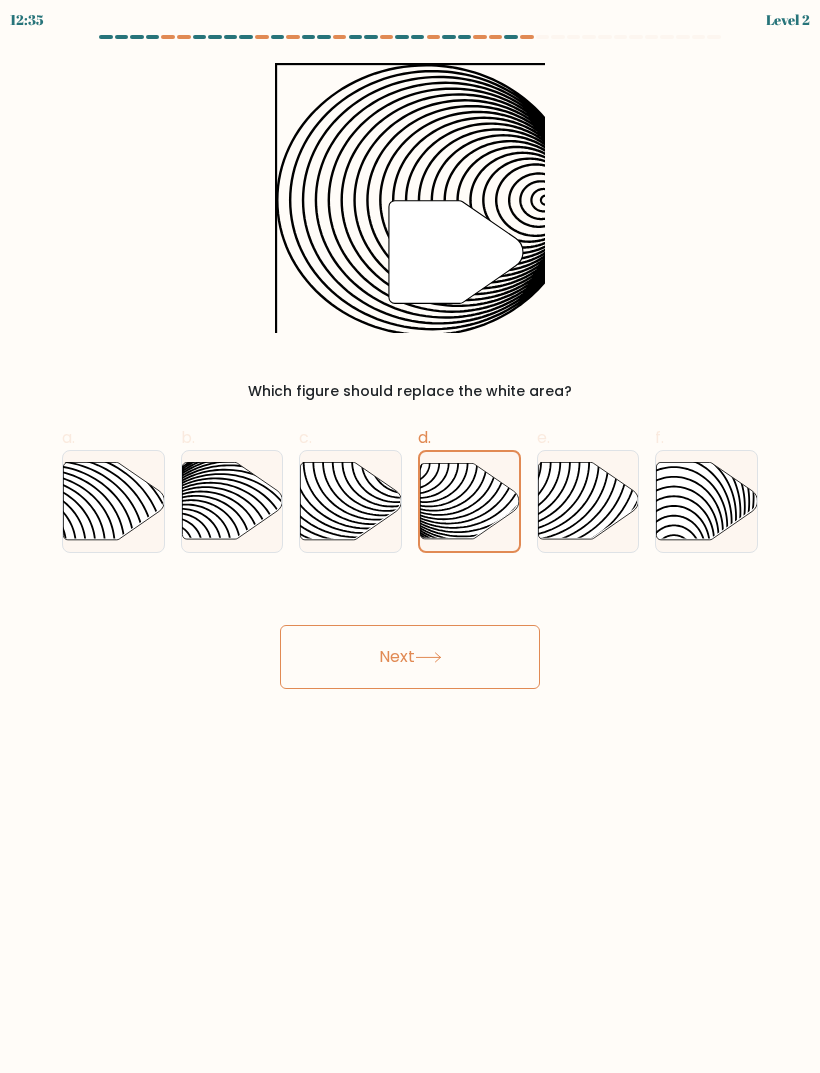 click on "Next" at bounding box center [410, 657] 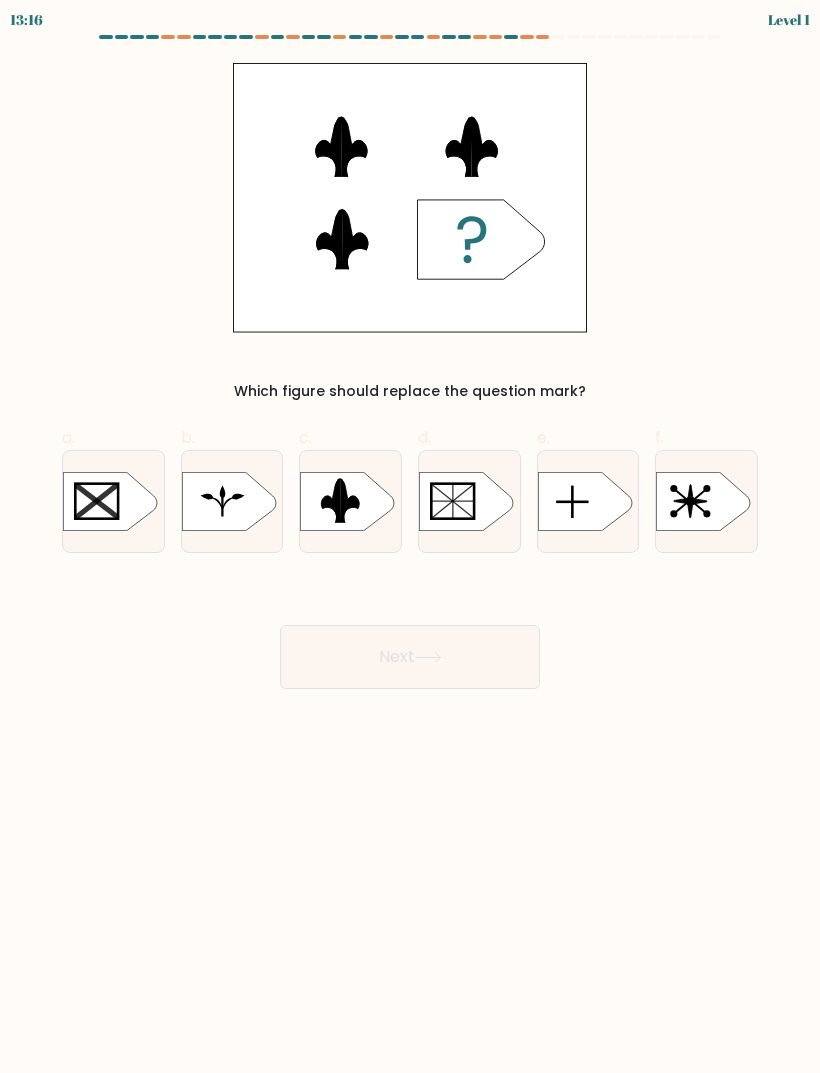 click 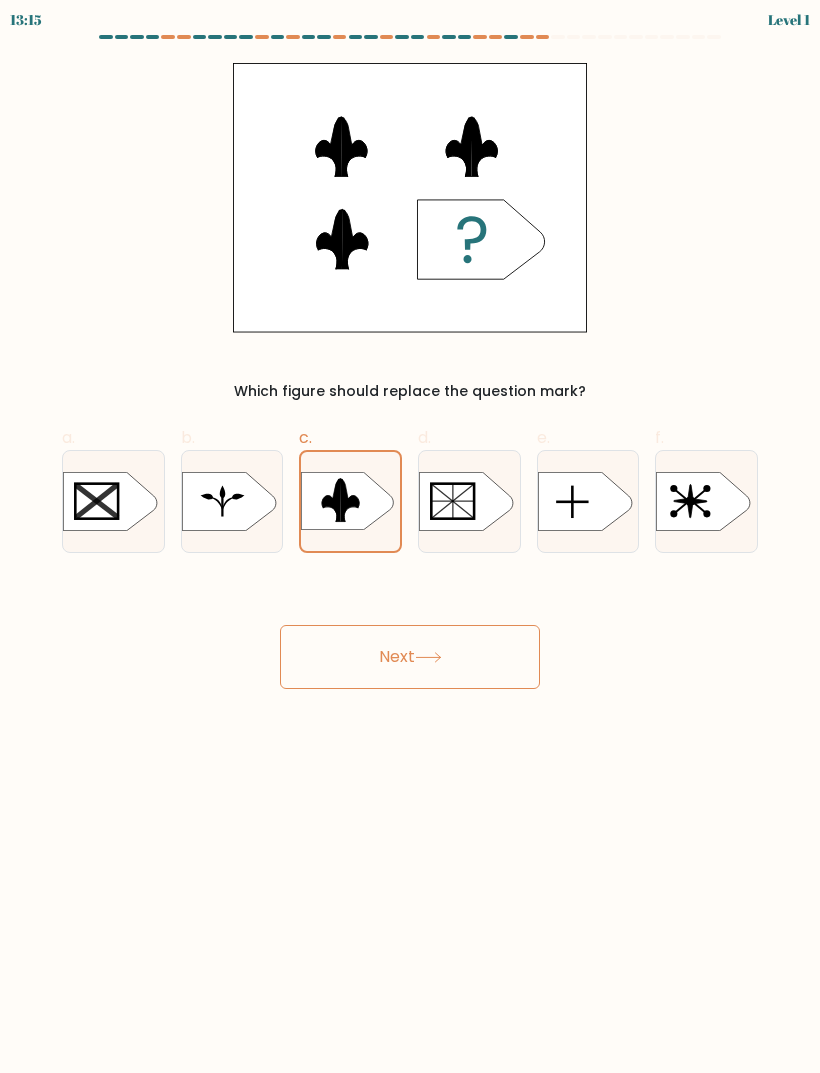 click on "Next" at bounding box center (410, 657) 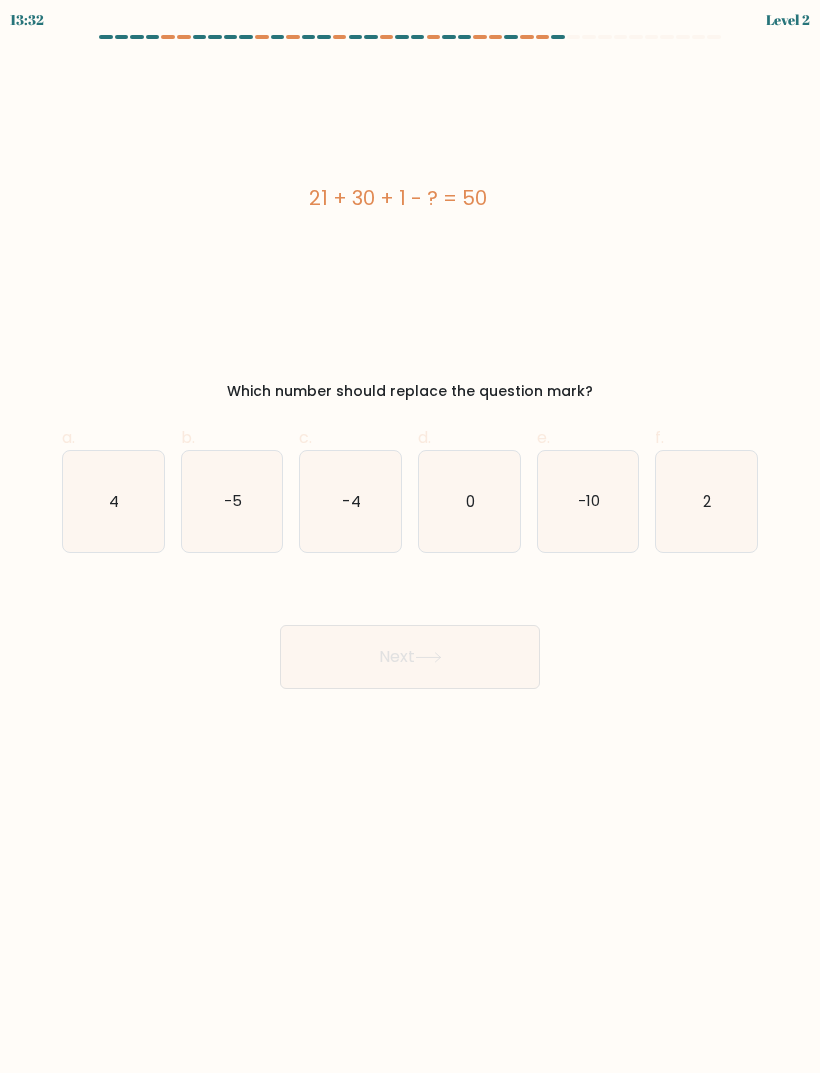 click on "2" 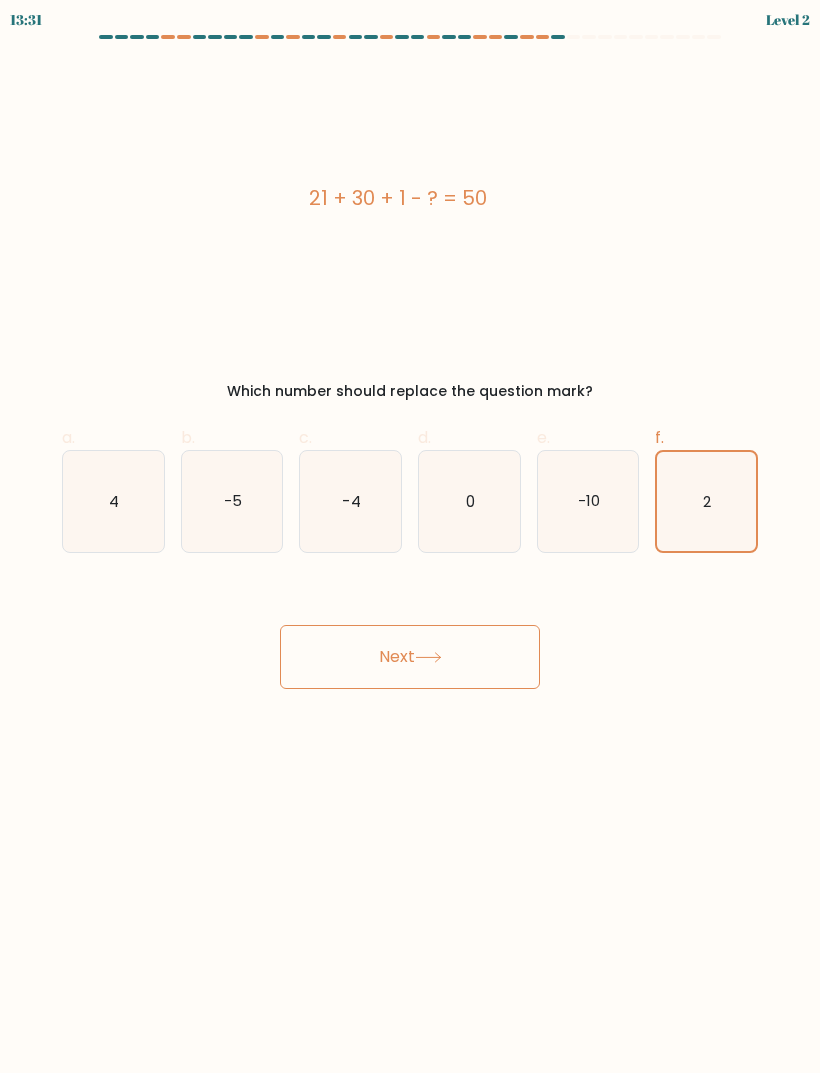 click on "Next" at bounding box center [410, 657] 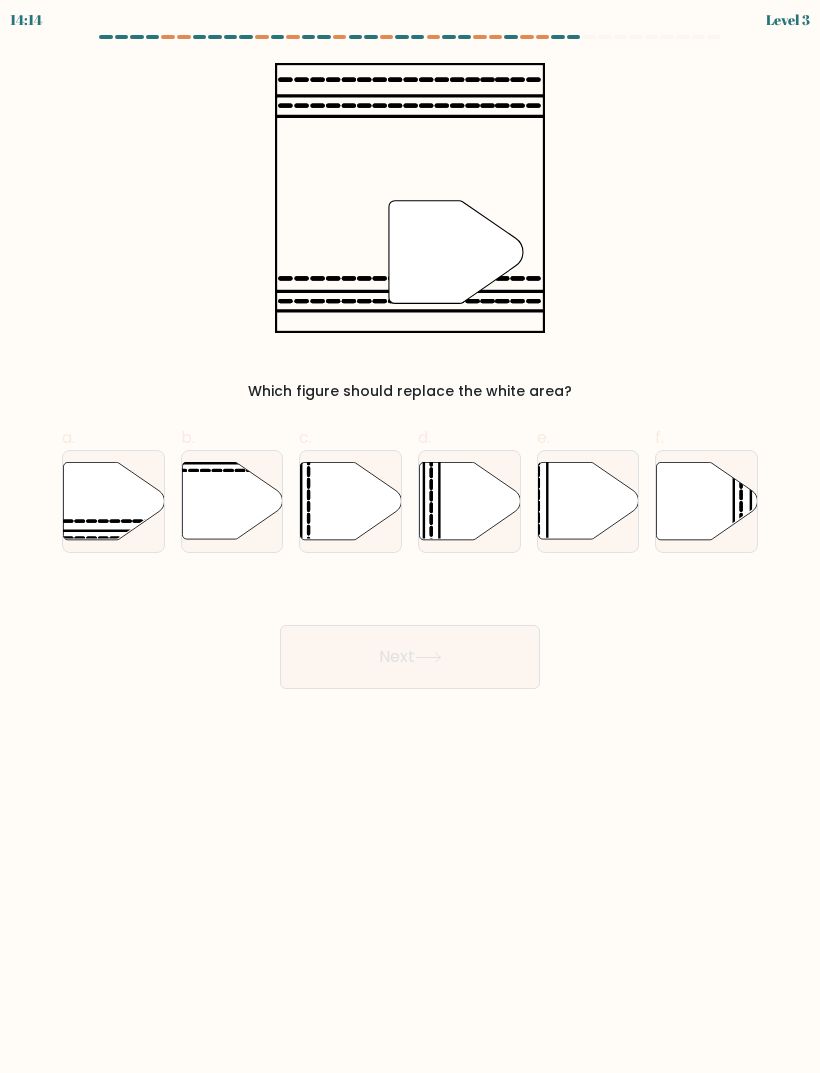 click 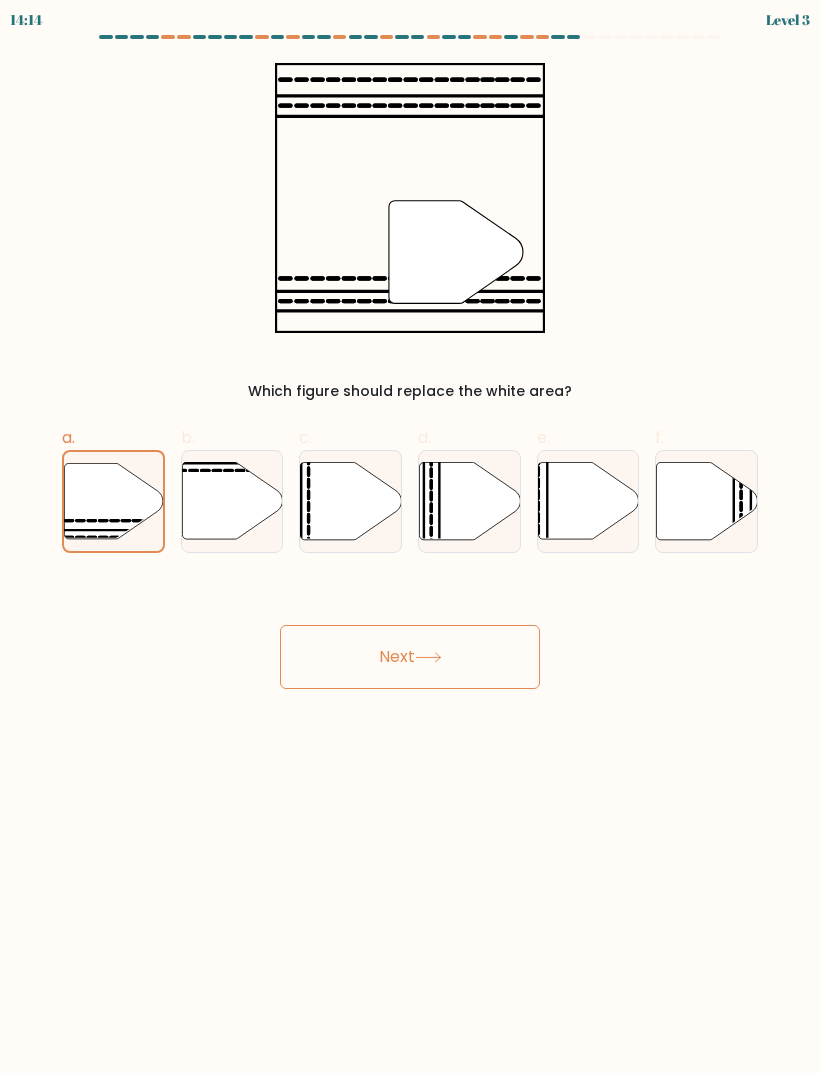 click on "Next" at bounding box center [410, 657] 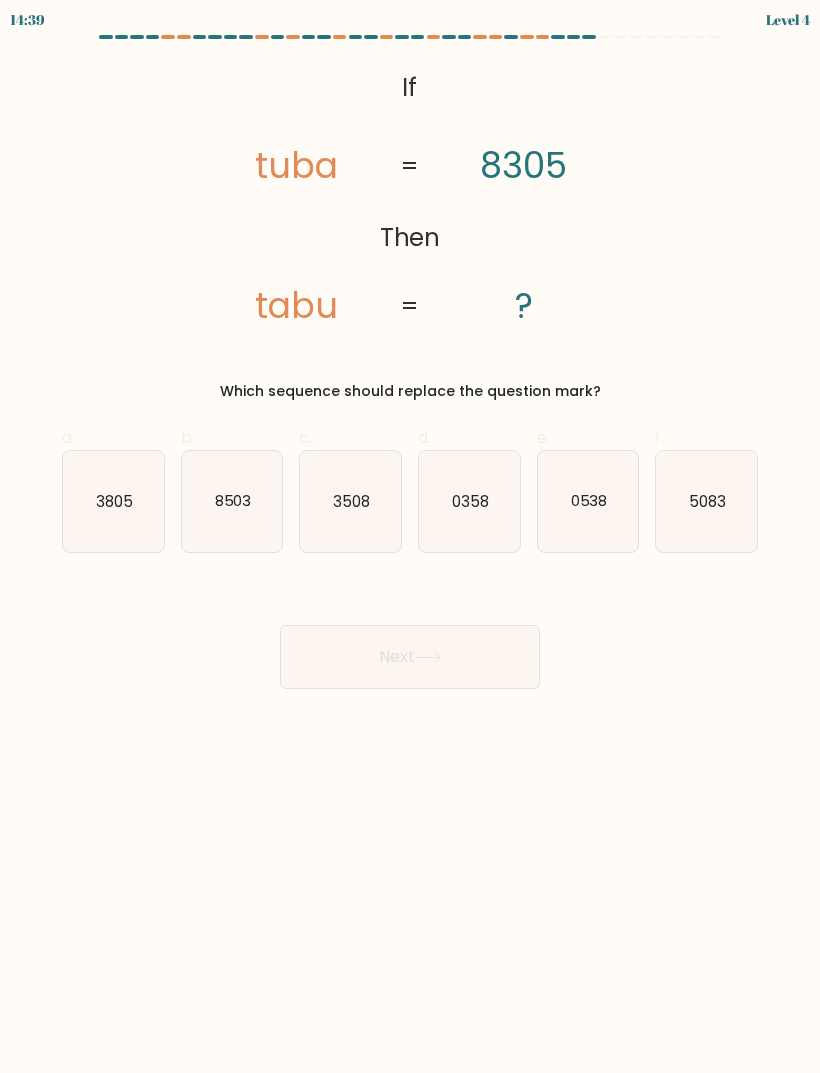 click on "8503" 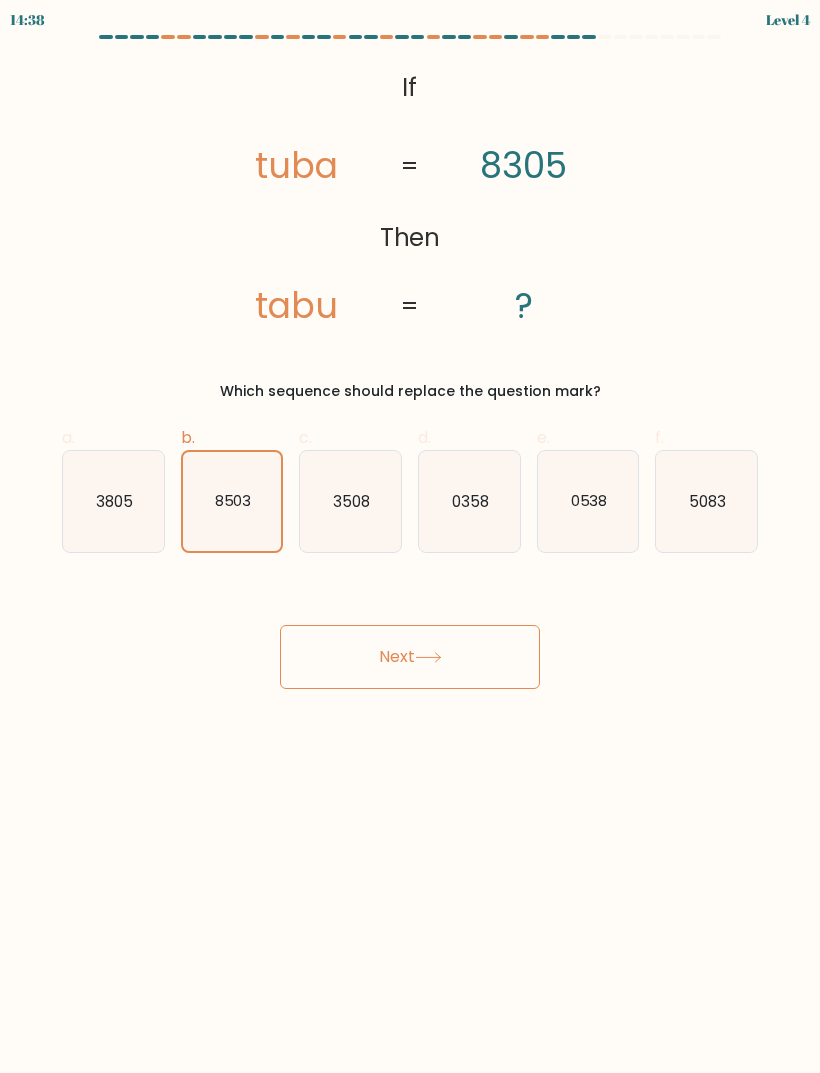 click on "Next" at bounding box center (410, 657) 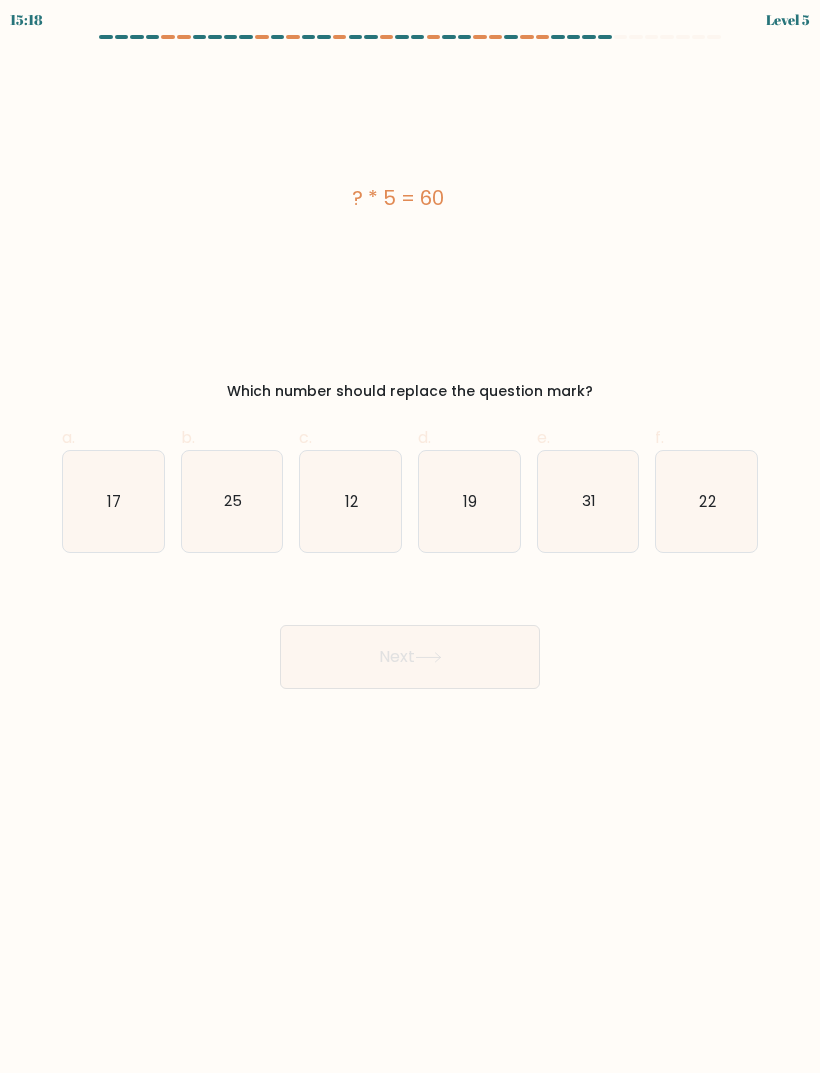 click on "12" 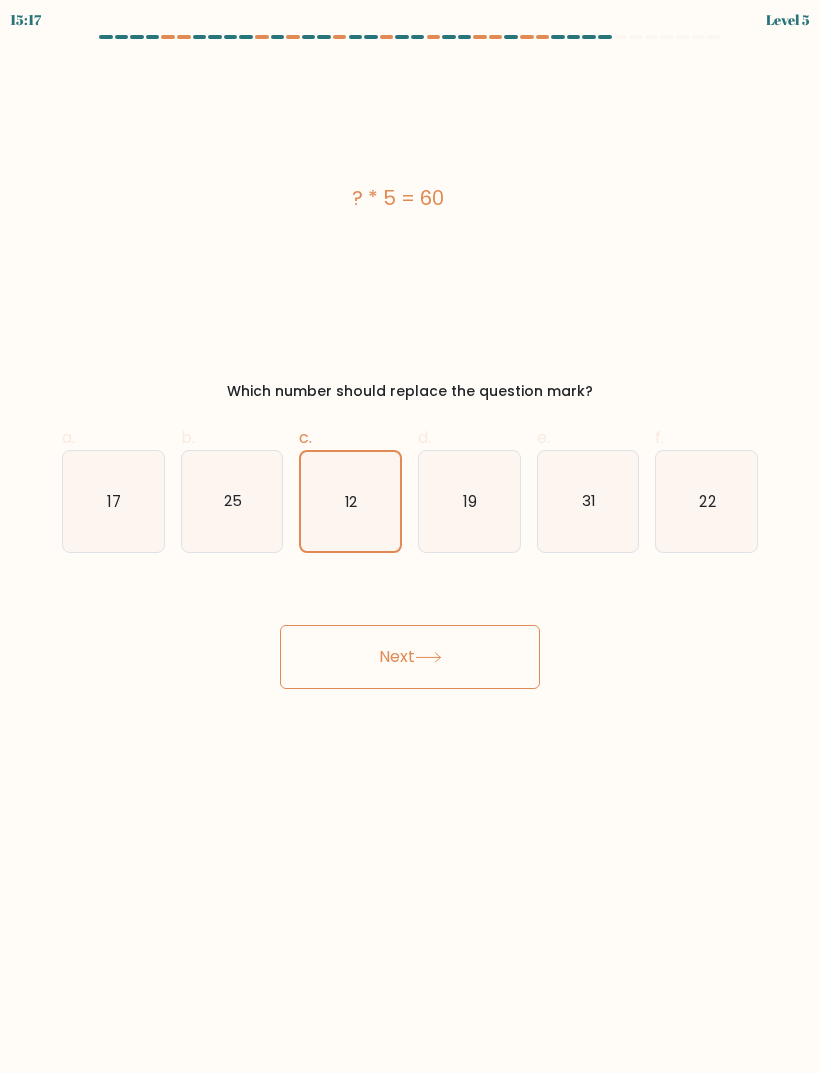 click on "Next" at bounding box center [410, 657] 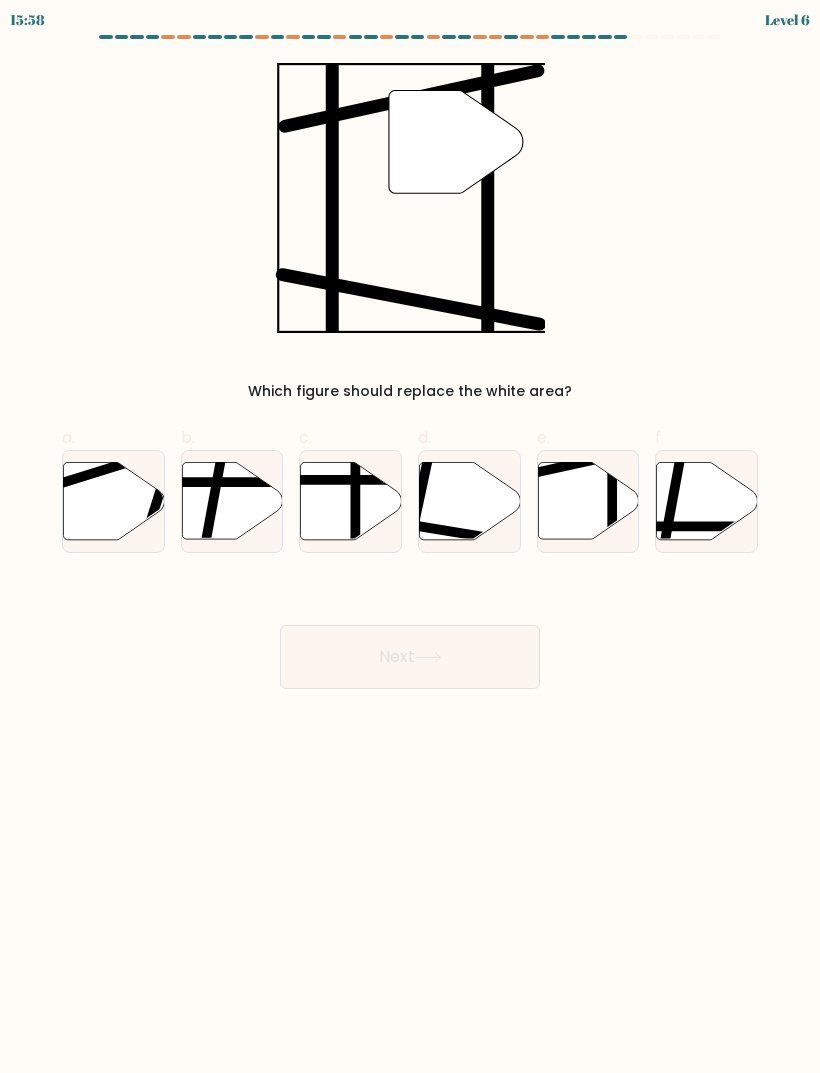 click 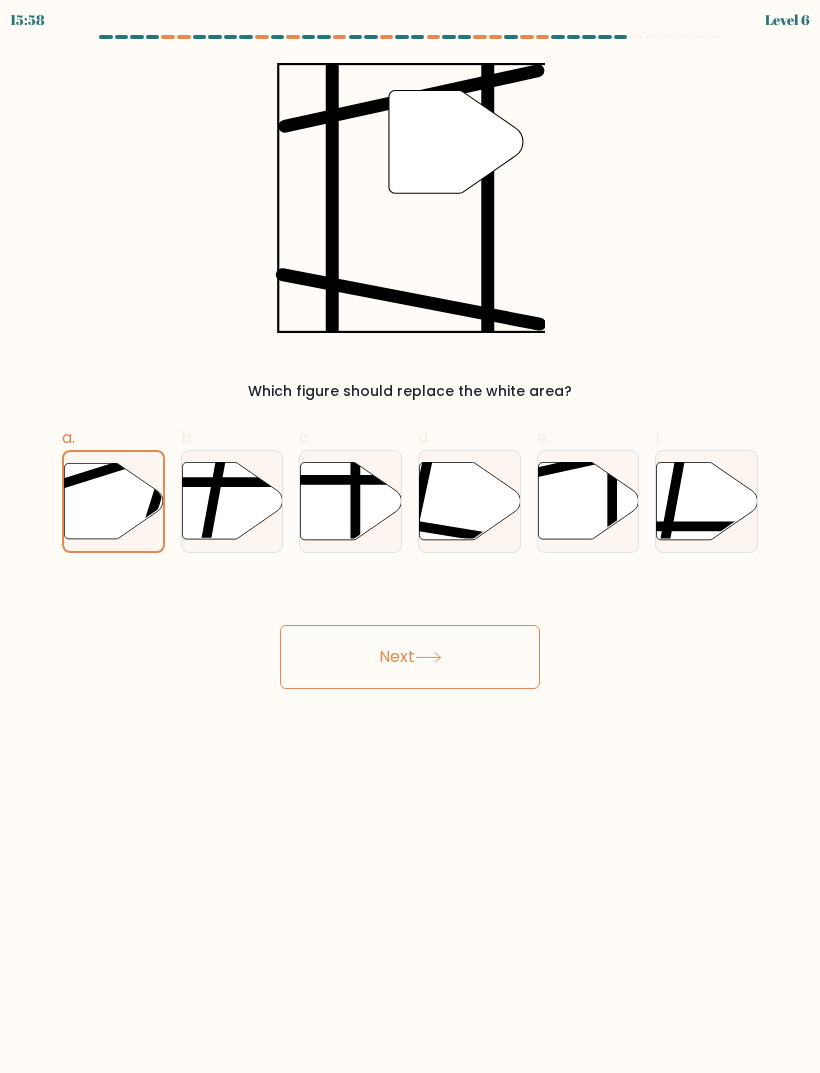 click on "Next" at bounding box center [410, 657] 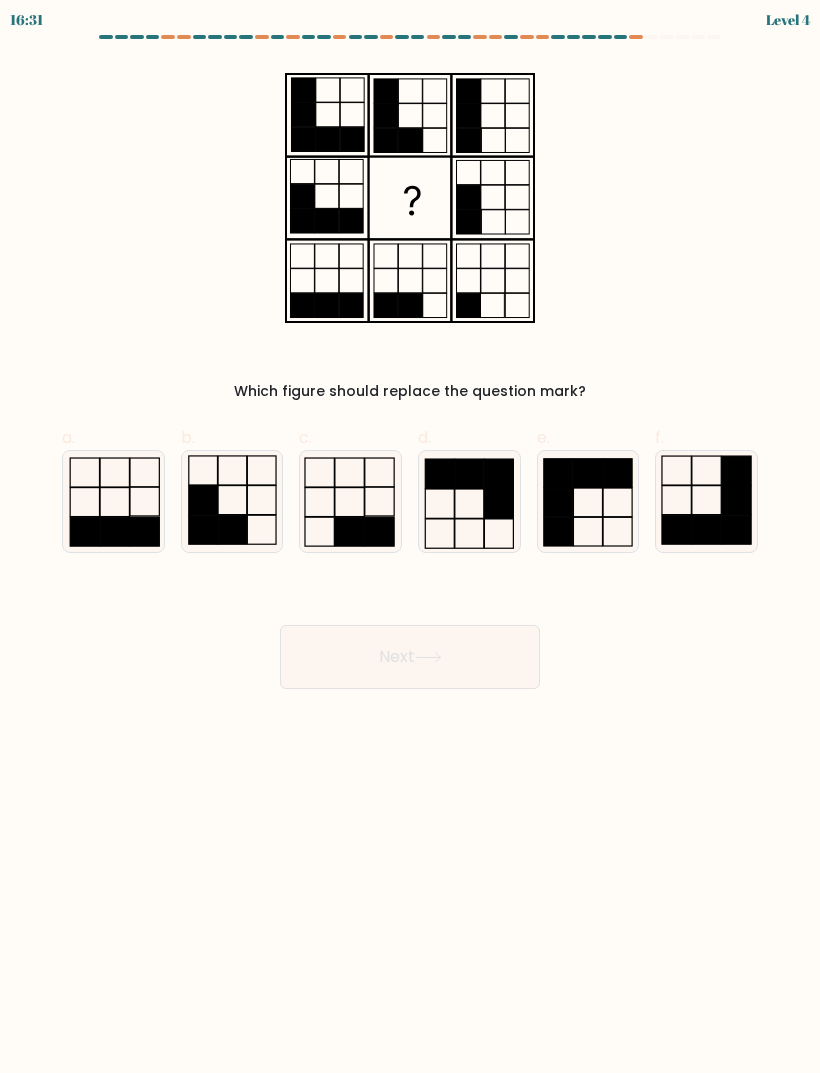 click 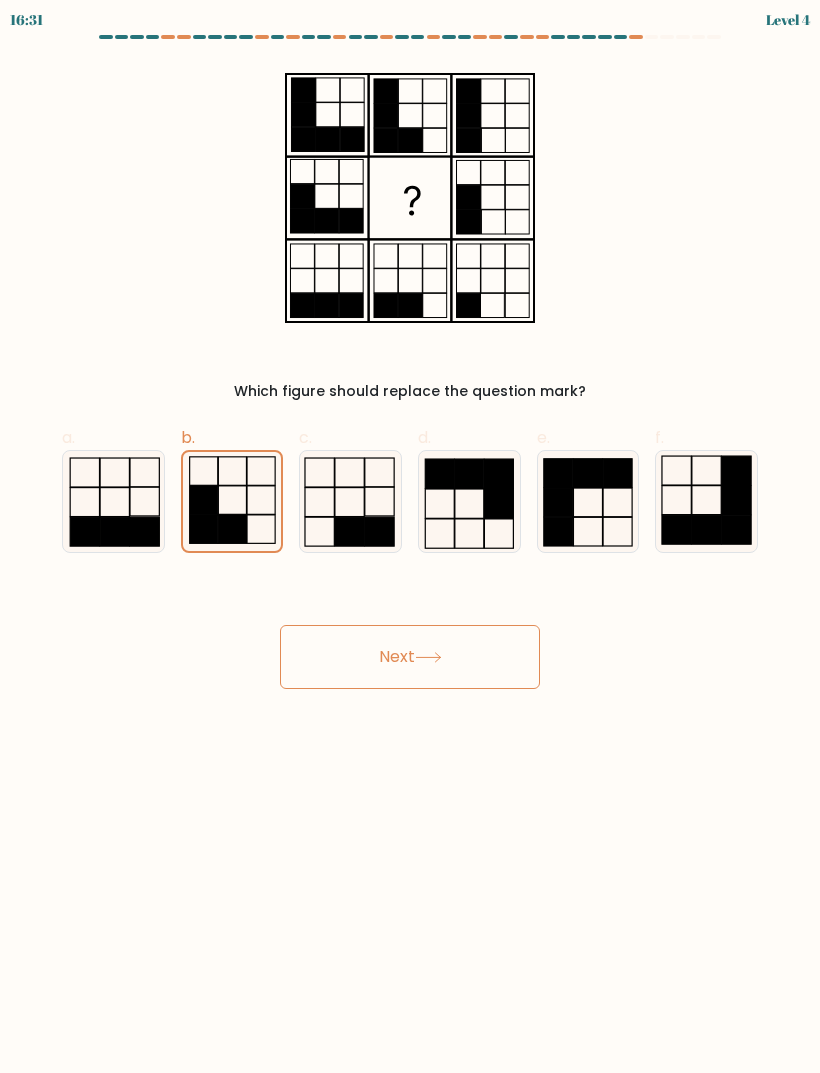 click on "Next" at bounding box center (410, 657) 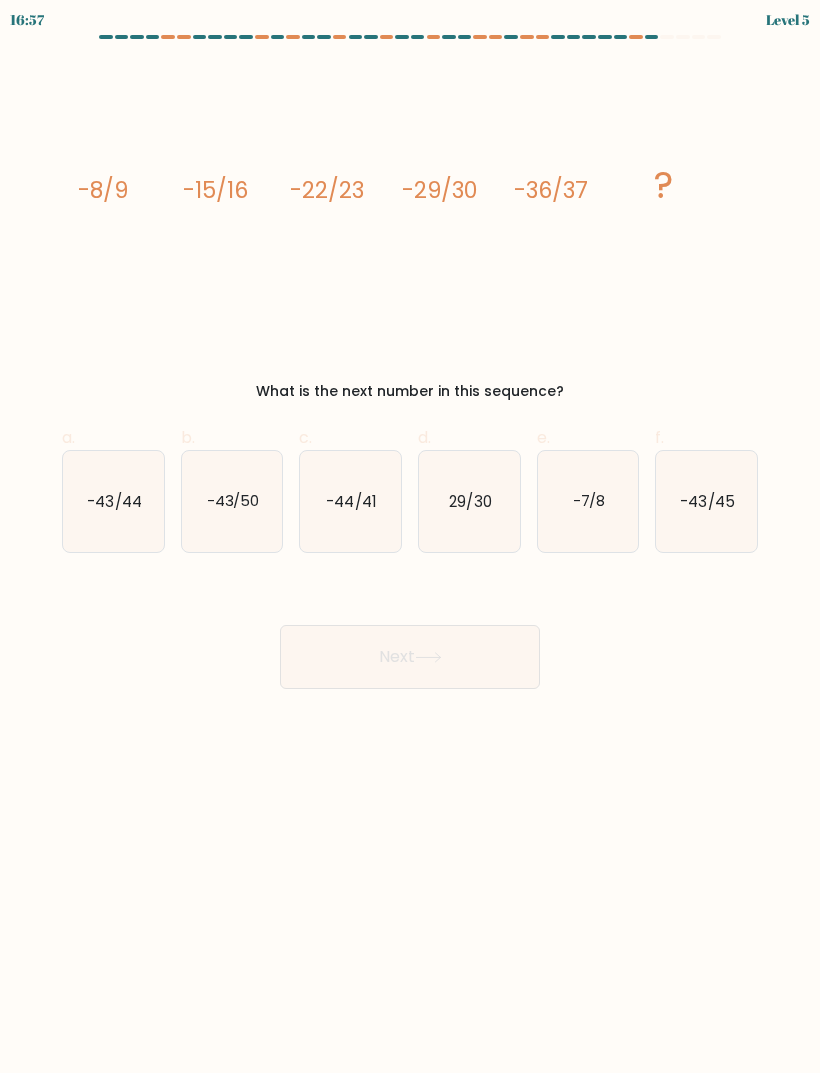 click on "-43/44" 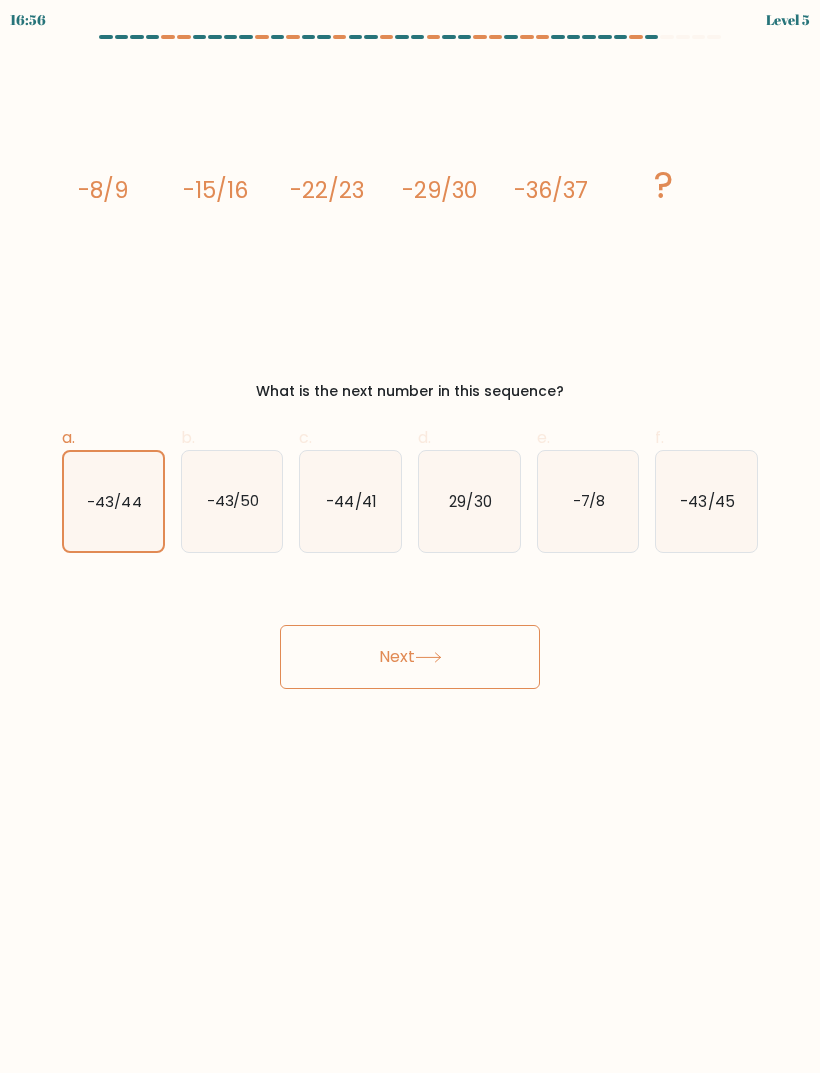 click 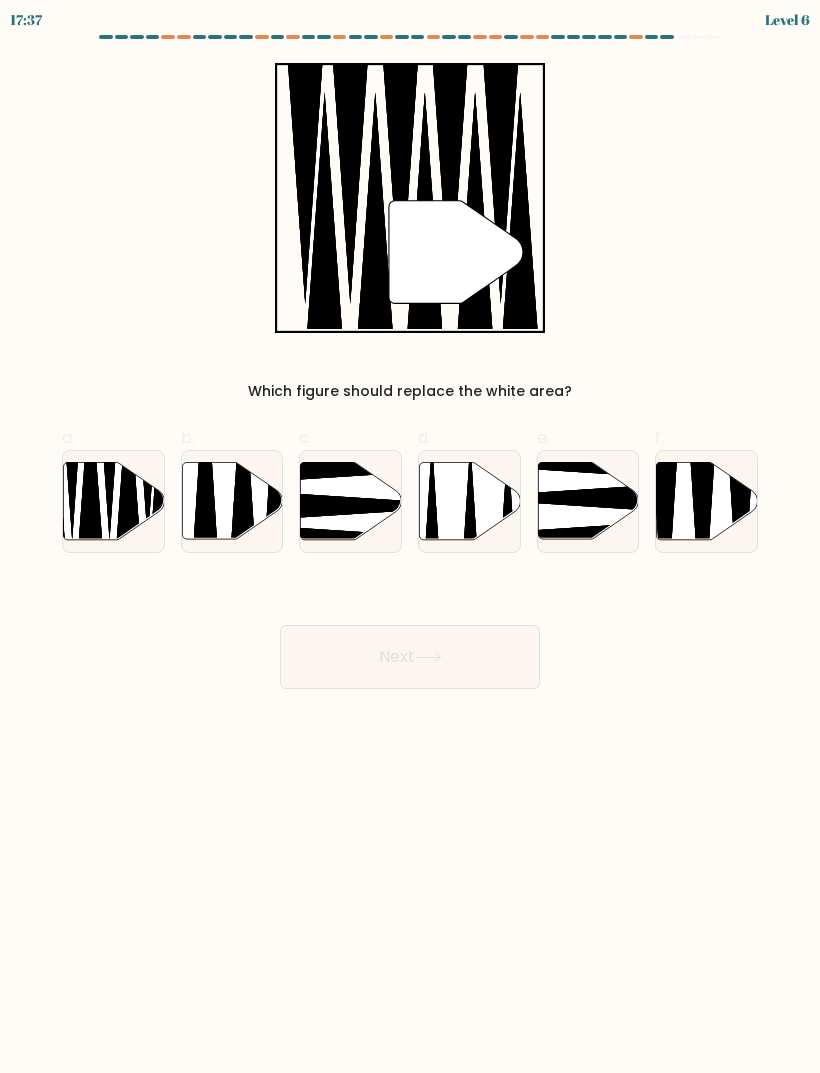 click 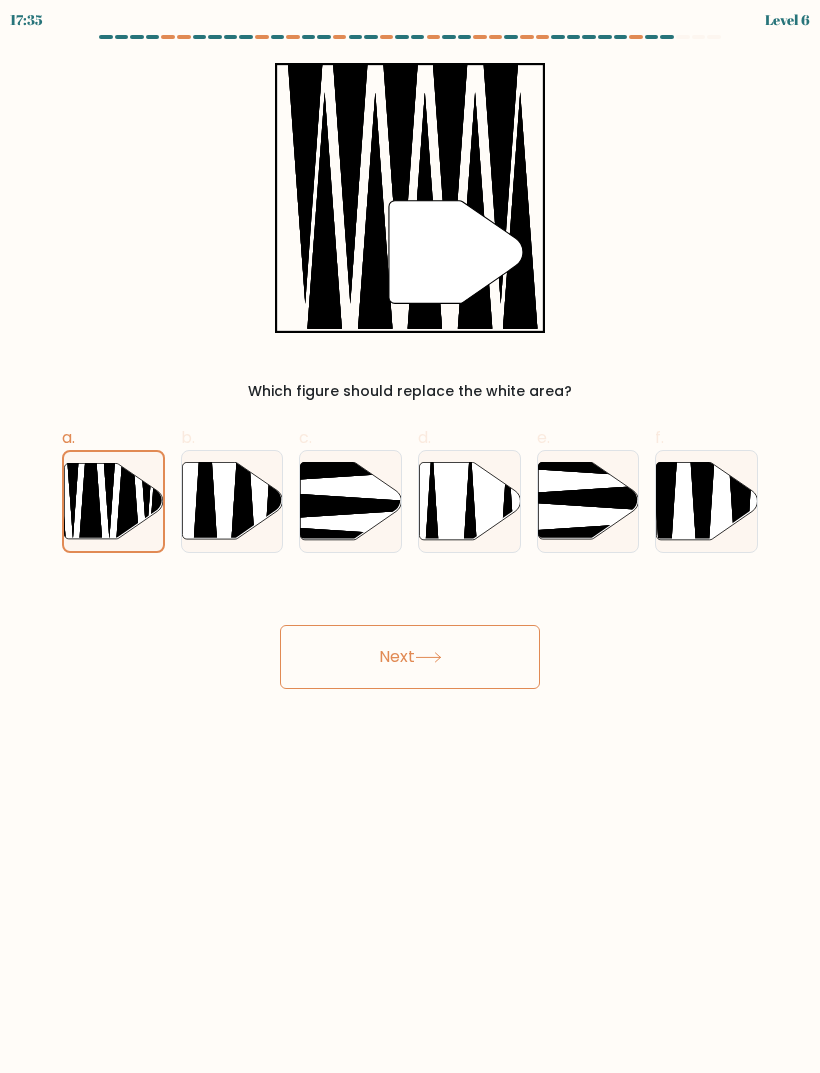 click on "Next" at bounding box center [410, 657] 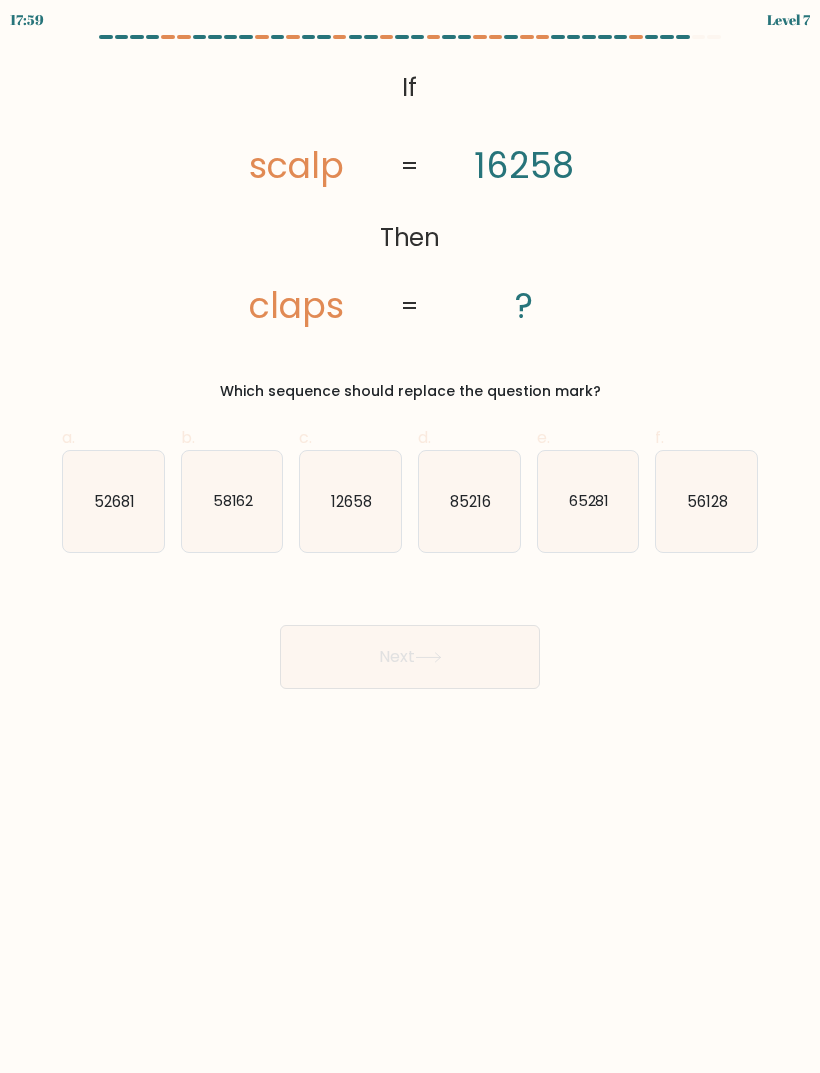 click on "65281" 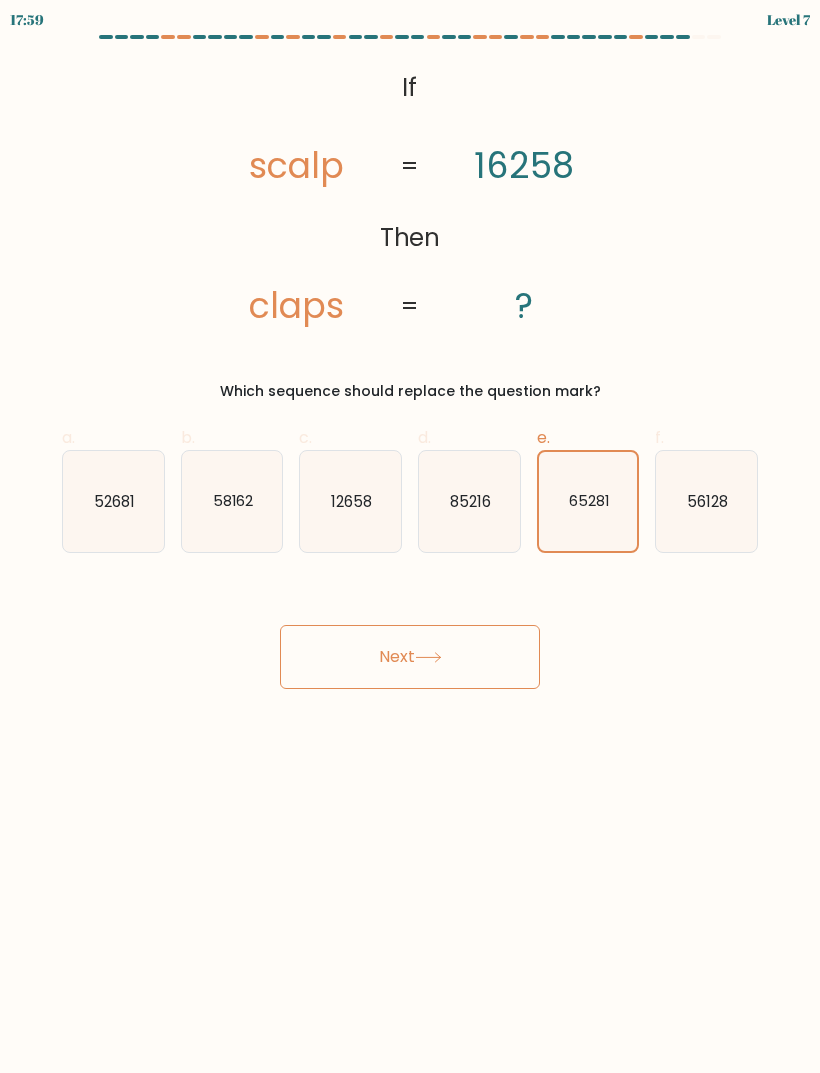 click on "Next" at bounding box center (410, 657) 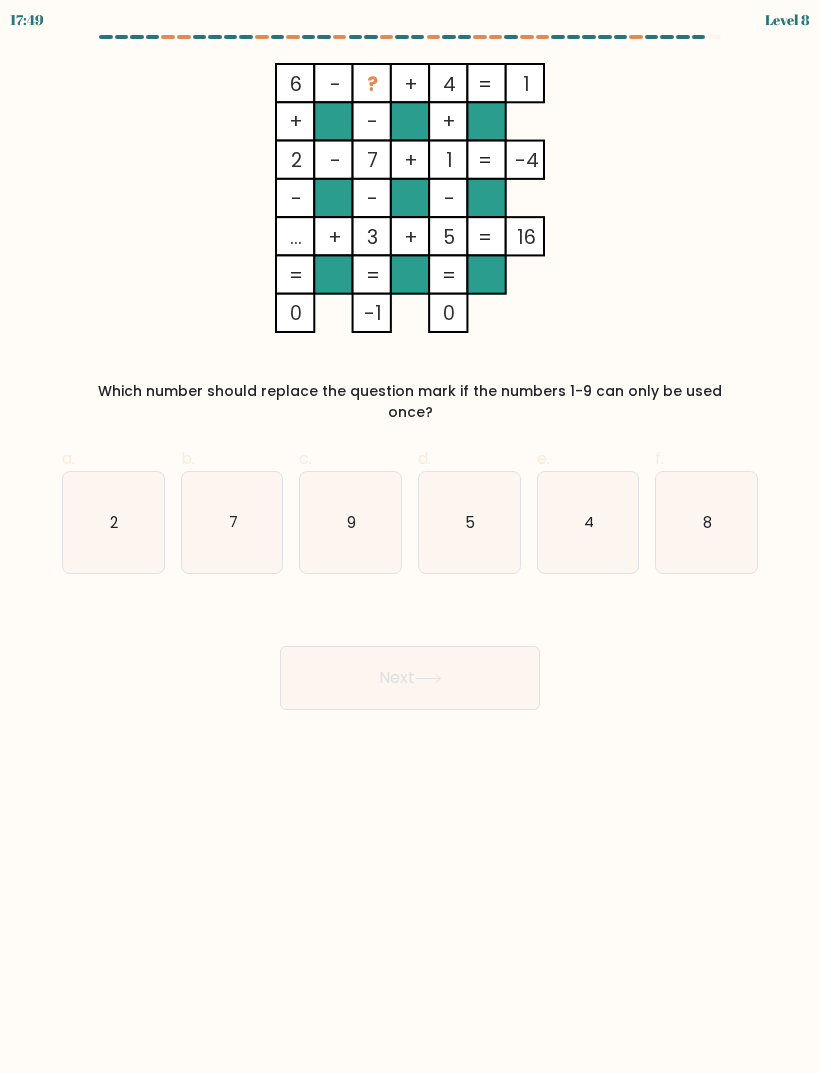 click on "2" 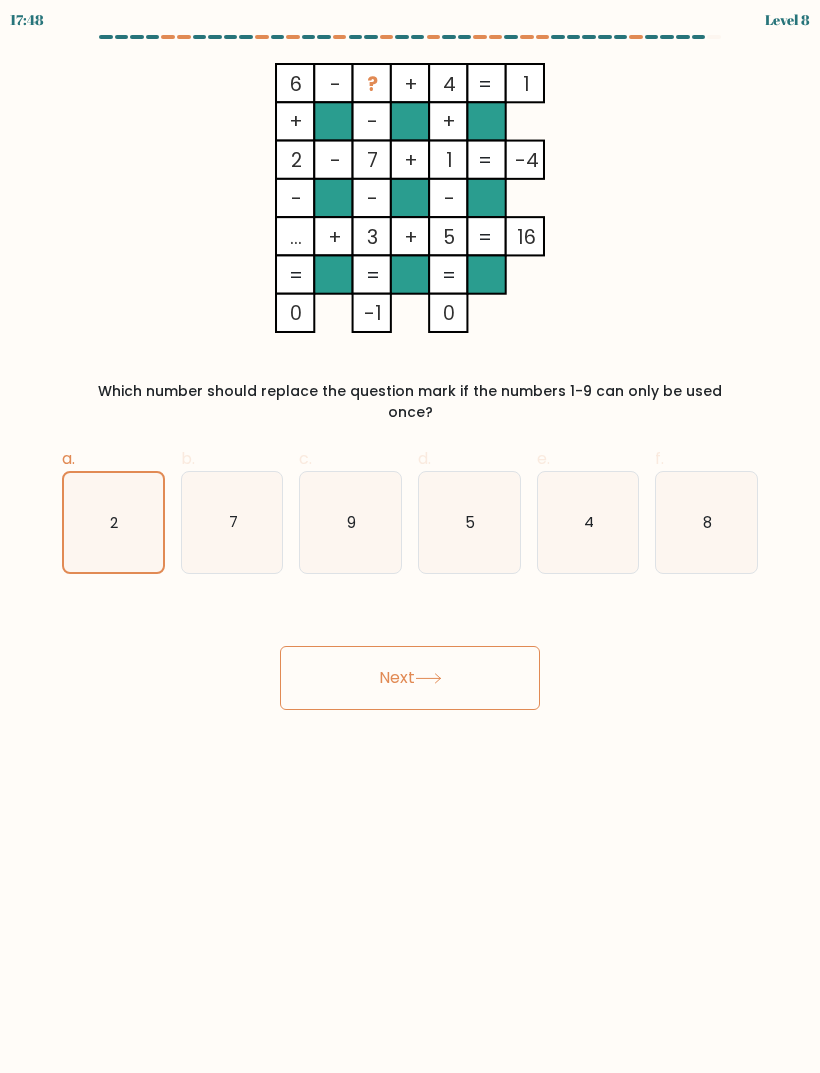 click on "Next" at bounding box center [410, 678] 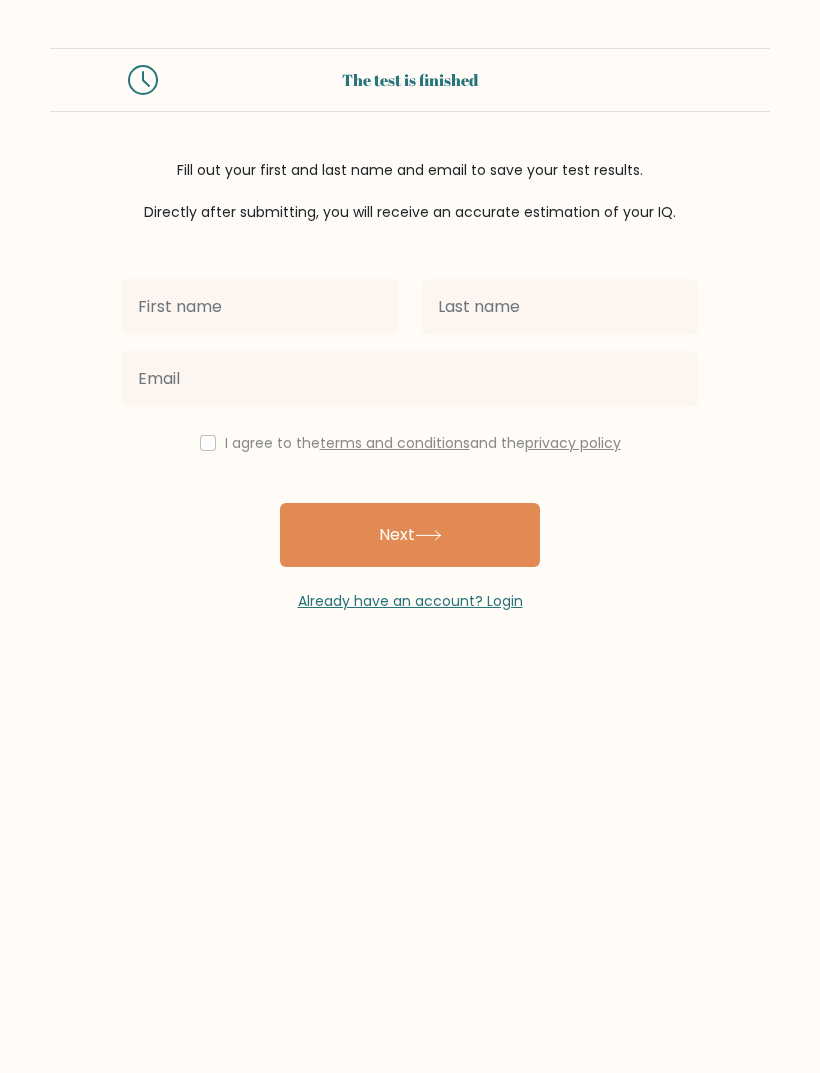 scroll, scrollTop: 0, scrollLeft: 0, axis: both 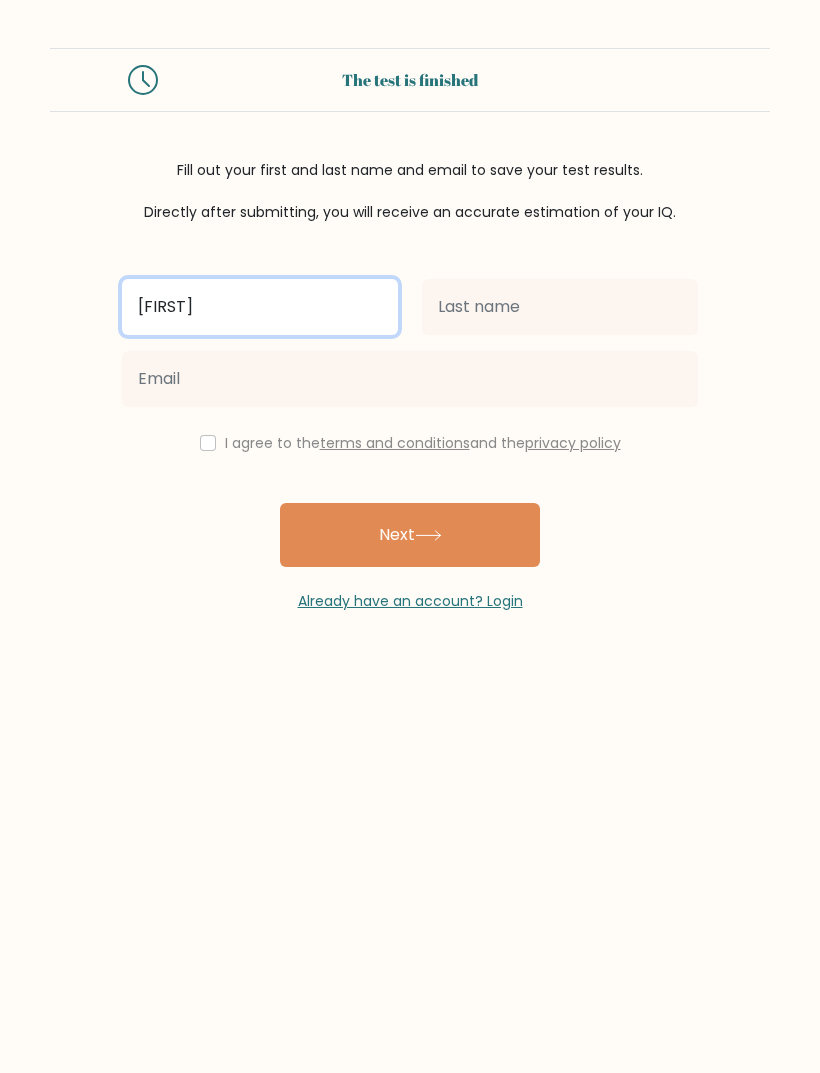 type on "[FIRST]" 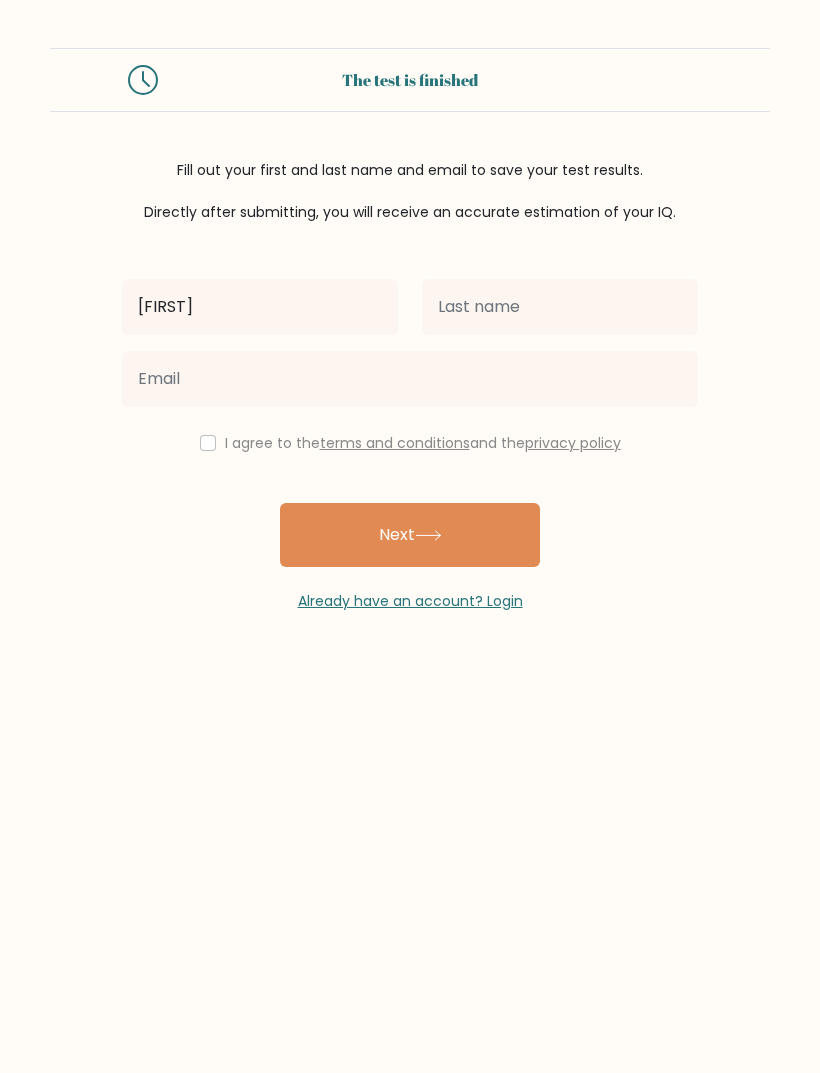 click on "Next" at bounding box center (410, 535) 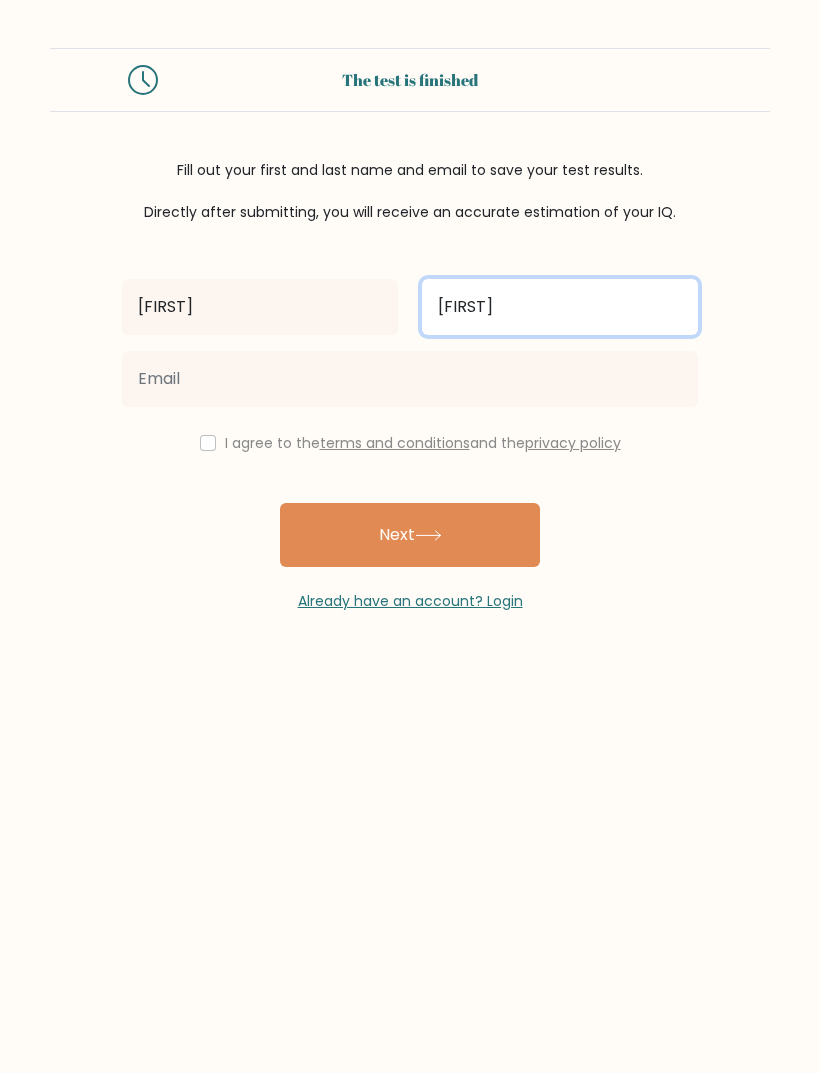 type on "[FIRST]" 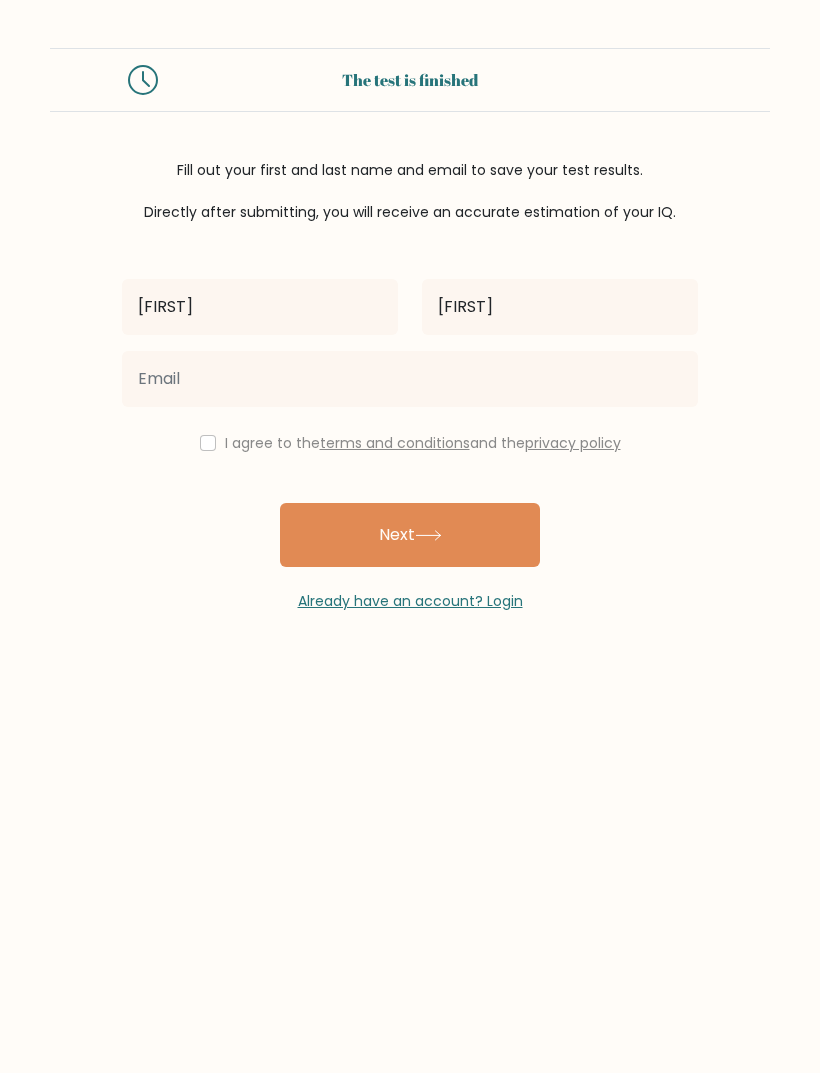 click on "Next" at bounding box center [410, 535] 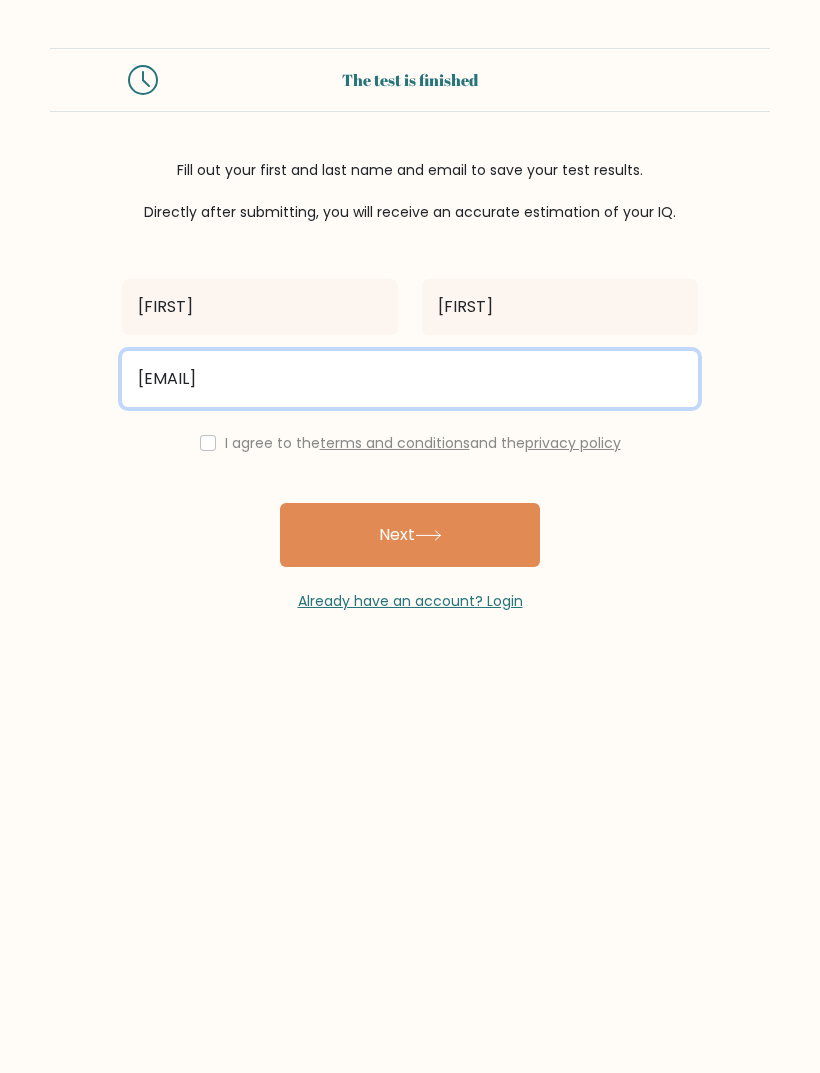 type on "scfffffgtfr@gmail.com" 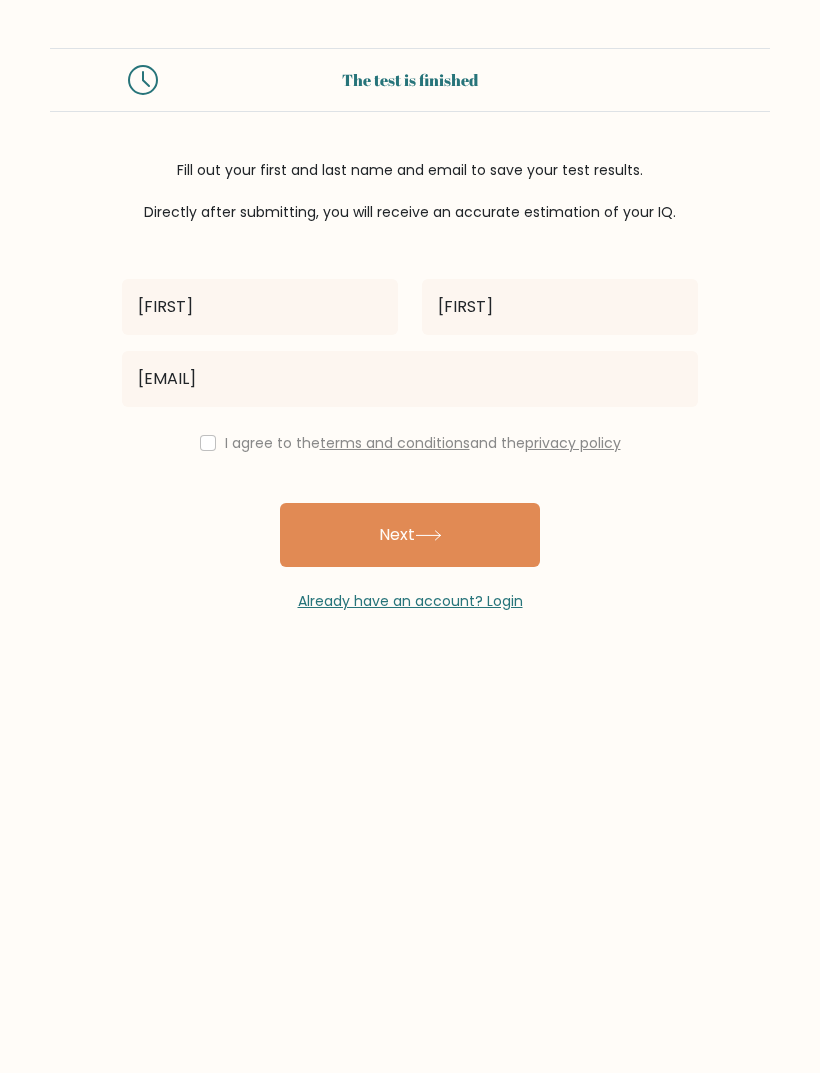 click at bounding box center [208, 443] 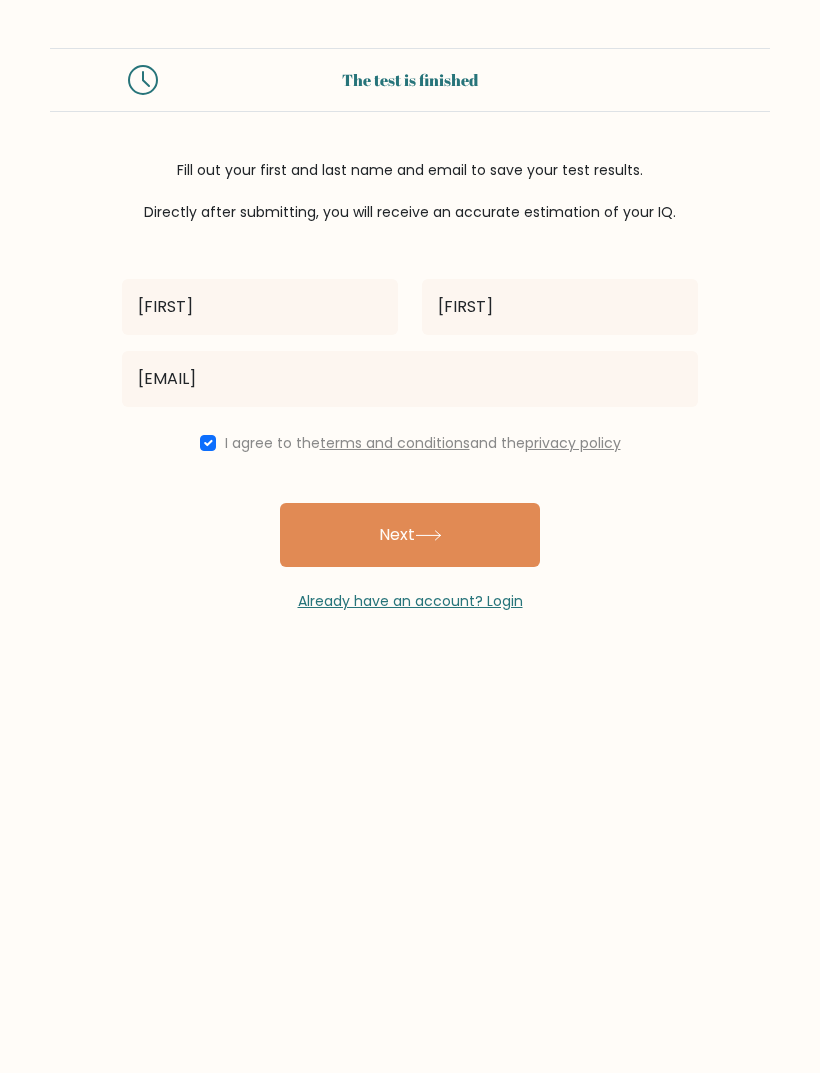 click on "Next" at bounding box center [410, 535] 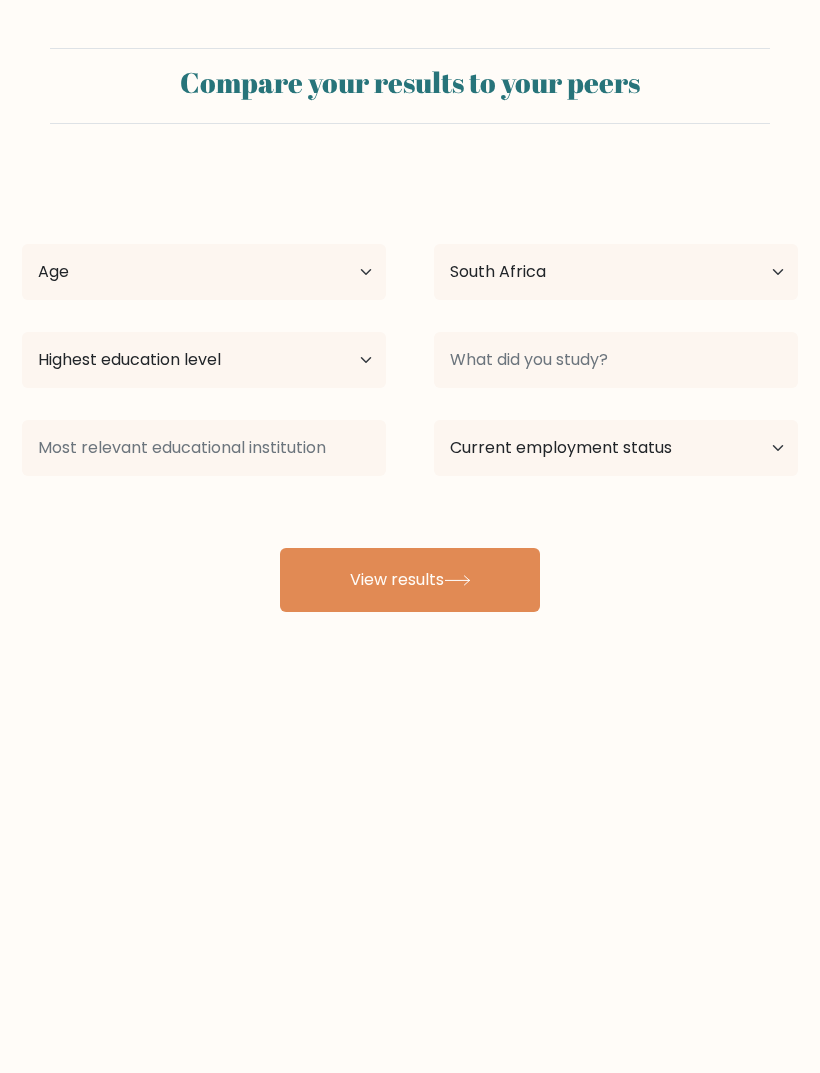select on "ZA" 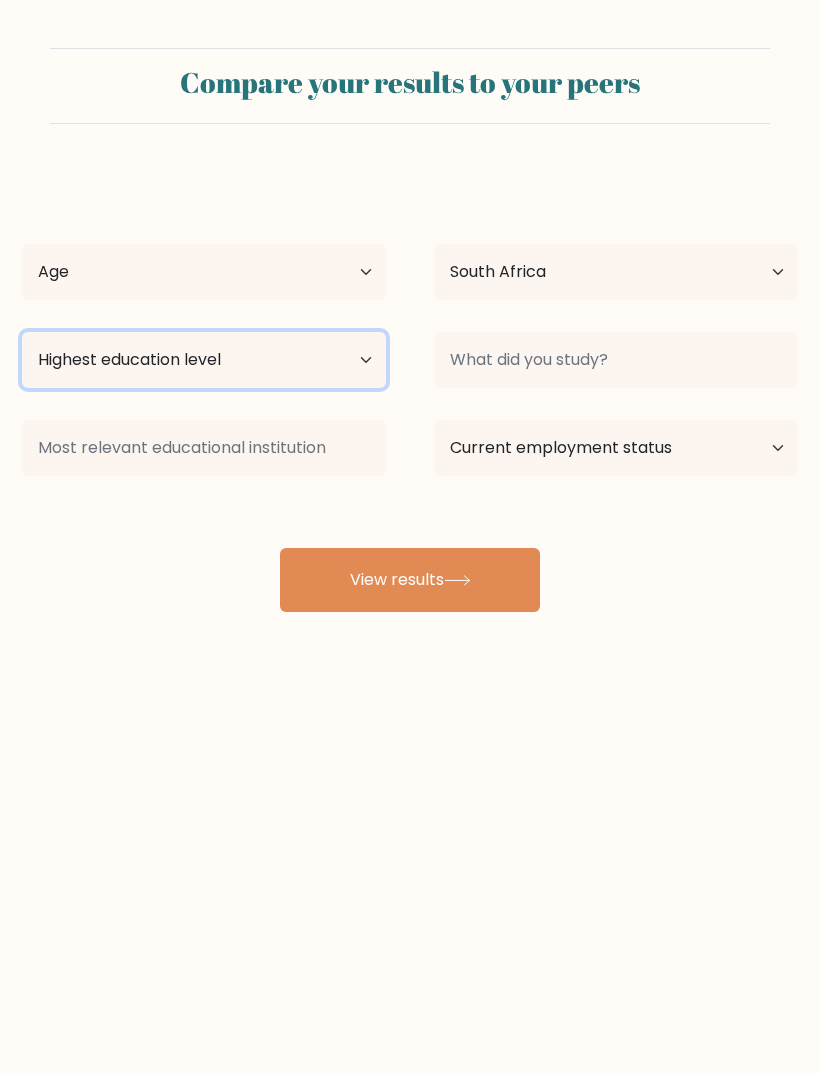 click on "Highest education level
No schooling
Primary
Lower Secondary
Upper Secondary
Occupation Specific
Bachelor's degree
Master's degree
Doctoral degree" at bounding box center [204, 360] 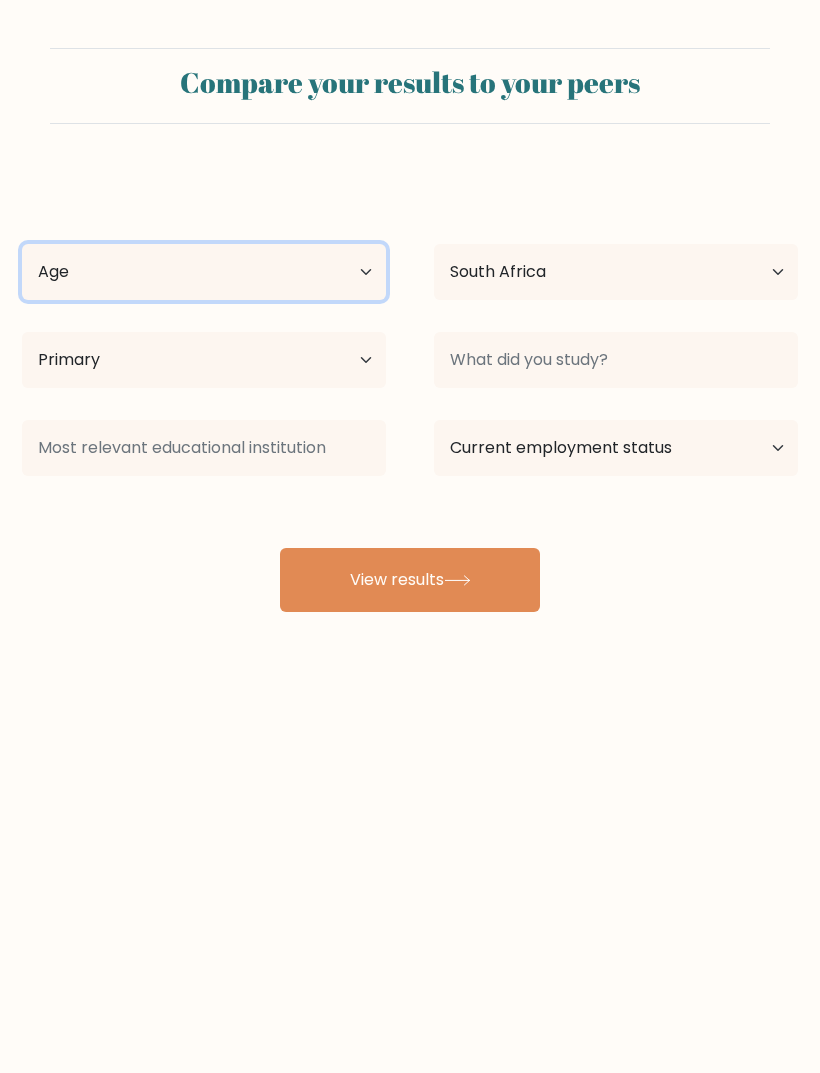 click on "Age
Under 18 years old
18-24 years old
25-34 years old
35-44 years old
45-54 years old
55-64 years old
65 years old and above" at bounding box center [204, 272] 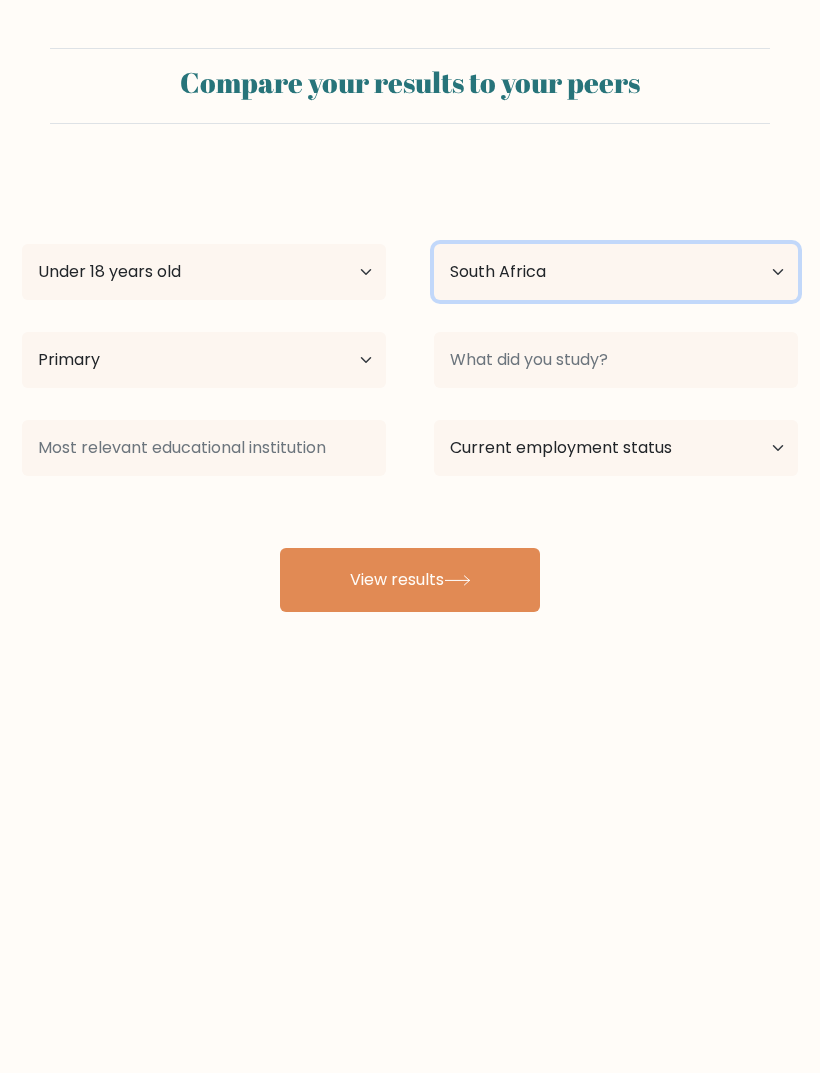 click on "Country
Afghanistan
Albania
Algeria
American Samoa
Andorra
Angola
Anguilla
Antarctica
Antigua and Barbuda
Argentina
Armenia
Aruba
Australia
Austria
Azerbaijan
Bahamas
Bahrain
Bangladesh
Barbados
Belarus
Belgium
Belize
Benin
Bermuda
Bhutan
Bolivia
Bonaire, Sint Eustatius and Saba
Bosnia and Herzegovina
Botswana
Bouvet Island
Brazil
British Indian Ocean Territory
Brunei
Bulgaria
Burkina Faso
Burundi
Cabo Verde
Cambodia
Cameroon
Canada
Cayman Islands
Central African Republic
Chad
Chile
China
Christmas Island
Cocos (Keeling) Islands
Colombia
Comoros
Congo
Congo (the Democratic Republic of the)
Cook Islands
Costa Rica
Côte d'Ivoire
Croatia
Cuba" at bounding box center [616, 272] 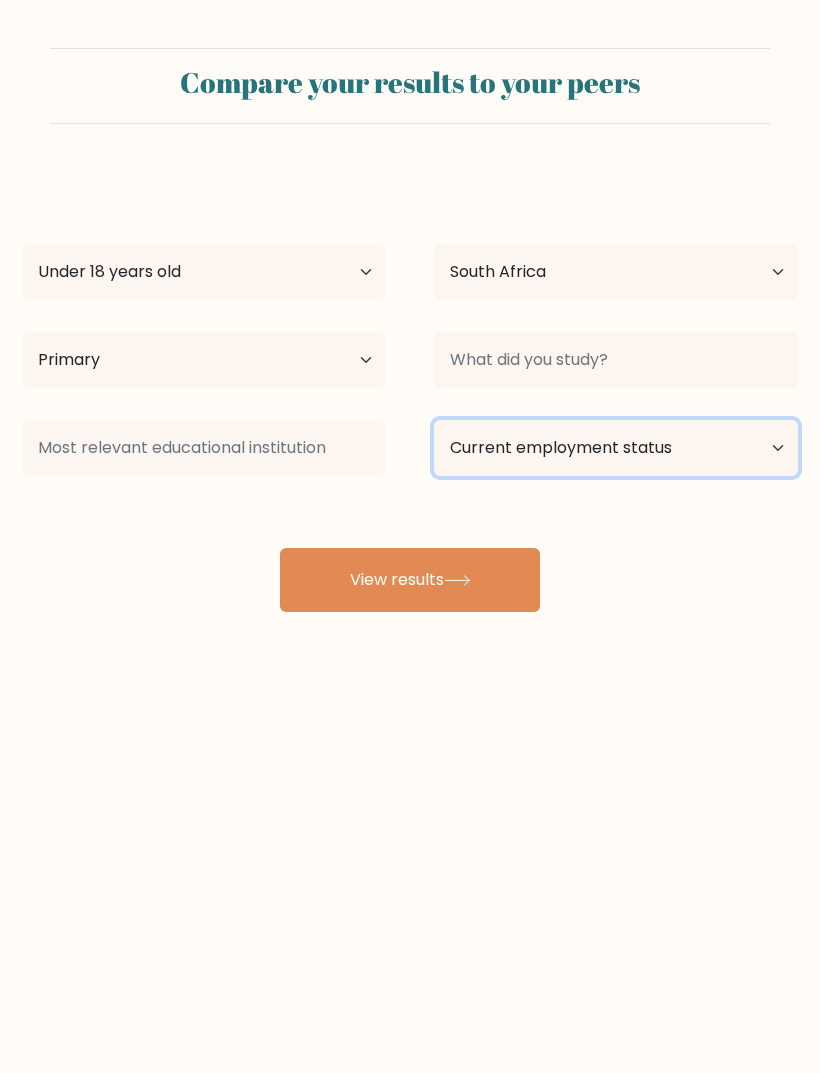 click on "Current employment status
Employed
Student
Retired
Other / prefer not to answer" at bounding box center [616, 448] 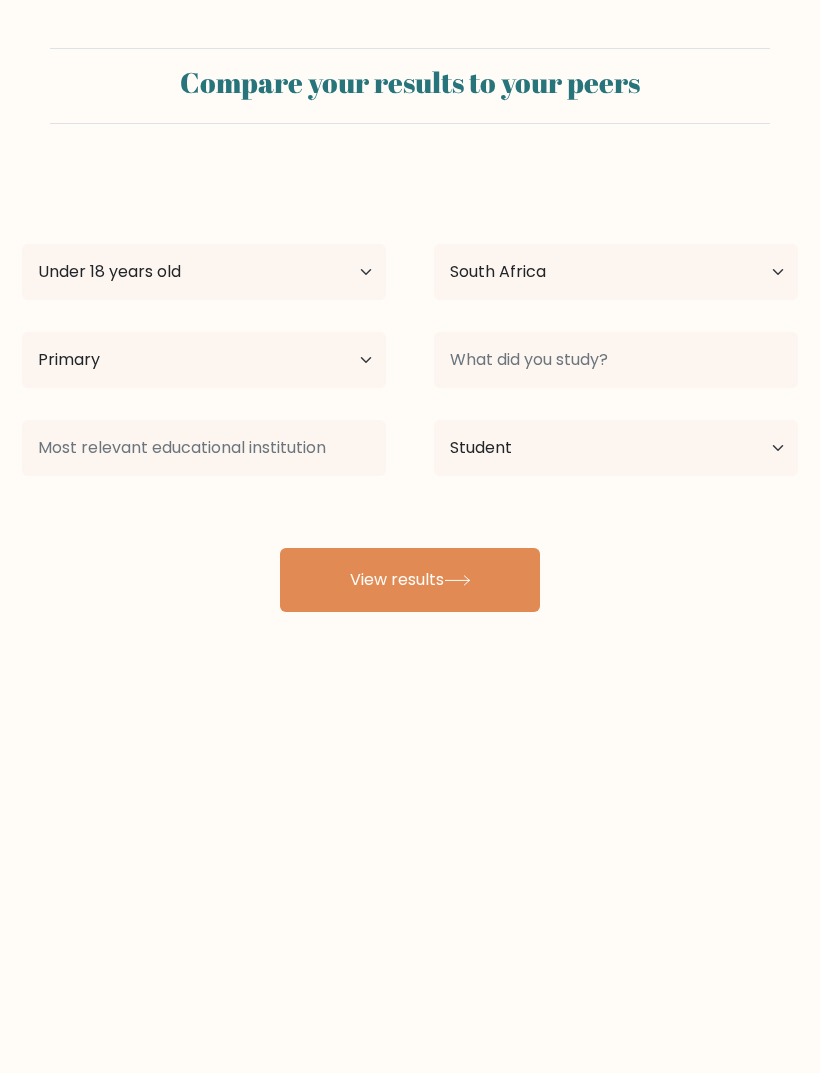 click on "View results" at bounding box center [410, 580] 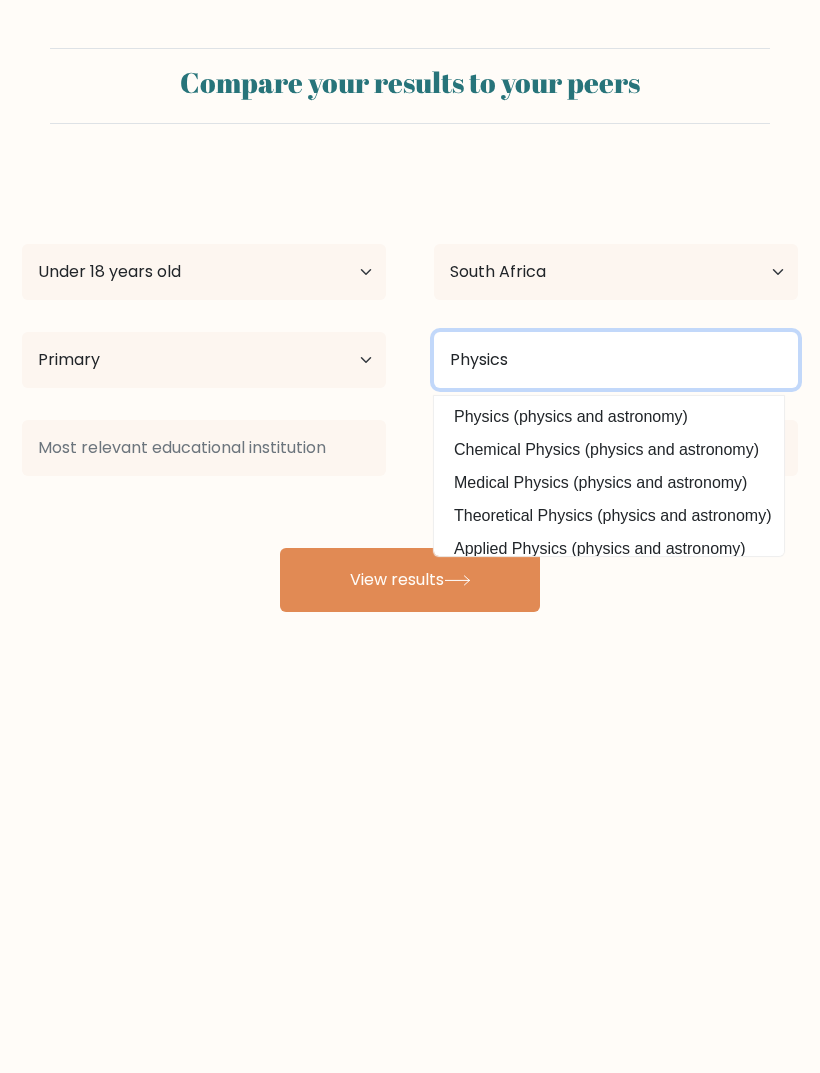 type on "Physics" 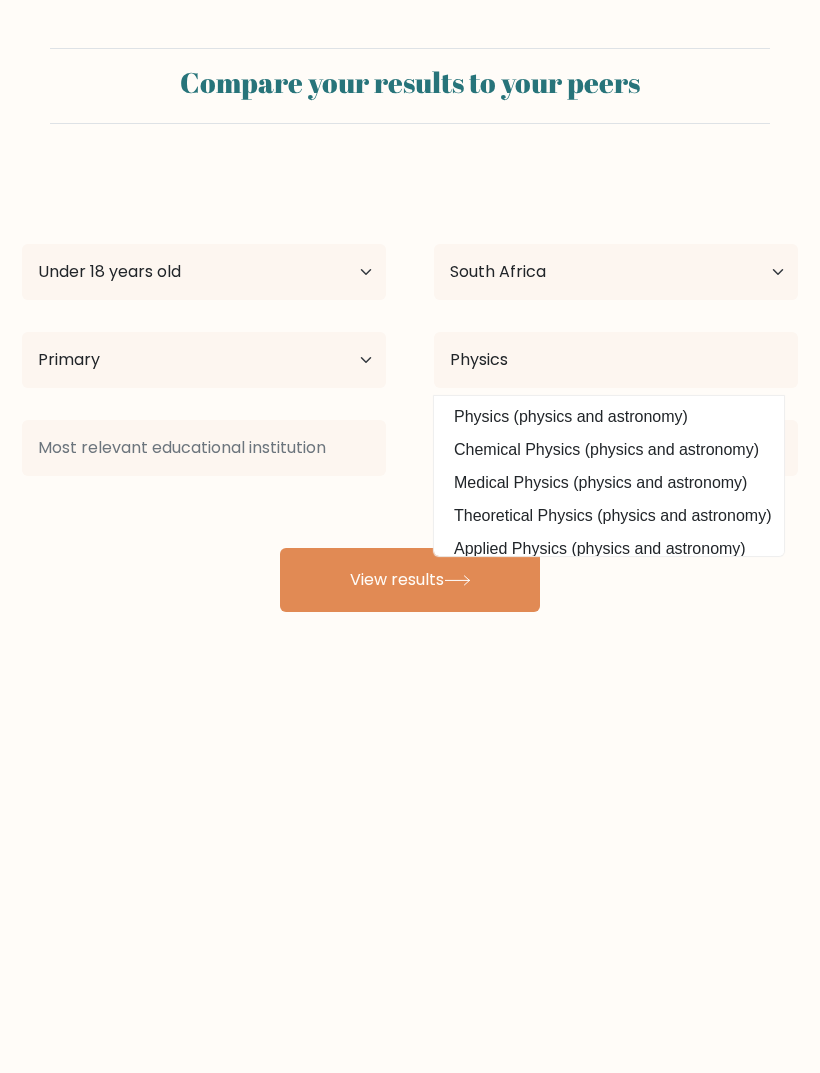 click on "View results" at bounding box center (410, 580) 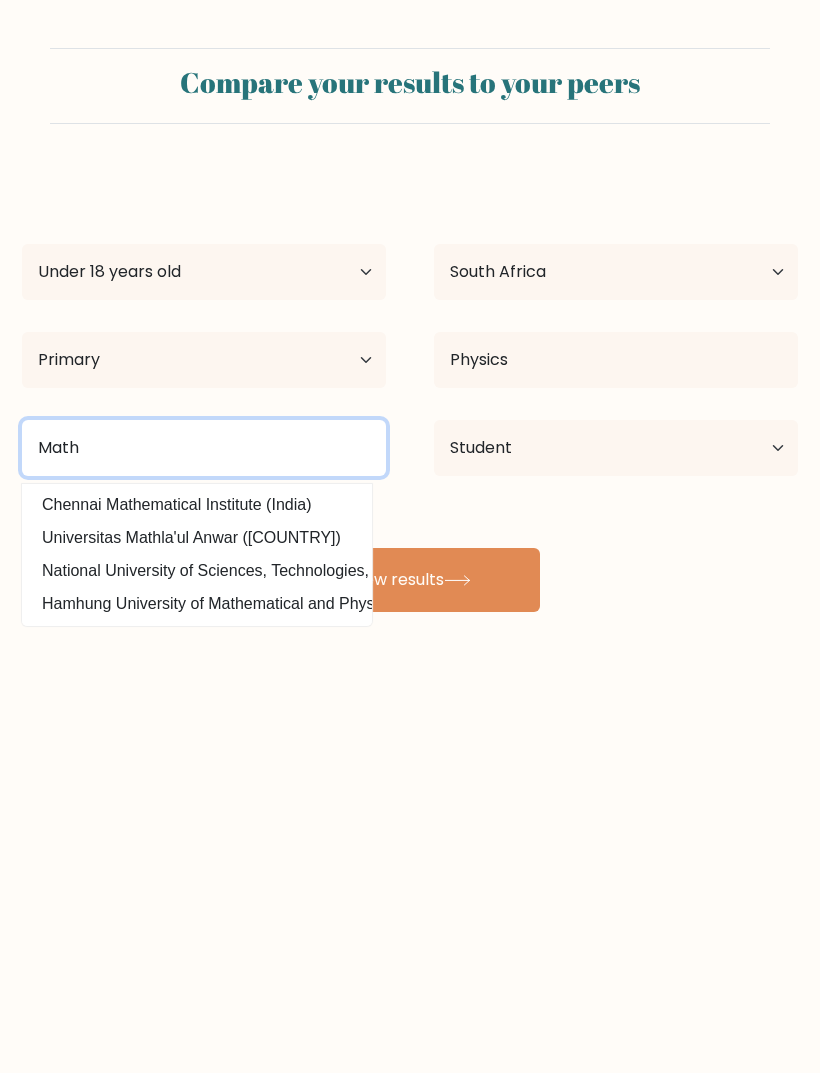 type on "Math" 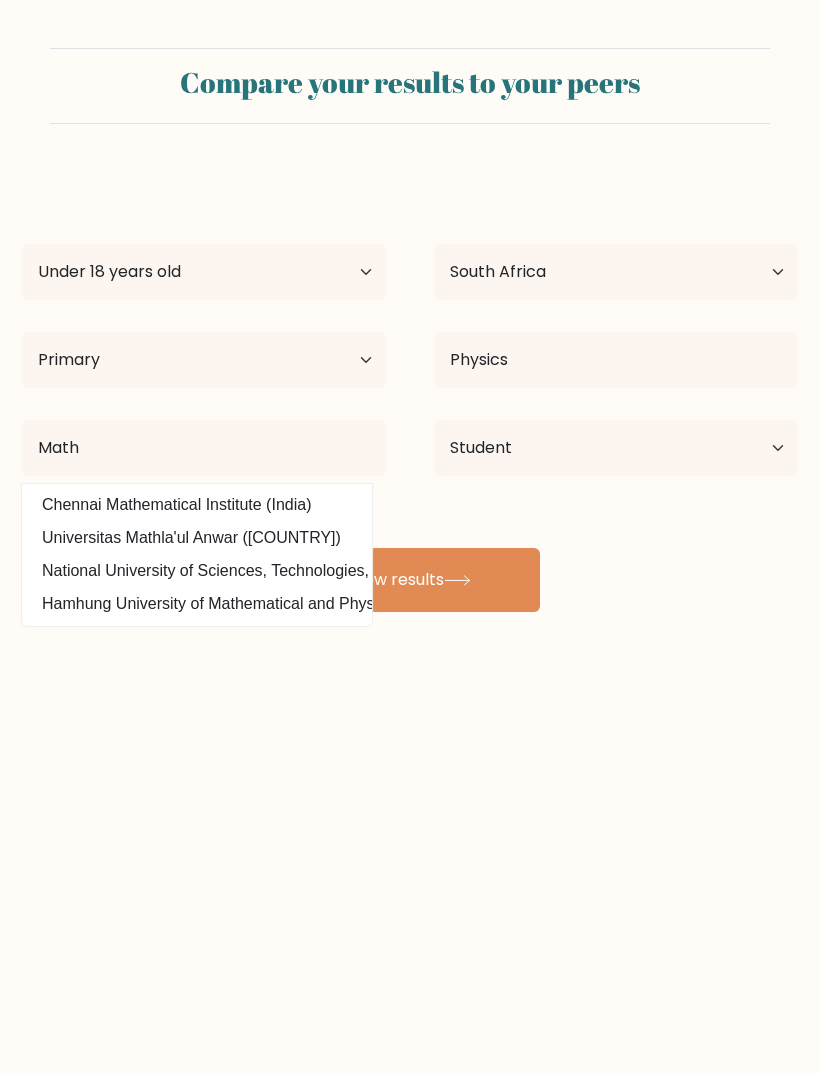 click on "View results" at bounding box center [410, 580] 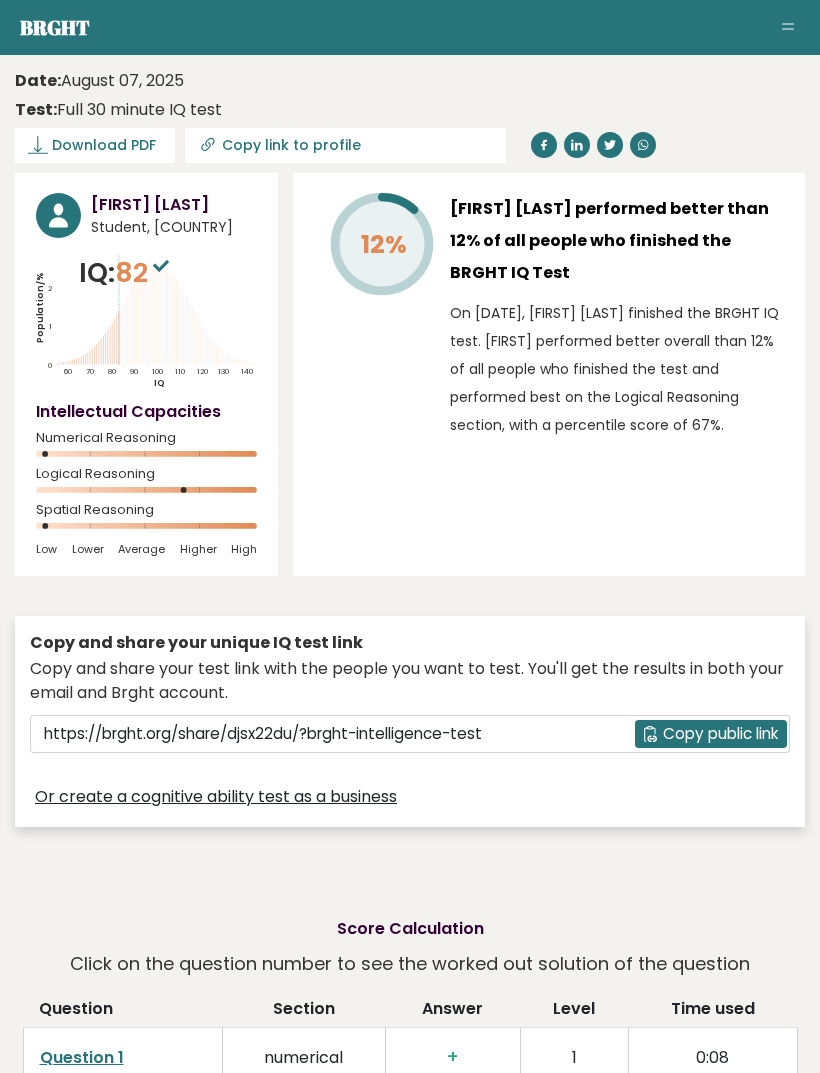 scroll, scrollTop: 0, scrollLeft: 0, axis: both 